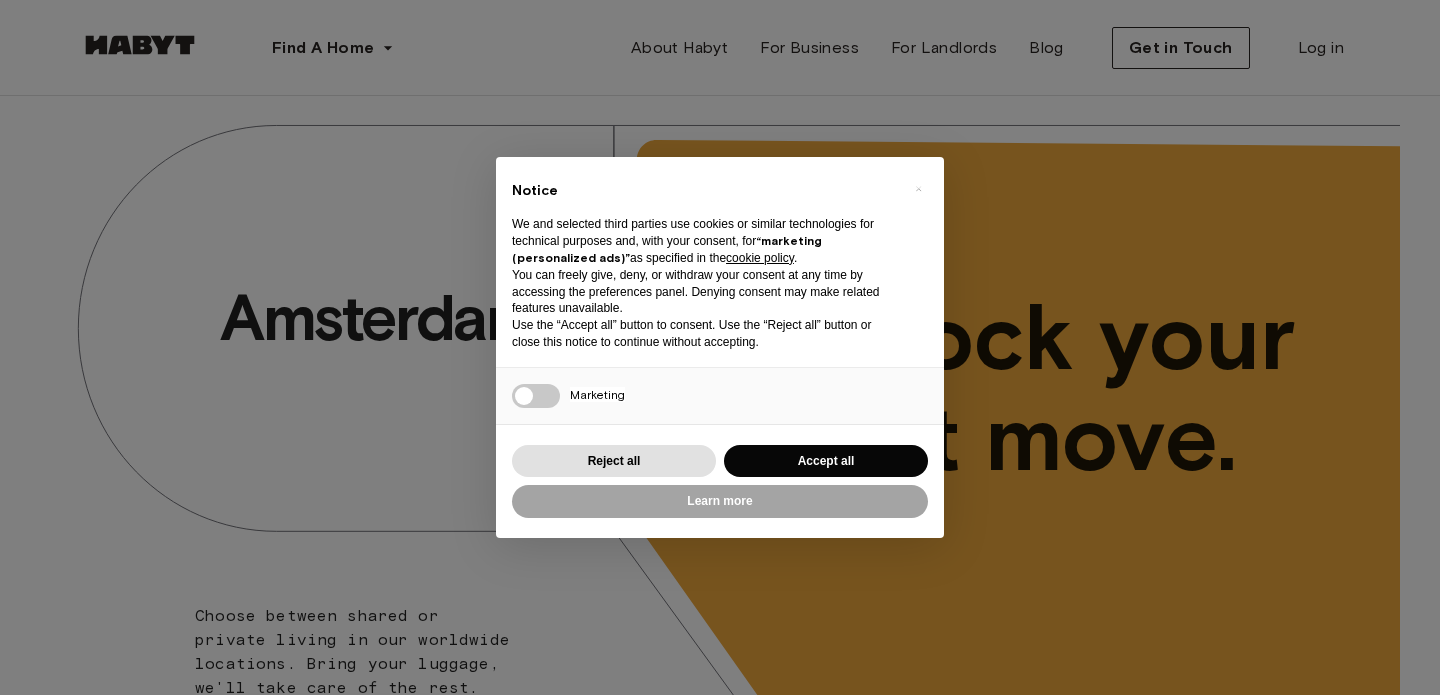 scroll, scrollTop: 0, scrollLeft: 0, axis: both 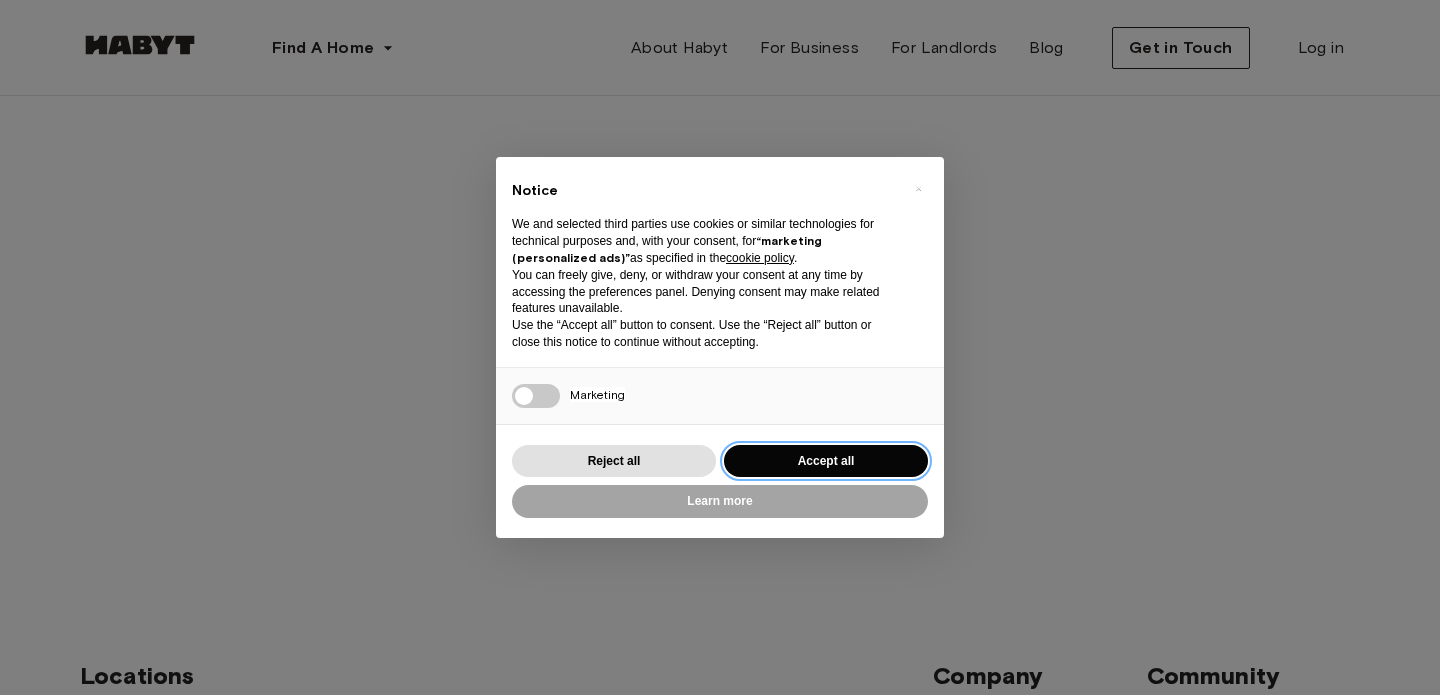 click on "Accept all" at bounding box center (826, 461) 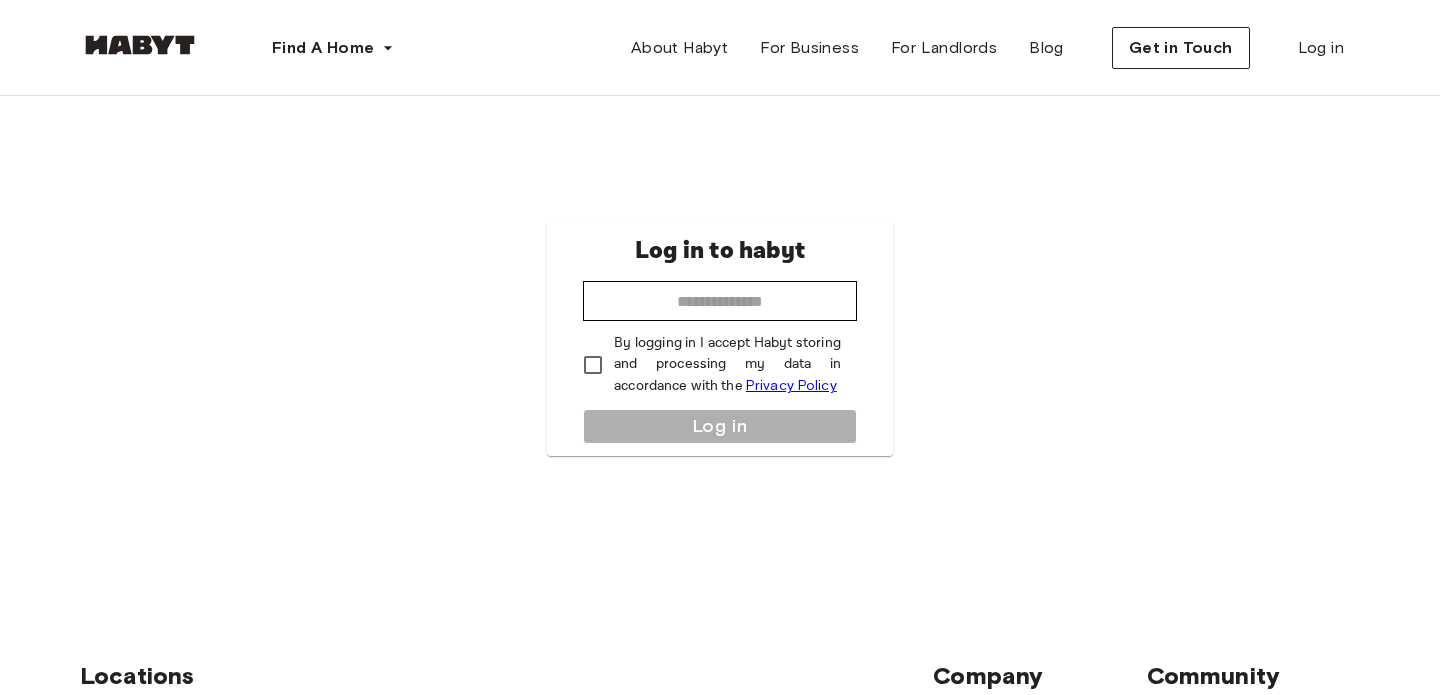 scroll, scrollTop: 0, scrollLeft: 0, axis: both 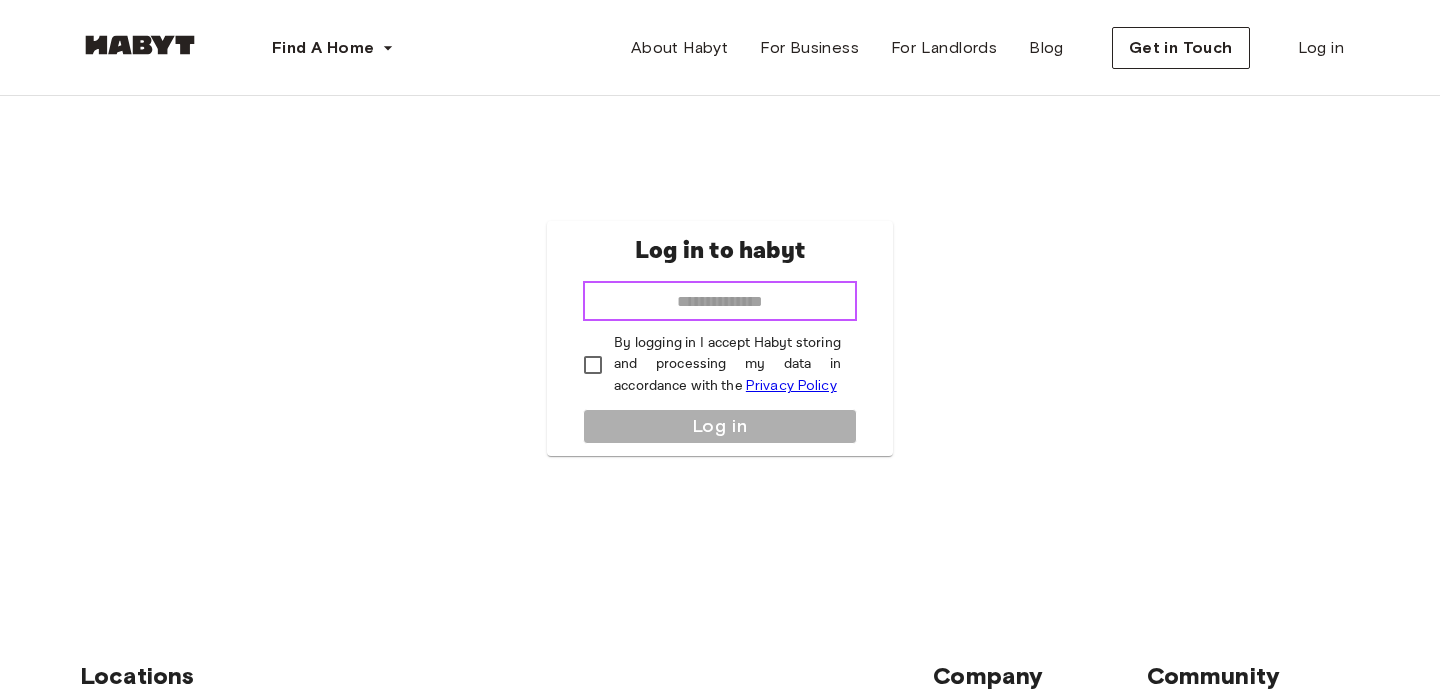 click at bounding box center (720, 301) 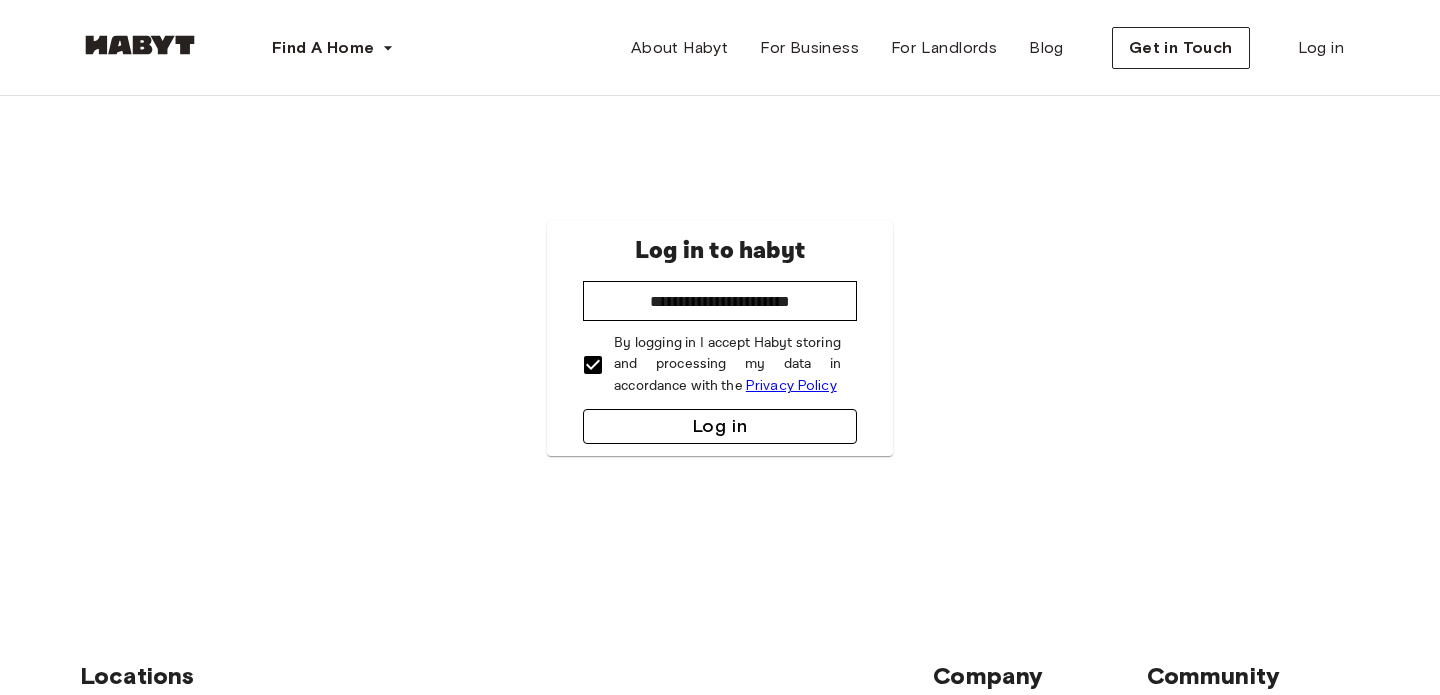 click on "Log in" at bounding box center [720, 426] 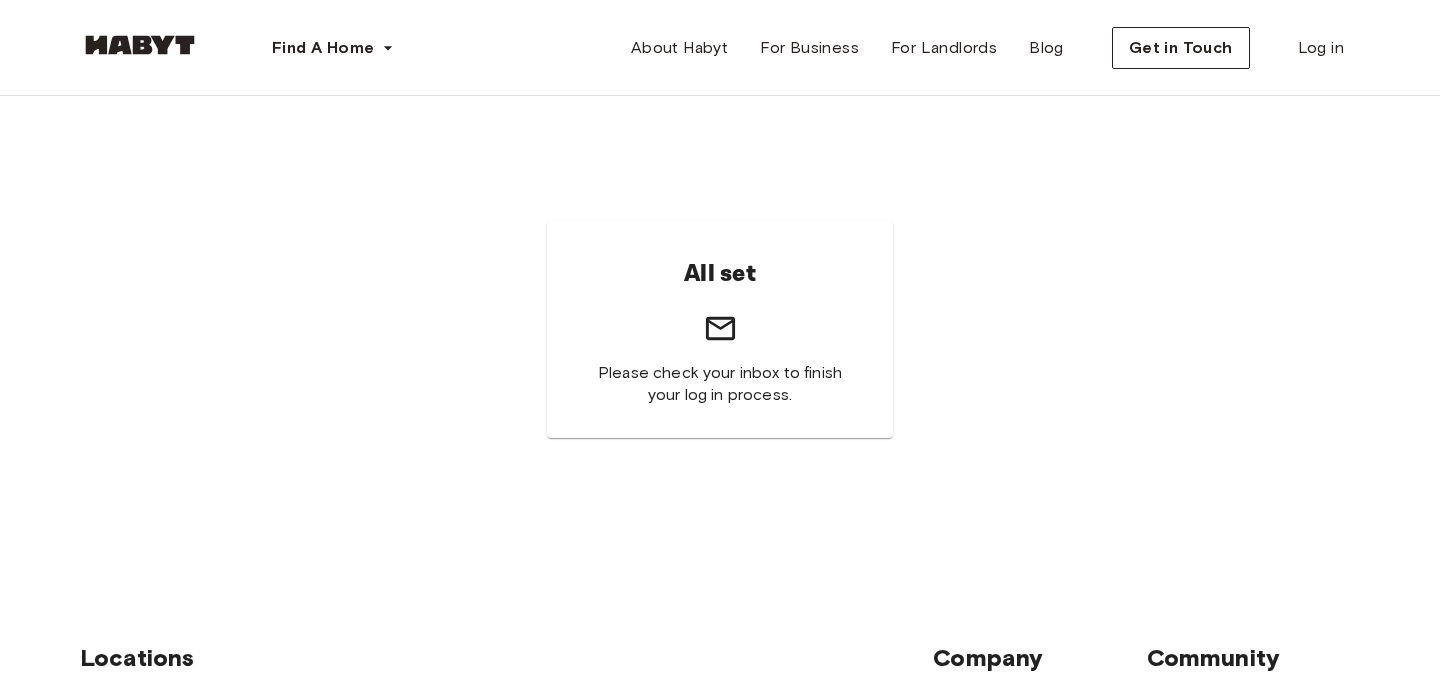 scroll, scrollTop: 0, scrollLeft: 0, axis: both 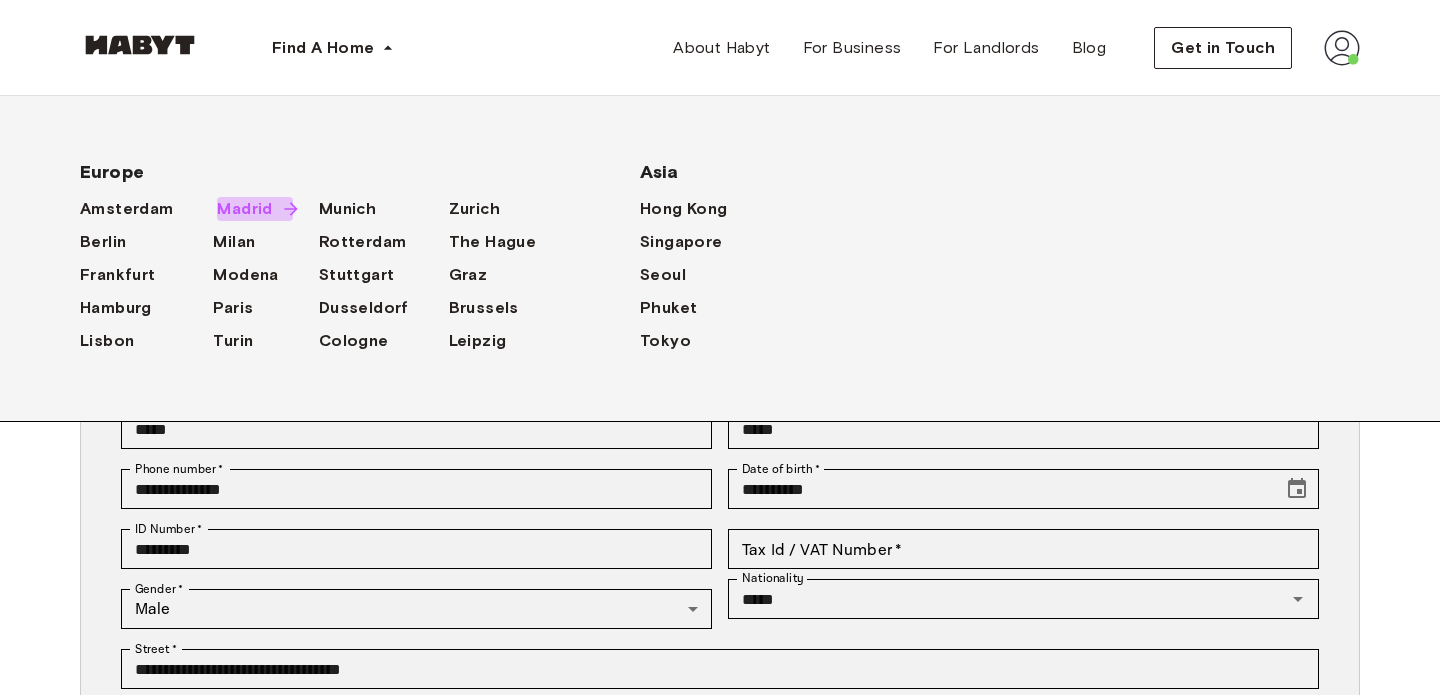 click on "Madrid" at bounding box center (244, 209) 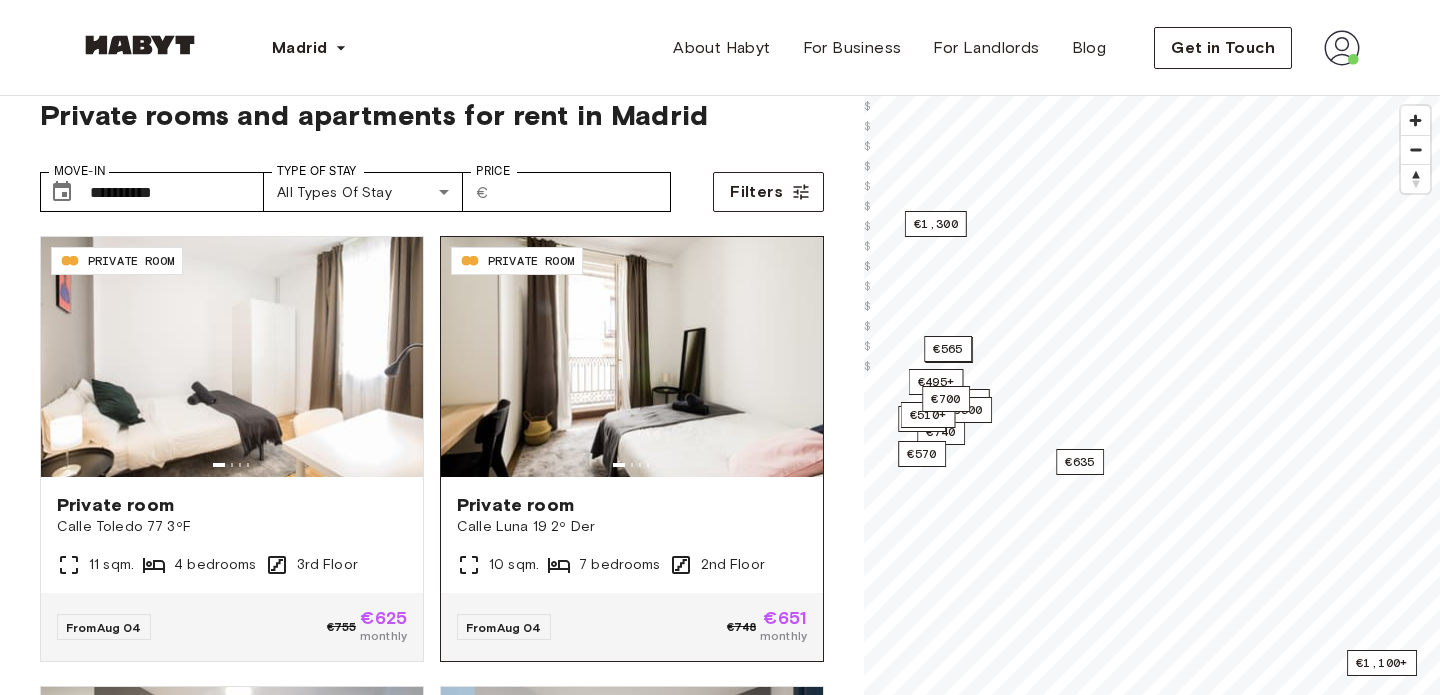 scroll, scrollTop: 38, scrollLeft: 0, axis: vertical 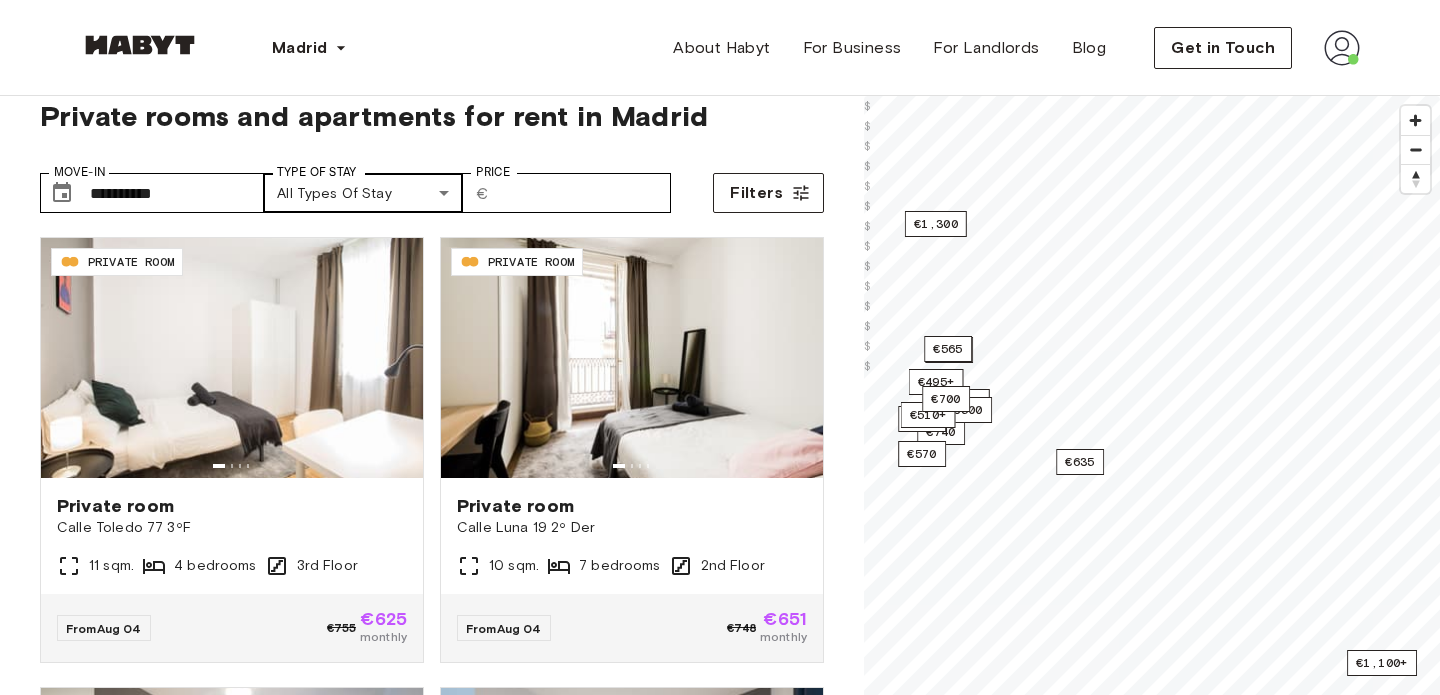 click on "**********" at bounding box center (720, 2361) 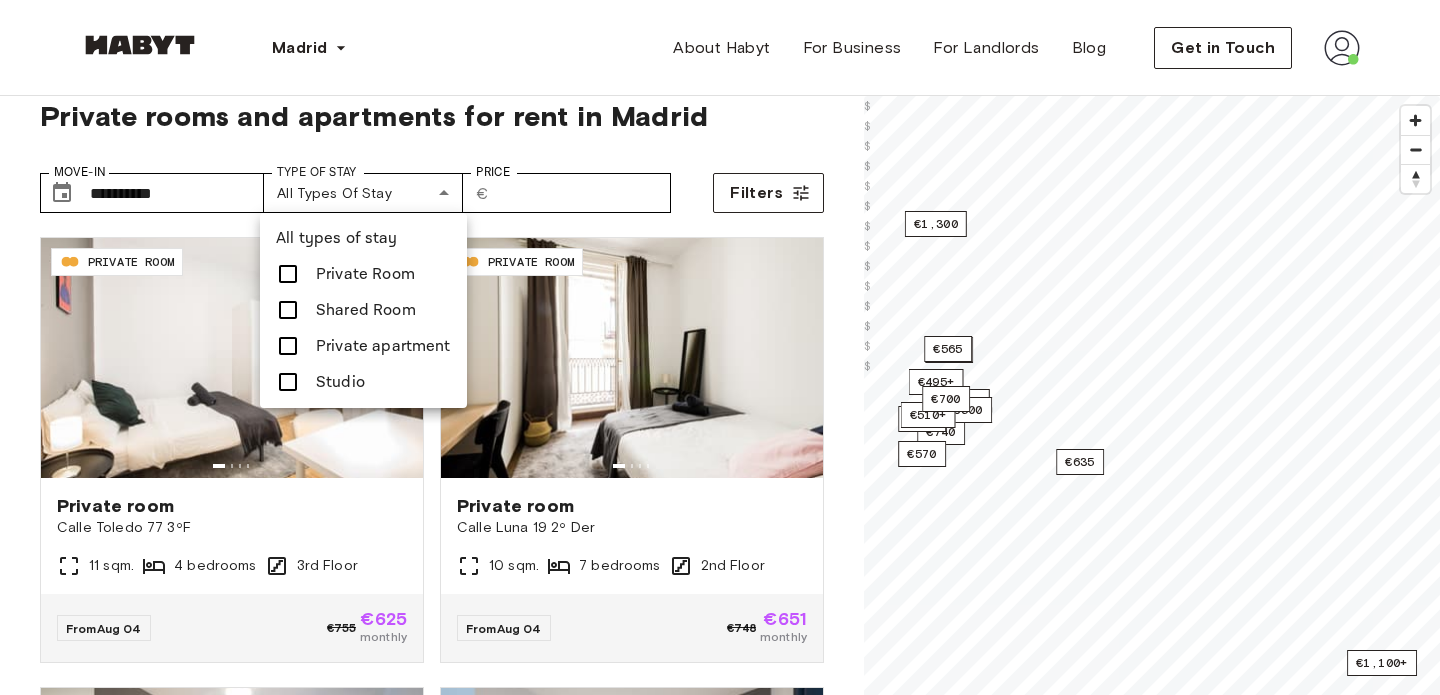 click at bounding box center [288, 382] 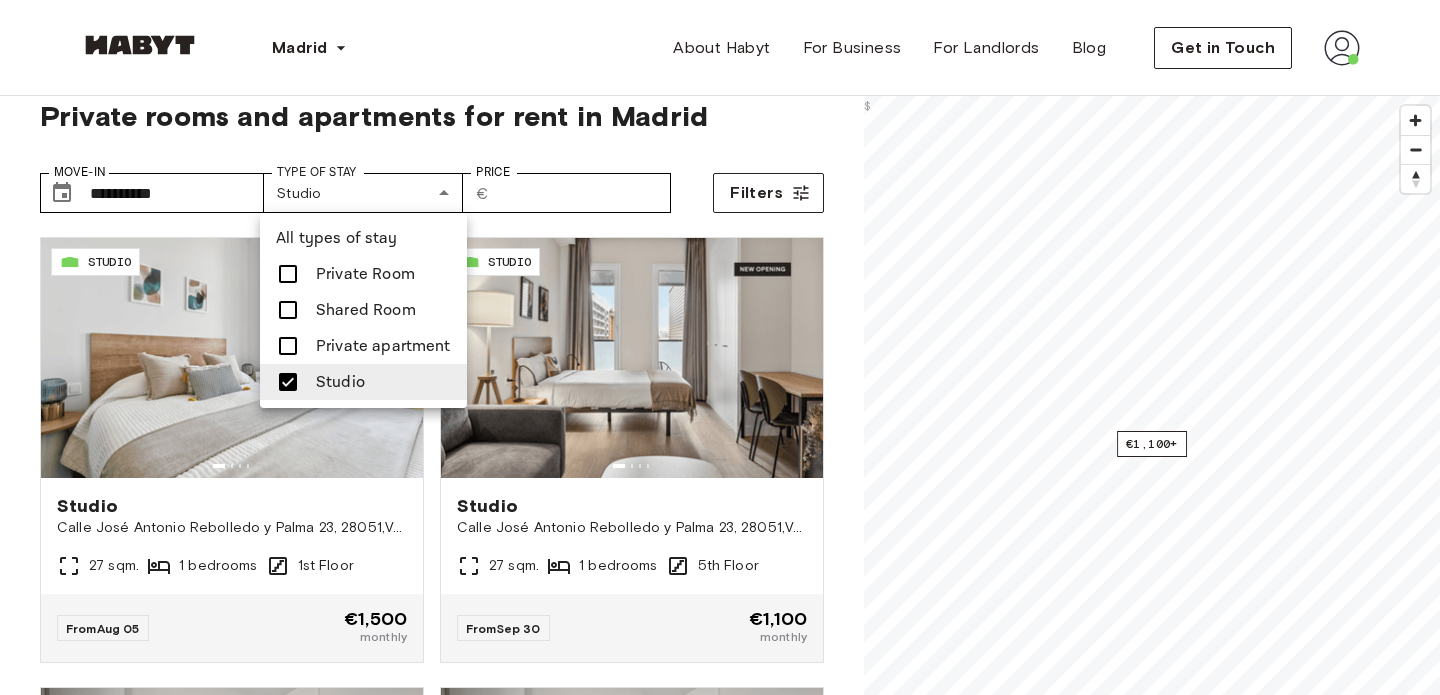 click at bounding box center (720, 347) 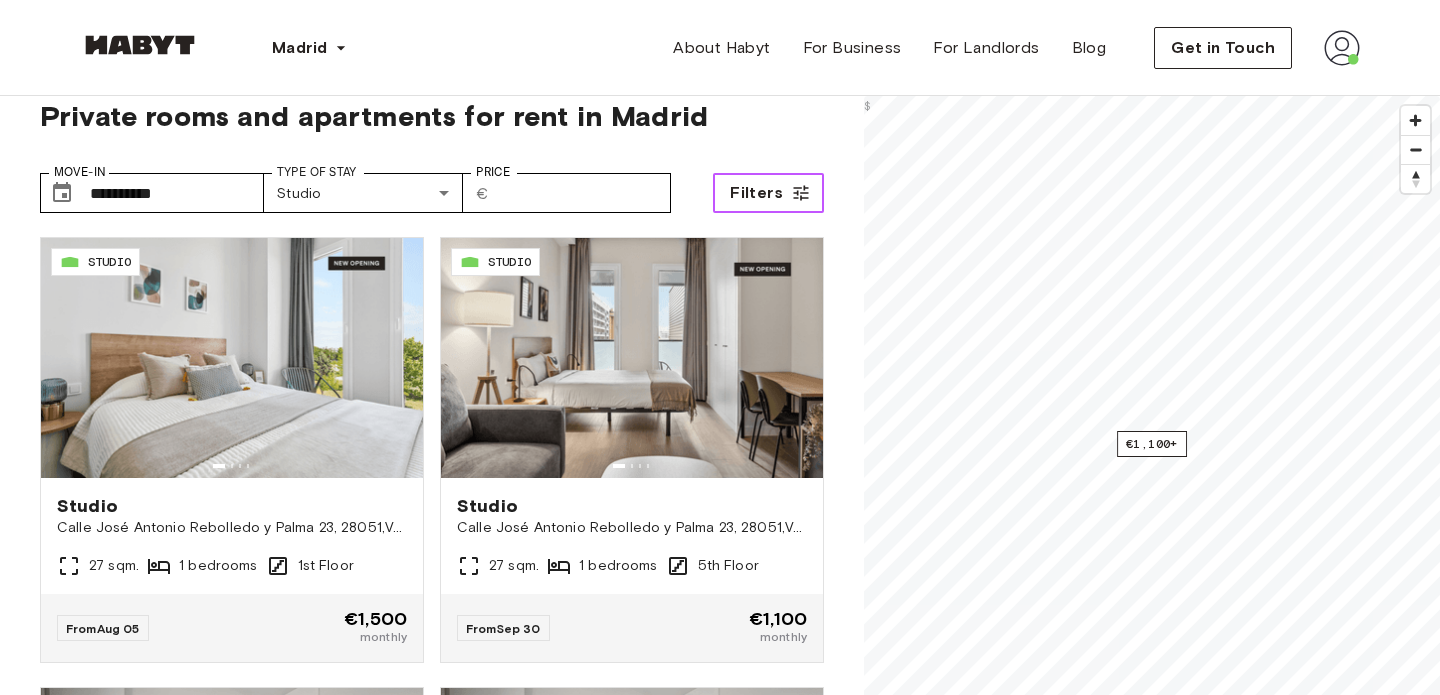 click on "Filters" at bounding box center [756, 193] 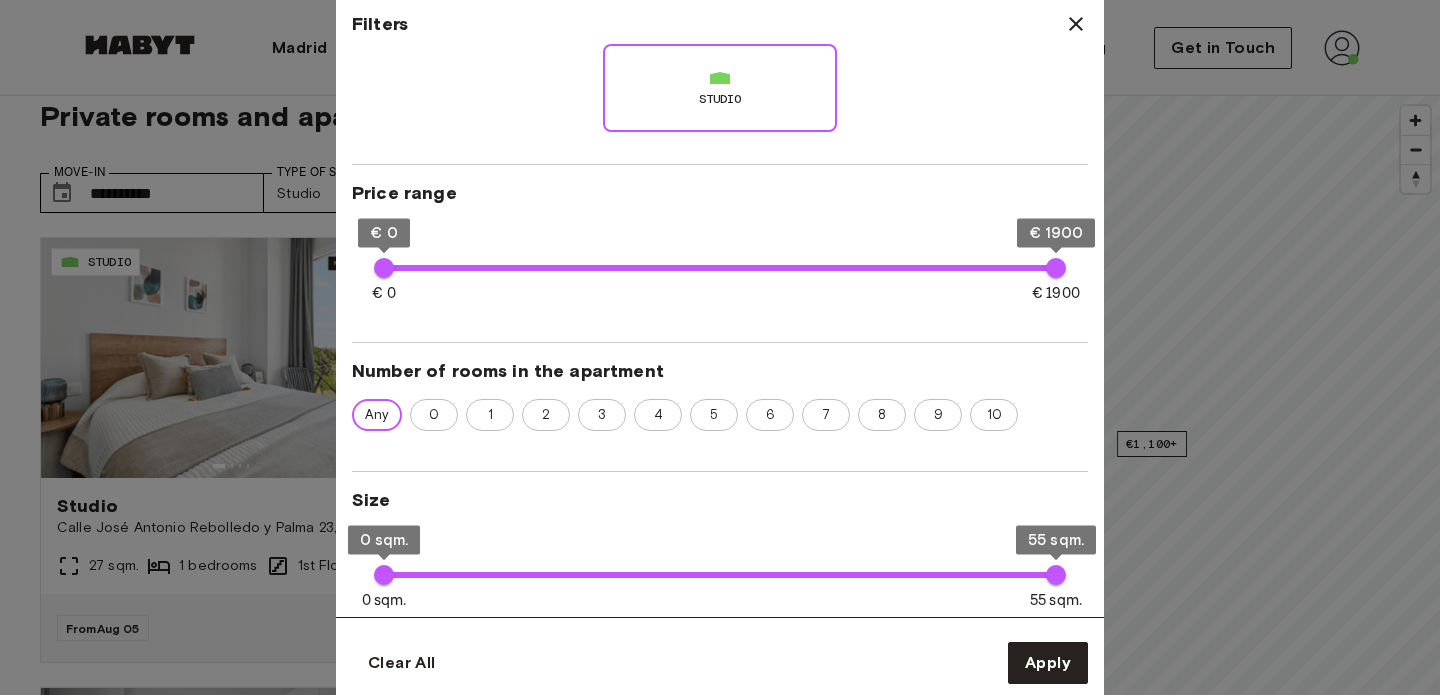 scroll, scrollTop: 292, scrollLeft: 0, axis: vertical 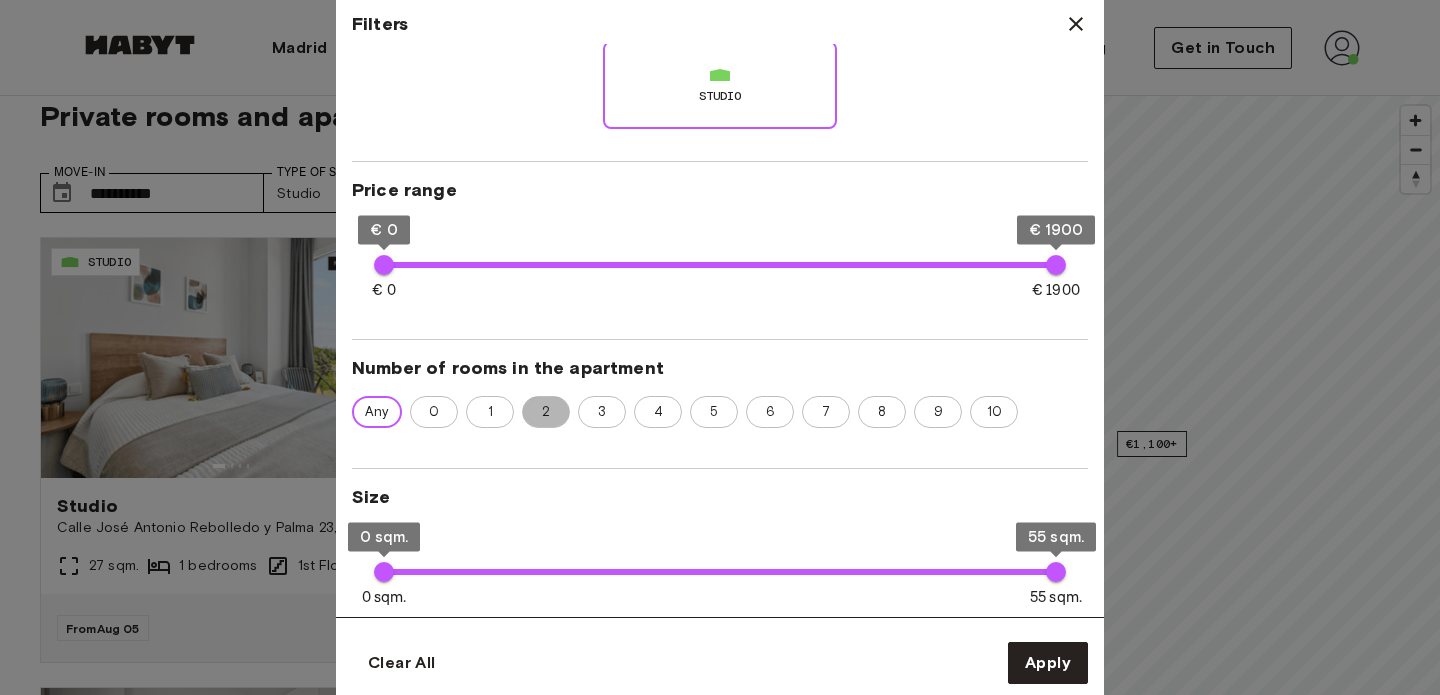 click on "2" at bounding box center (546, 412) 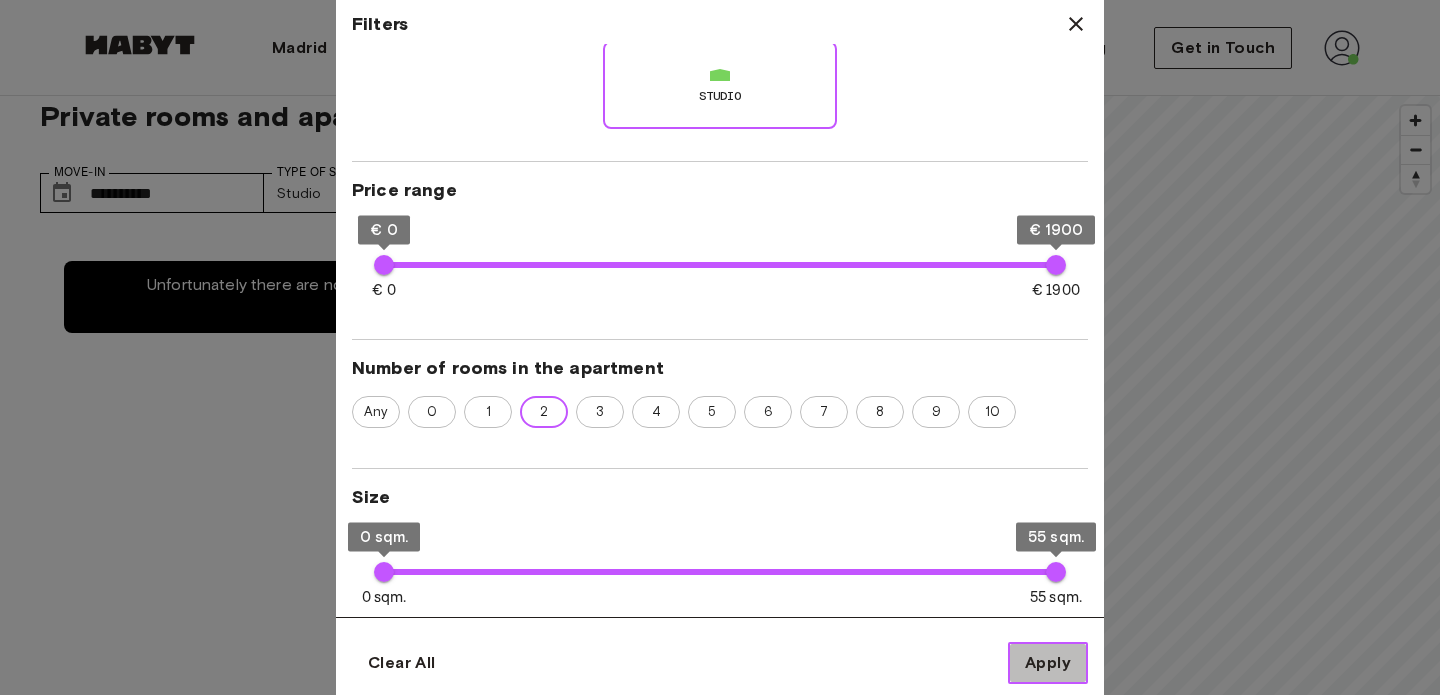 click on "Apply" at bounding box center [1048, 663] 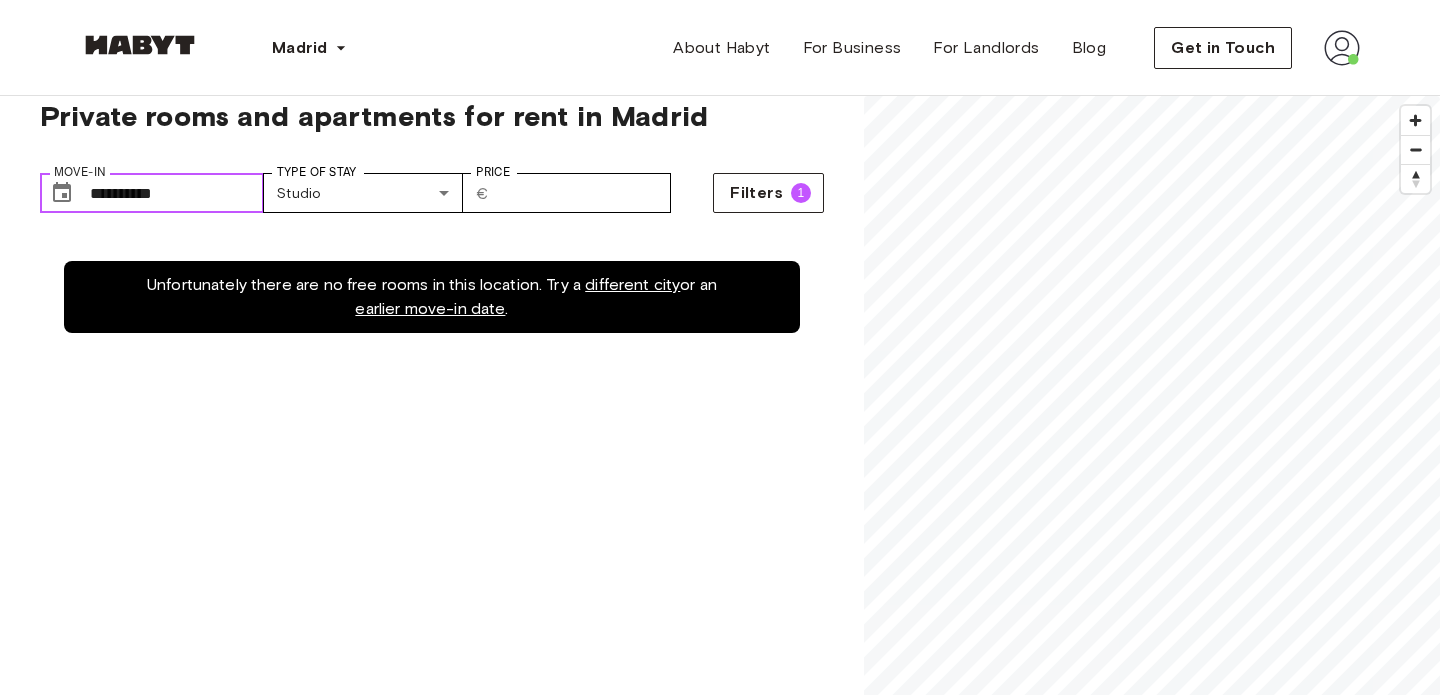click on "**********" at bounding box center [177, 193] 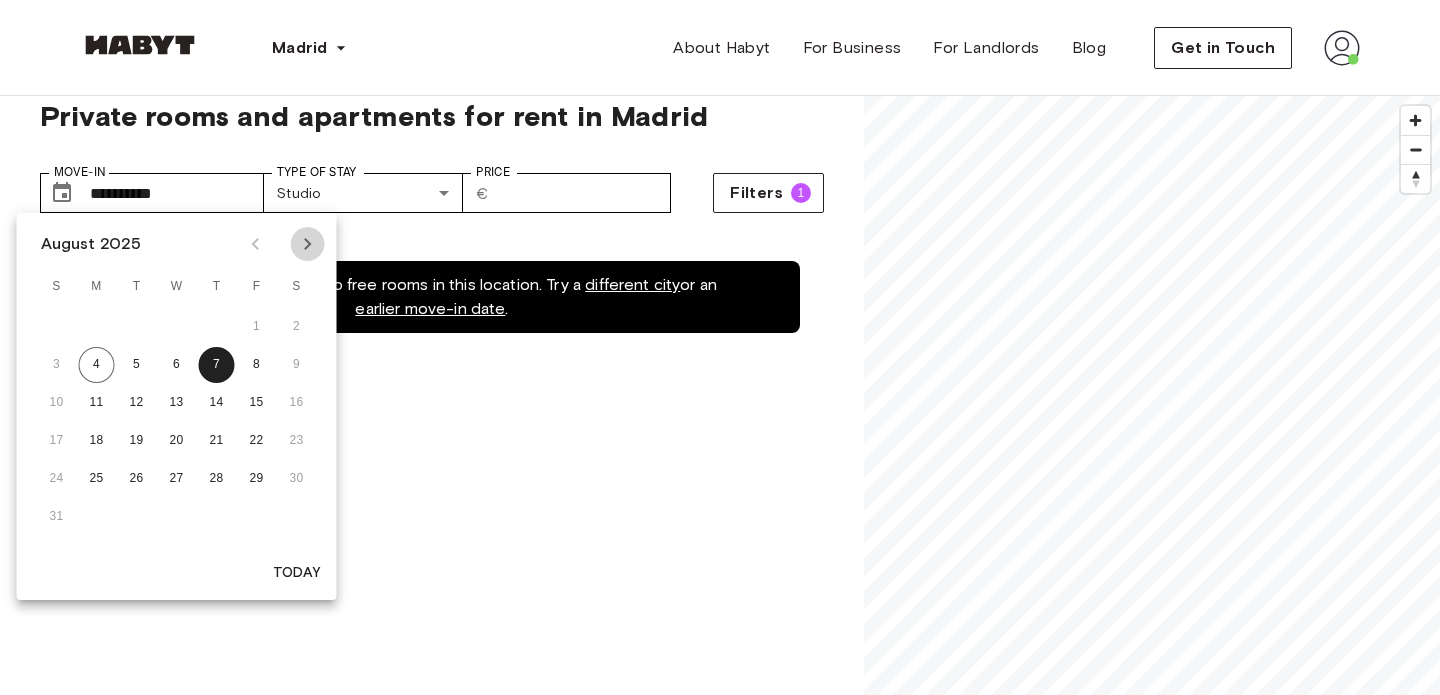 click 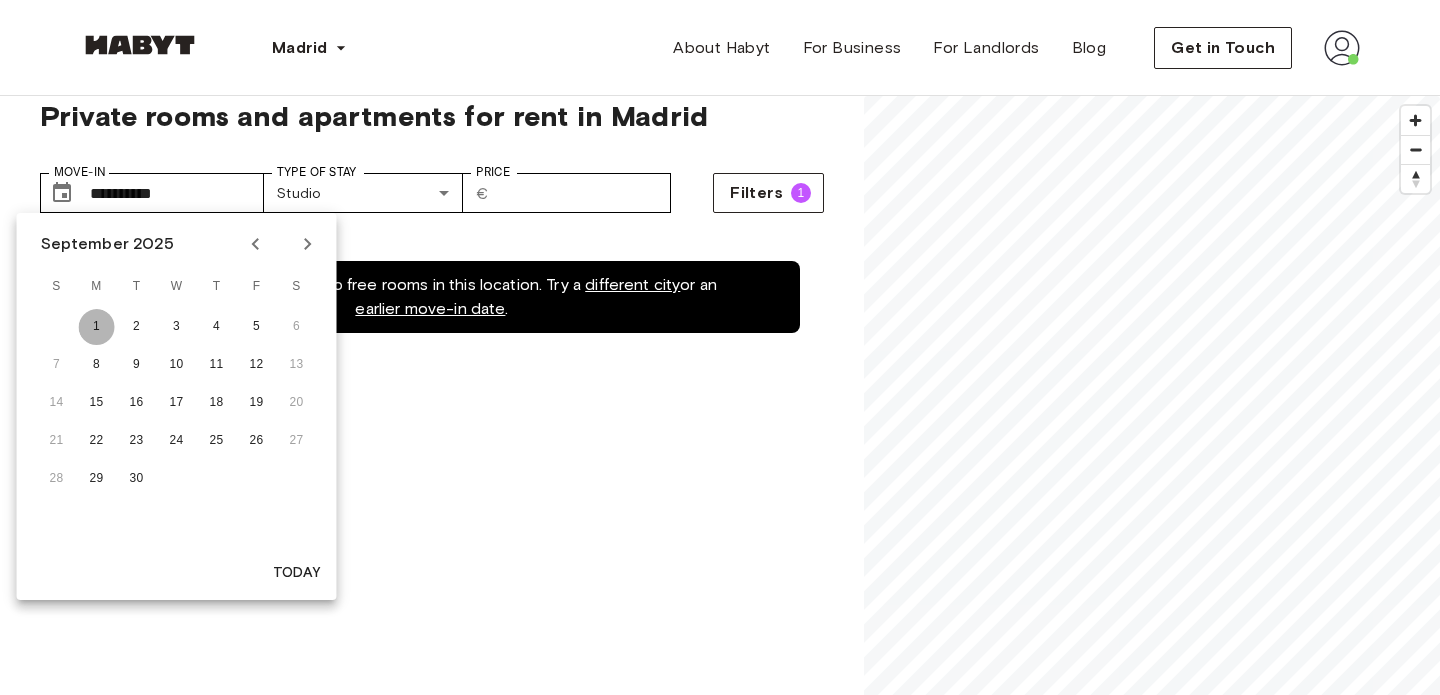 click on "1" at bounding box center [97, 327] 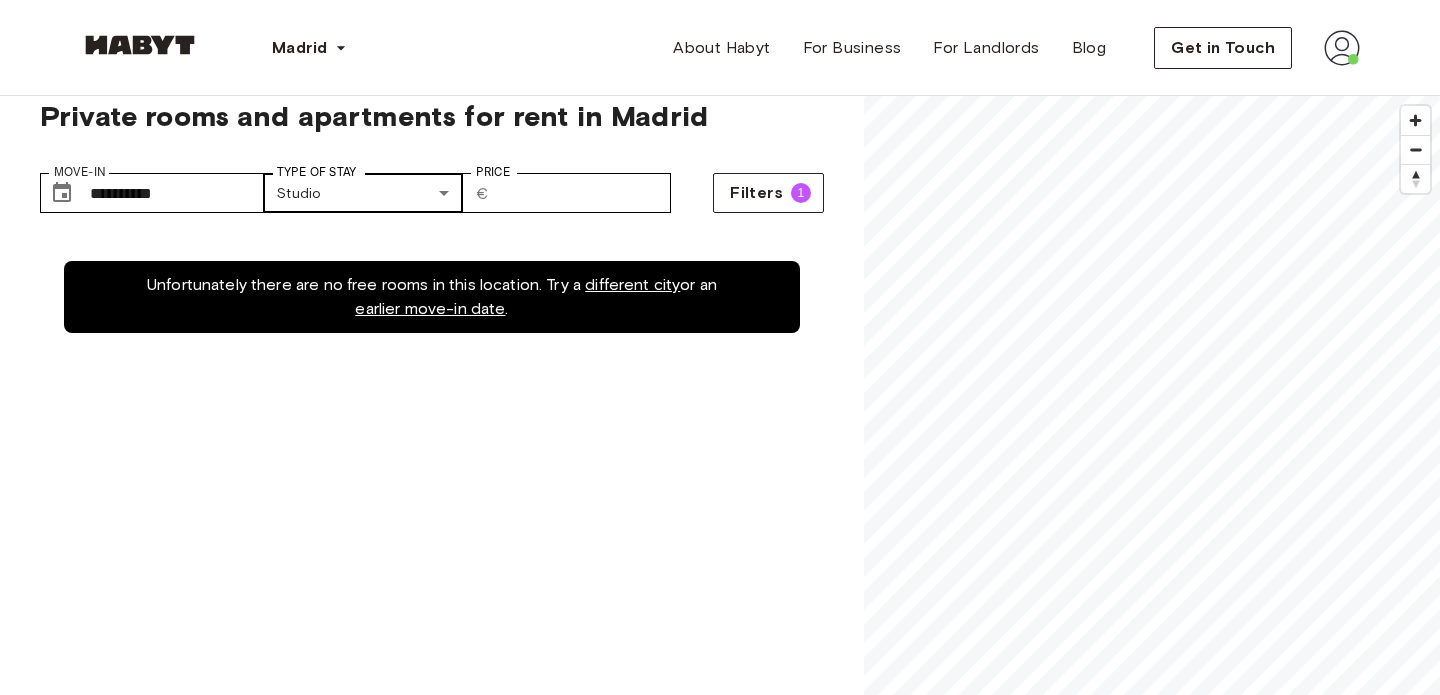 click on "**********" at bounding box center [720, 2361] 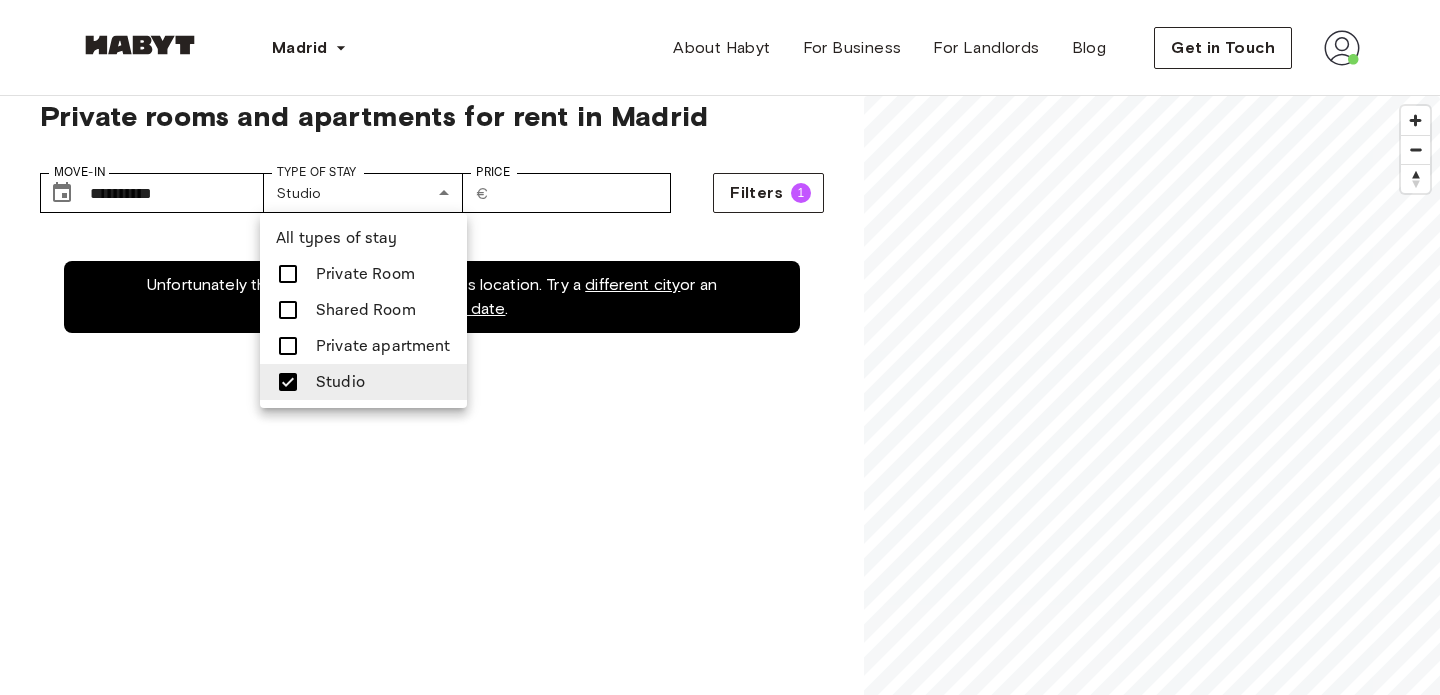 click at bounding box center [720, 347] 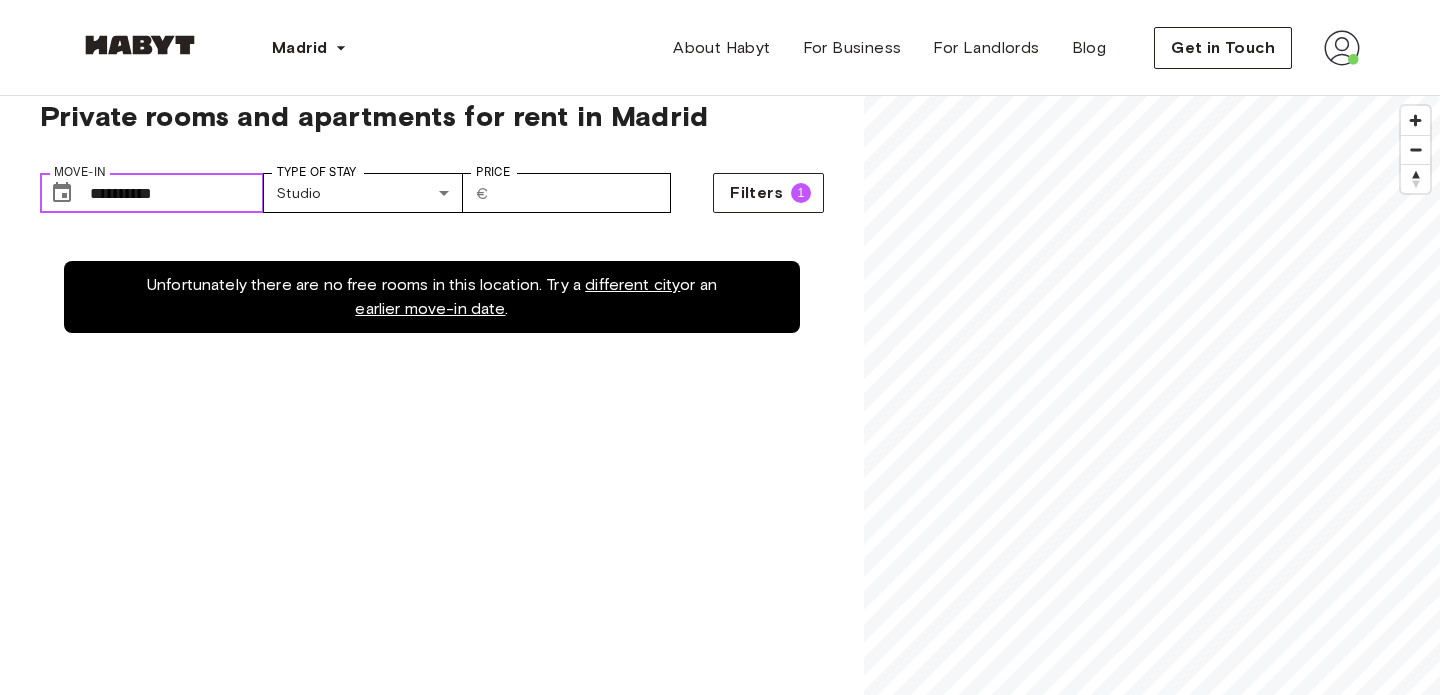 click on "**********" at bounding box center (177, 193) 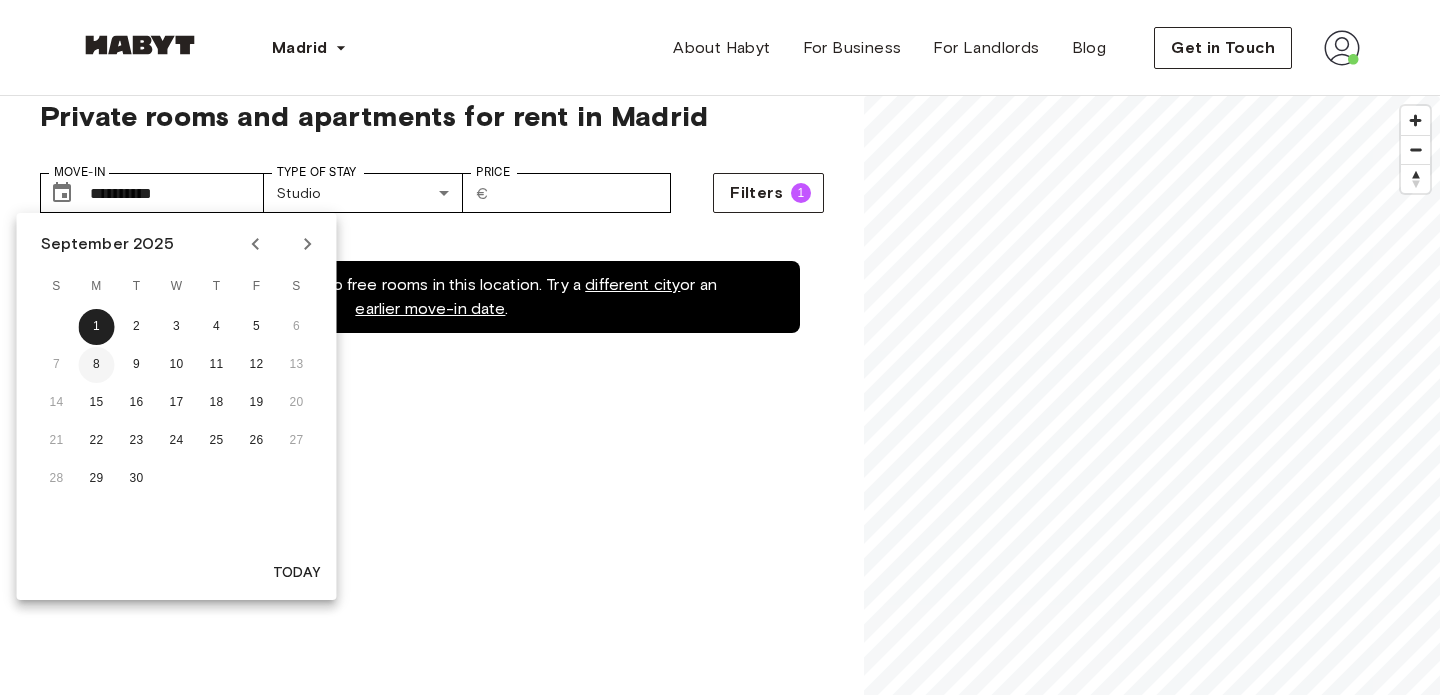 click on "8" at bounding box center (97, 365) 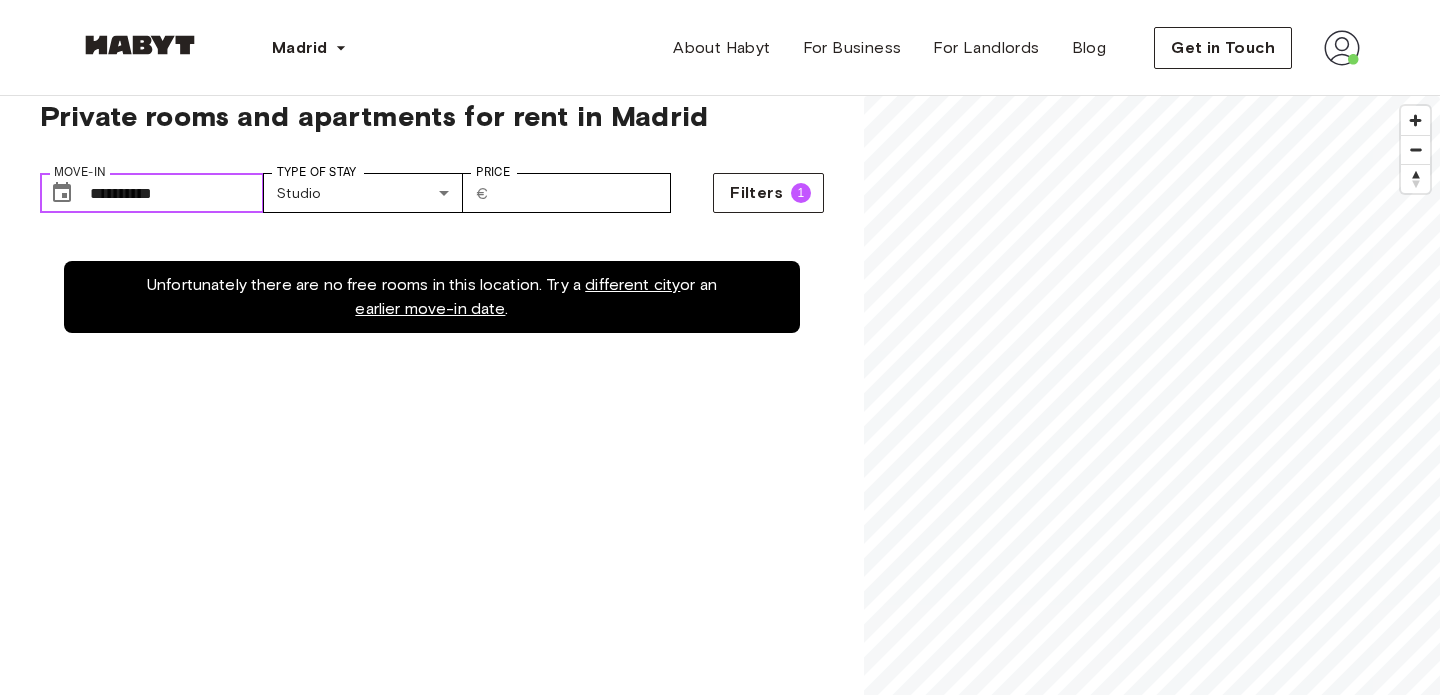 click on "**********" at bounding box center (177, 193) 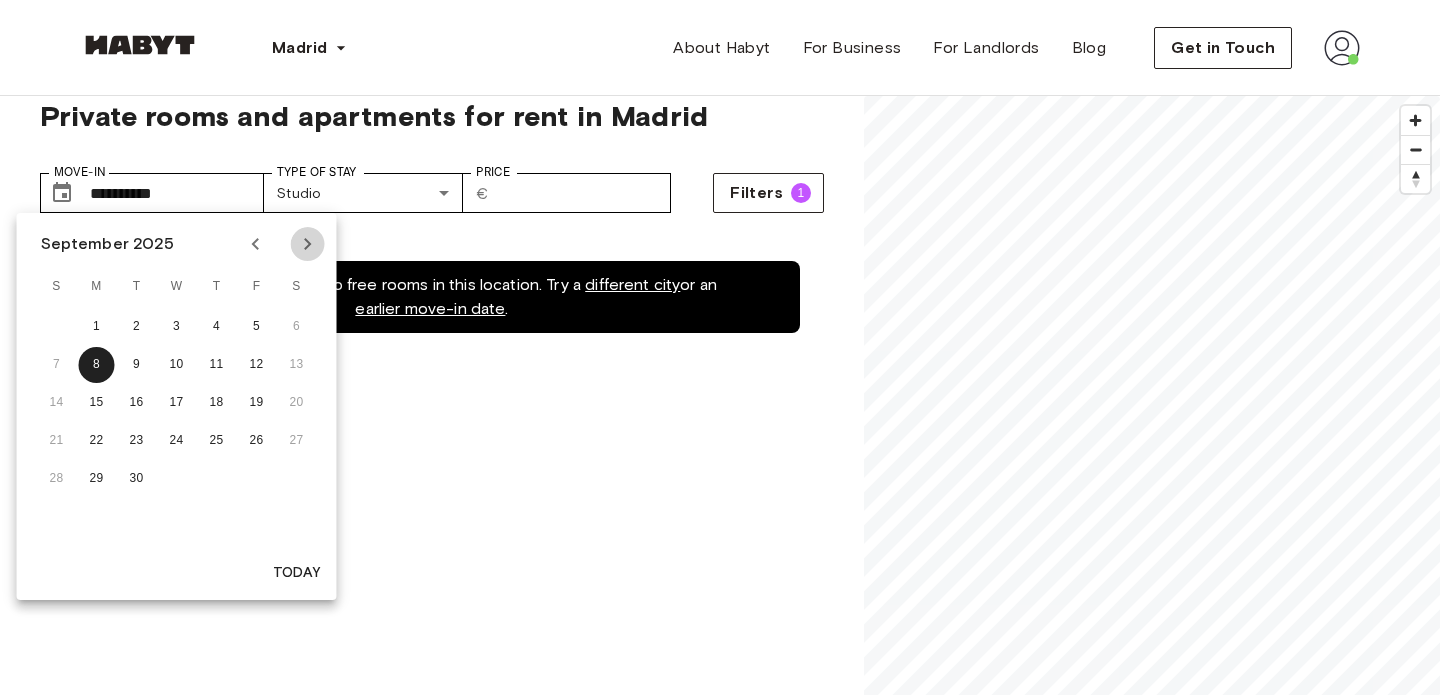 click 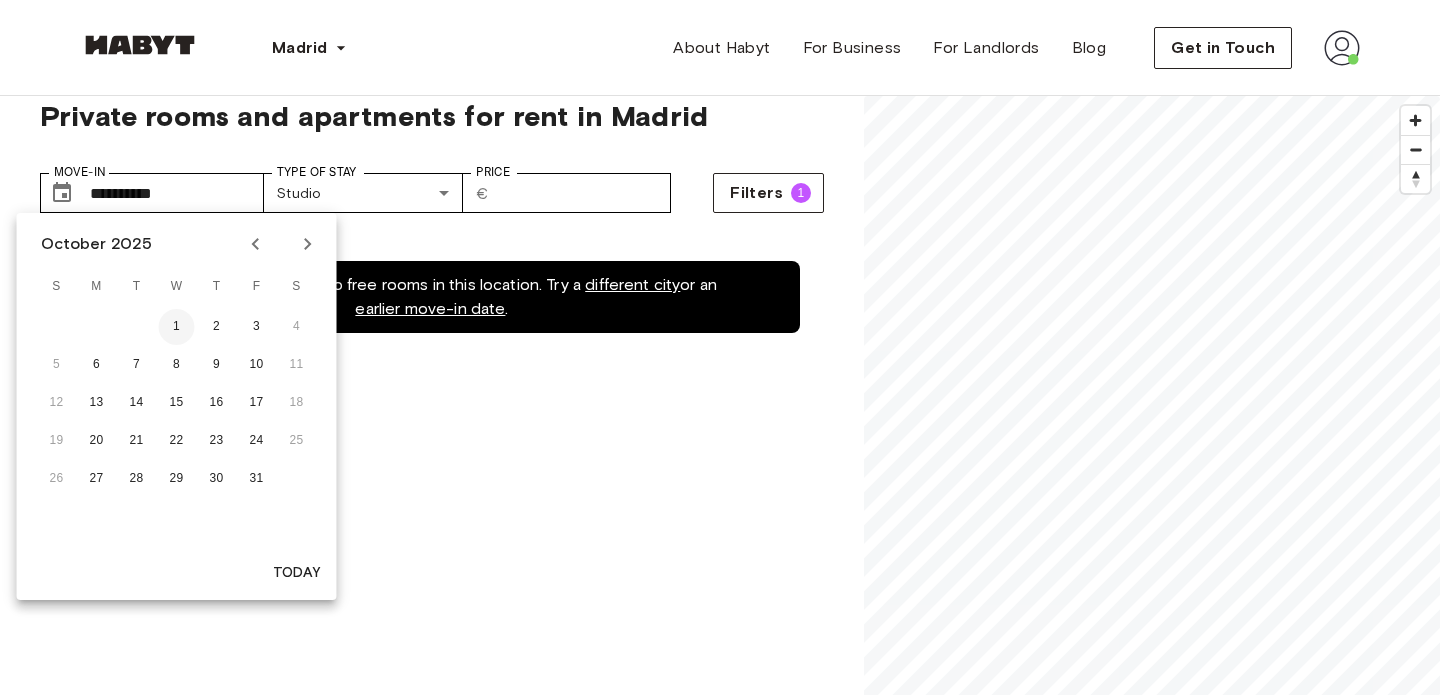 click on "1" at bounding box center [177, 327] 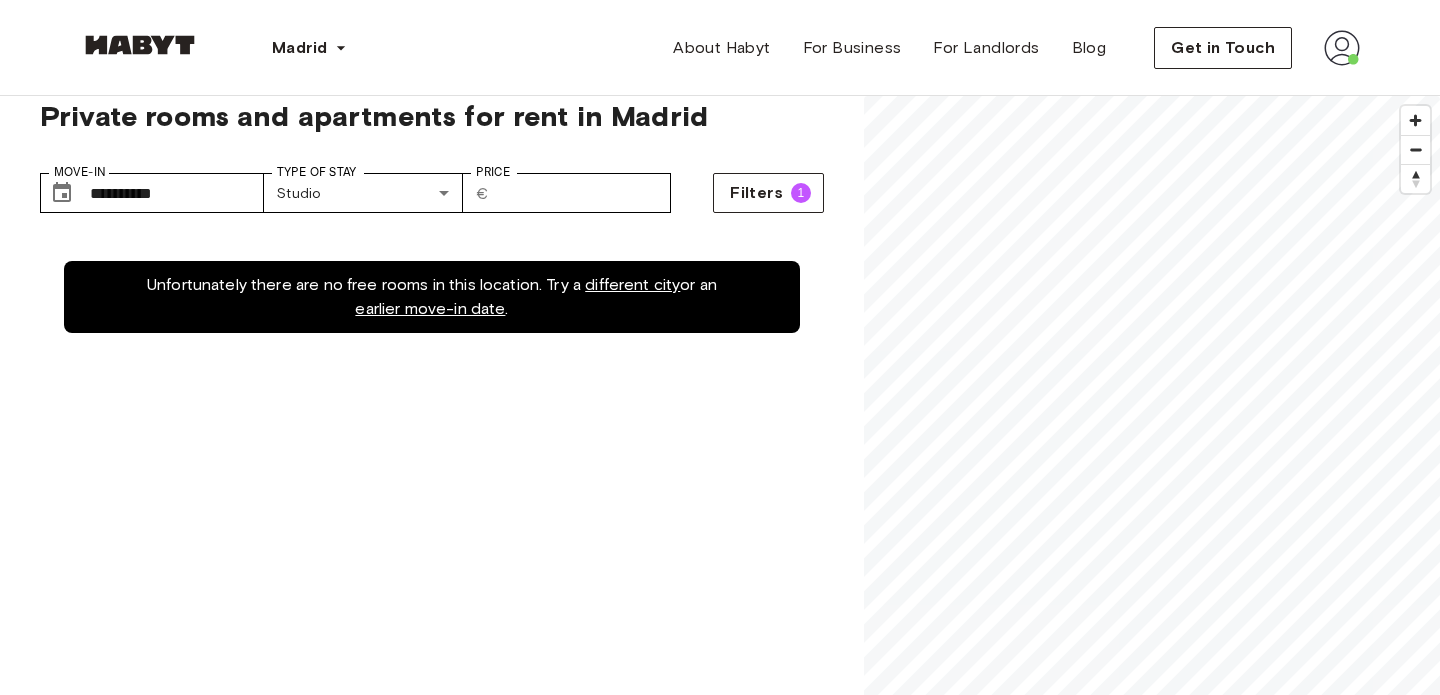 type on "**********" 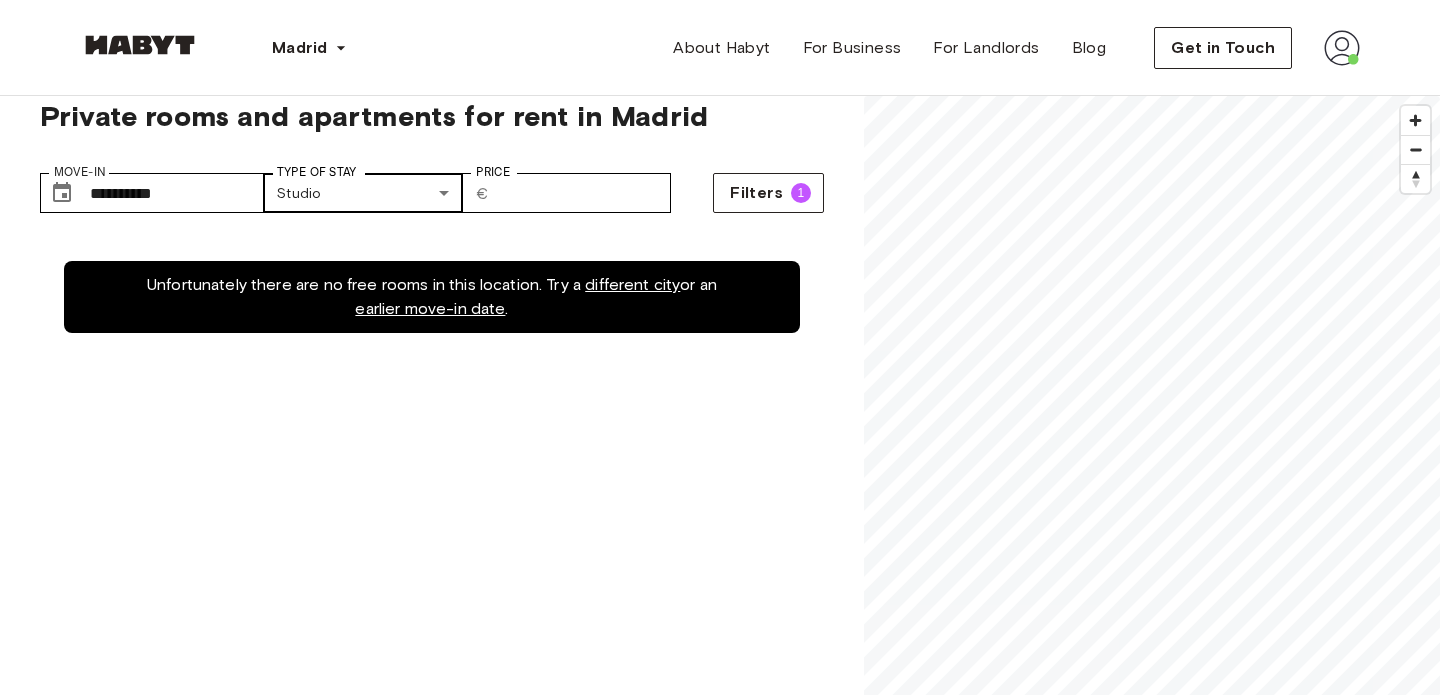 click on "**********" at bounding box center [720, 2361] 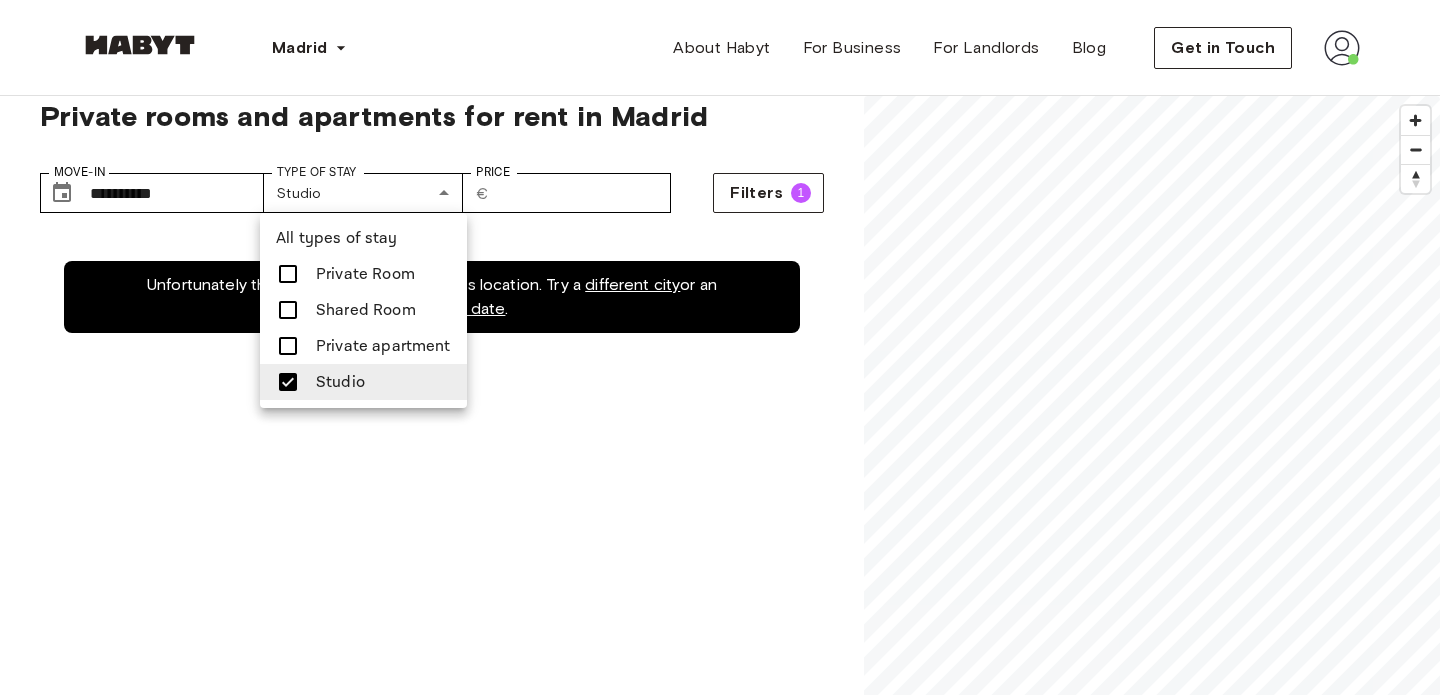 click on "Private Room" at bounding box center (363, 274) 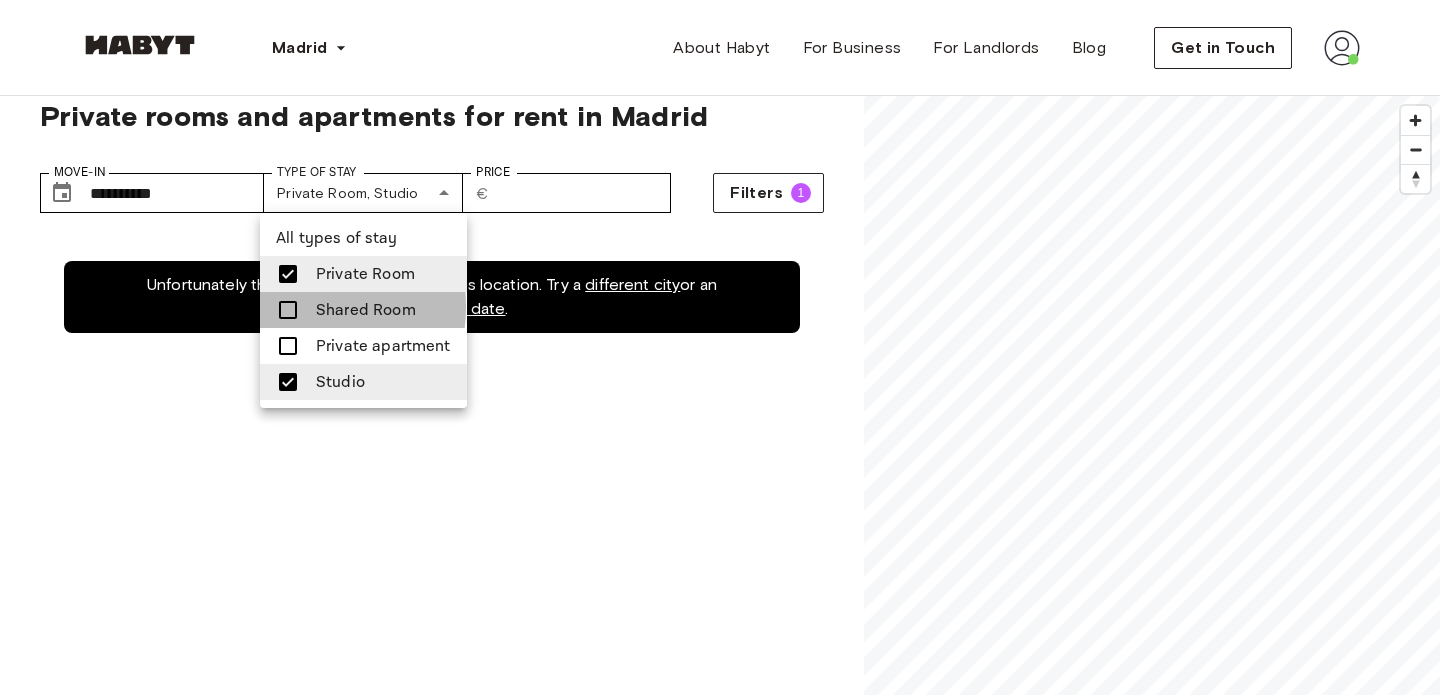 click at bounding box center [288, 310] 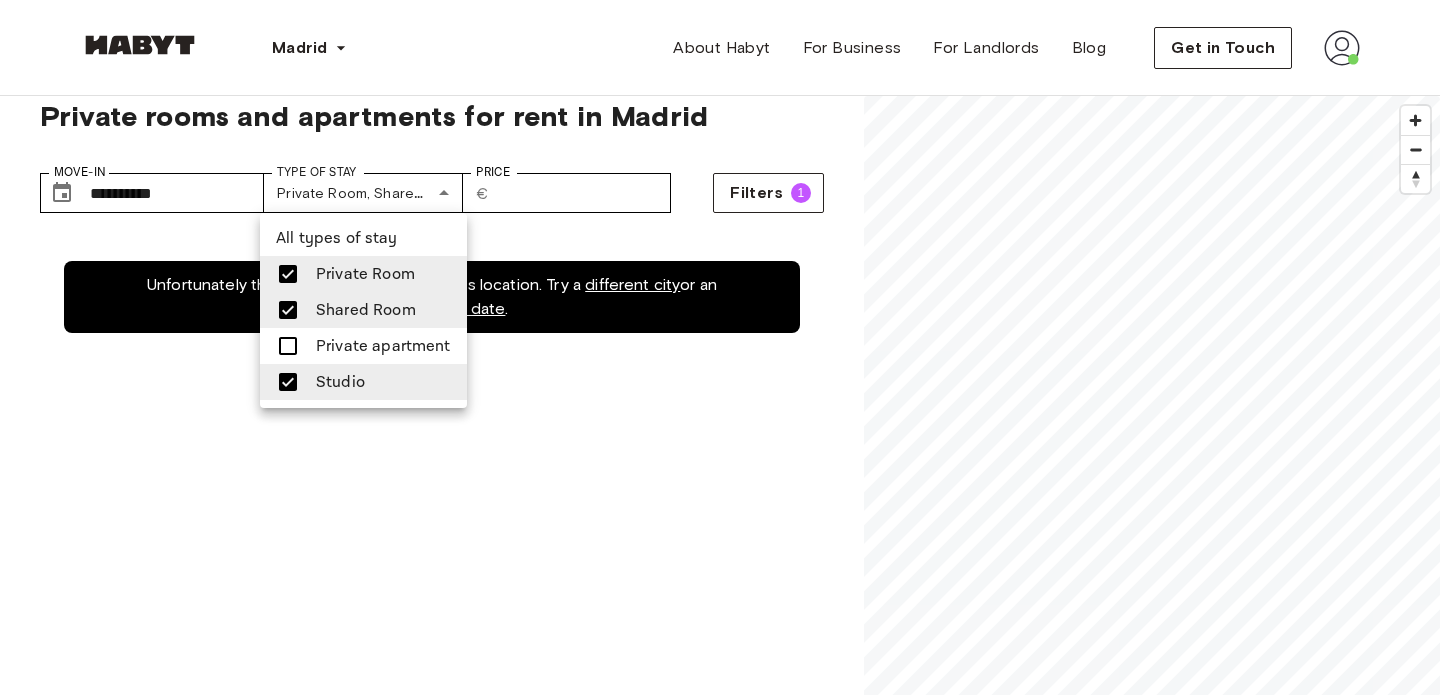 click at bounding box center [288, 346] 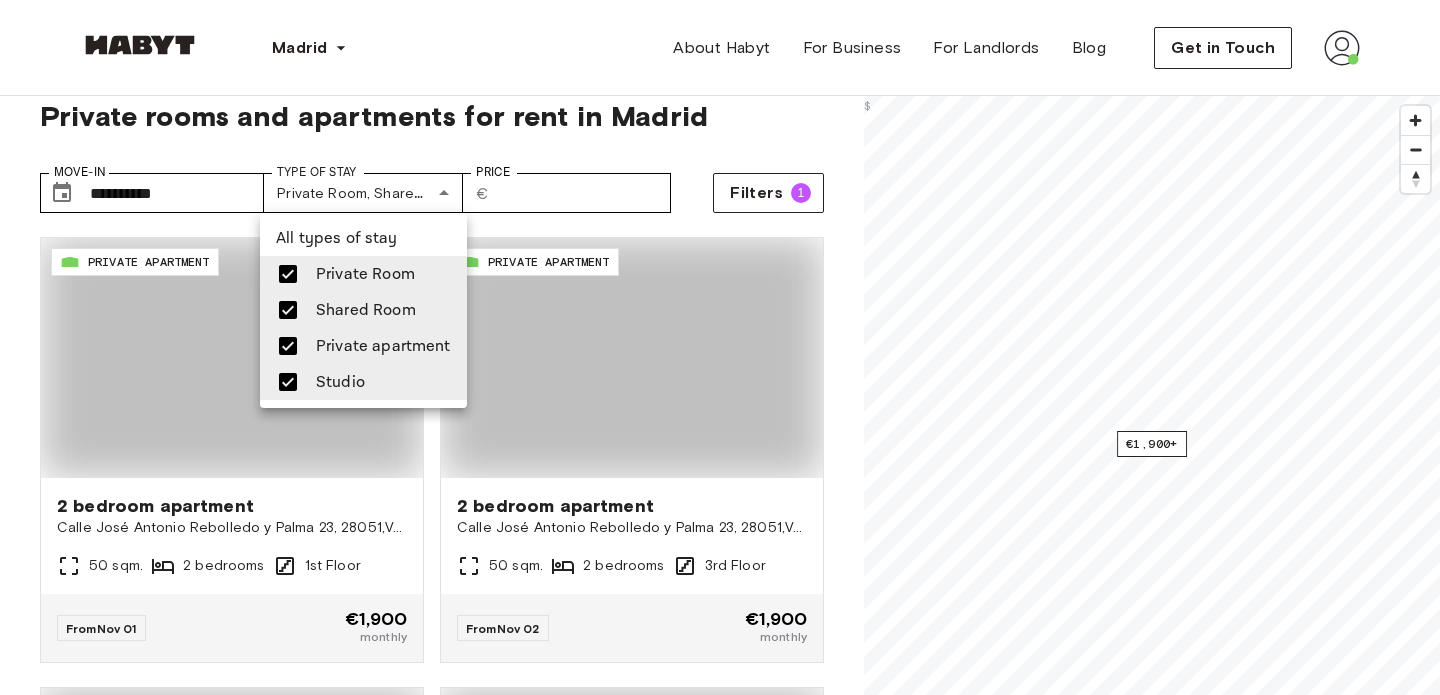 type on "**********" 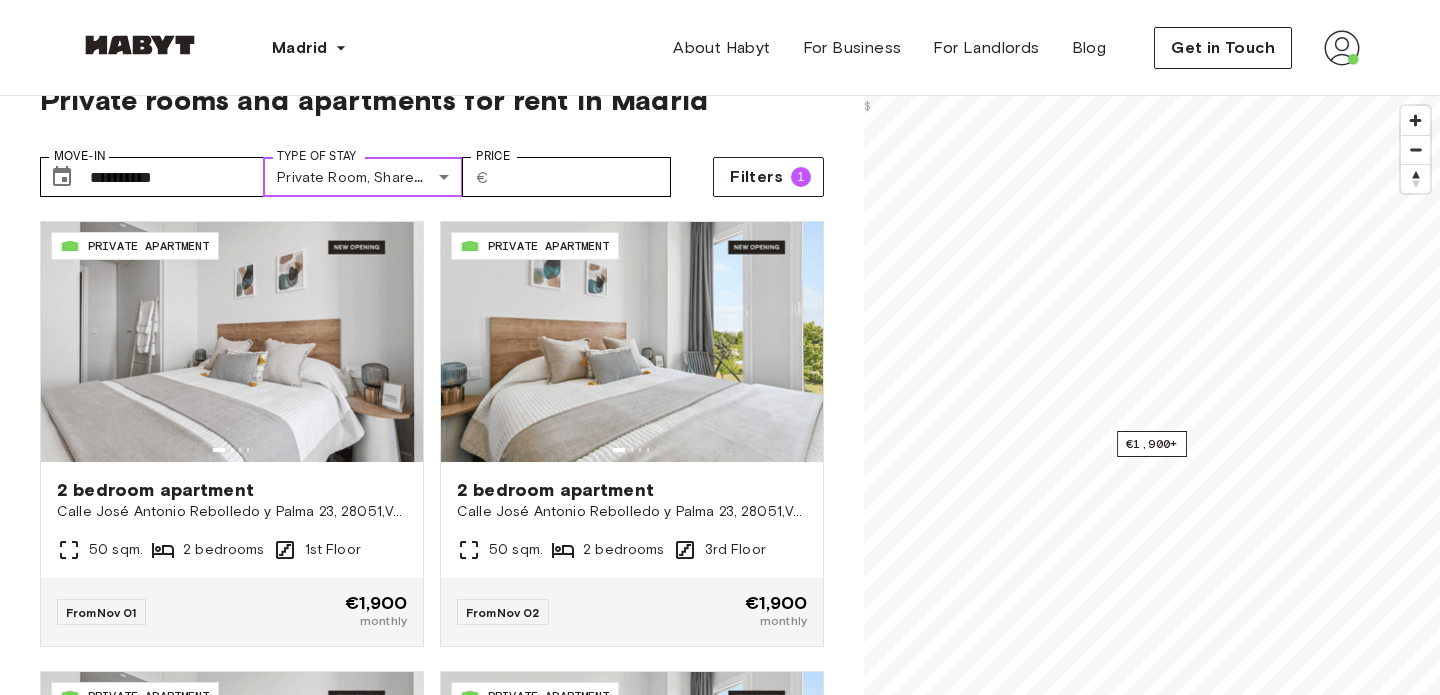 scroll, scrollTop: 57, scrollLeft: 0, axis: vertical 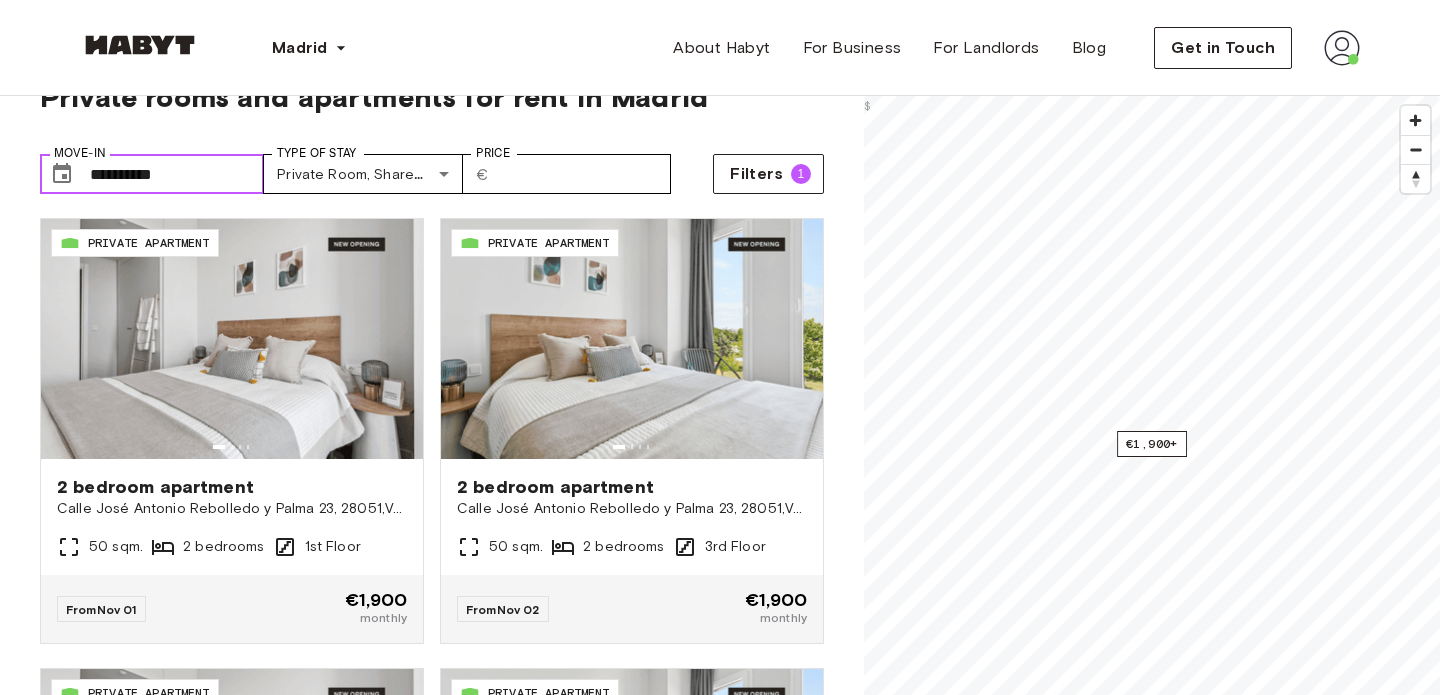 click on "**********" at bounding box center (177, 174) 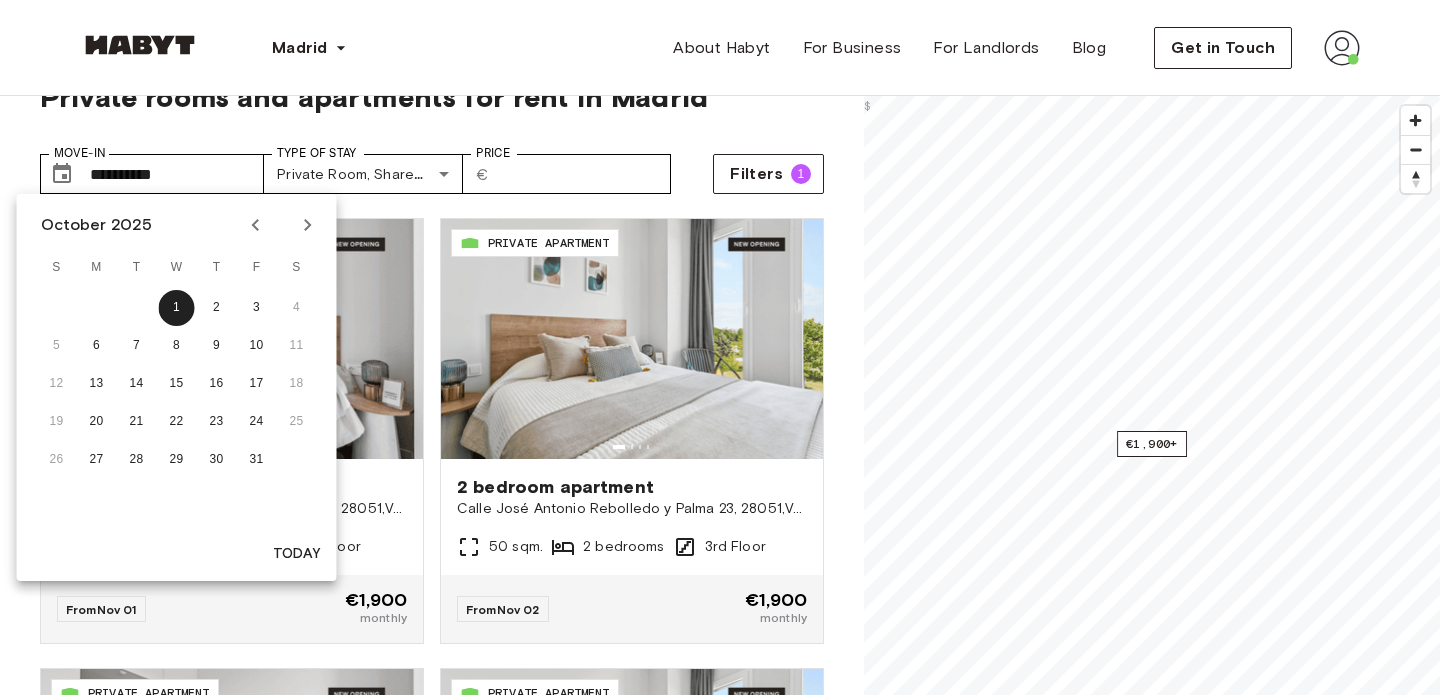 click 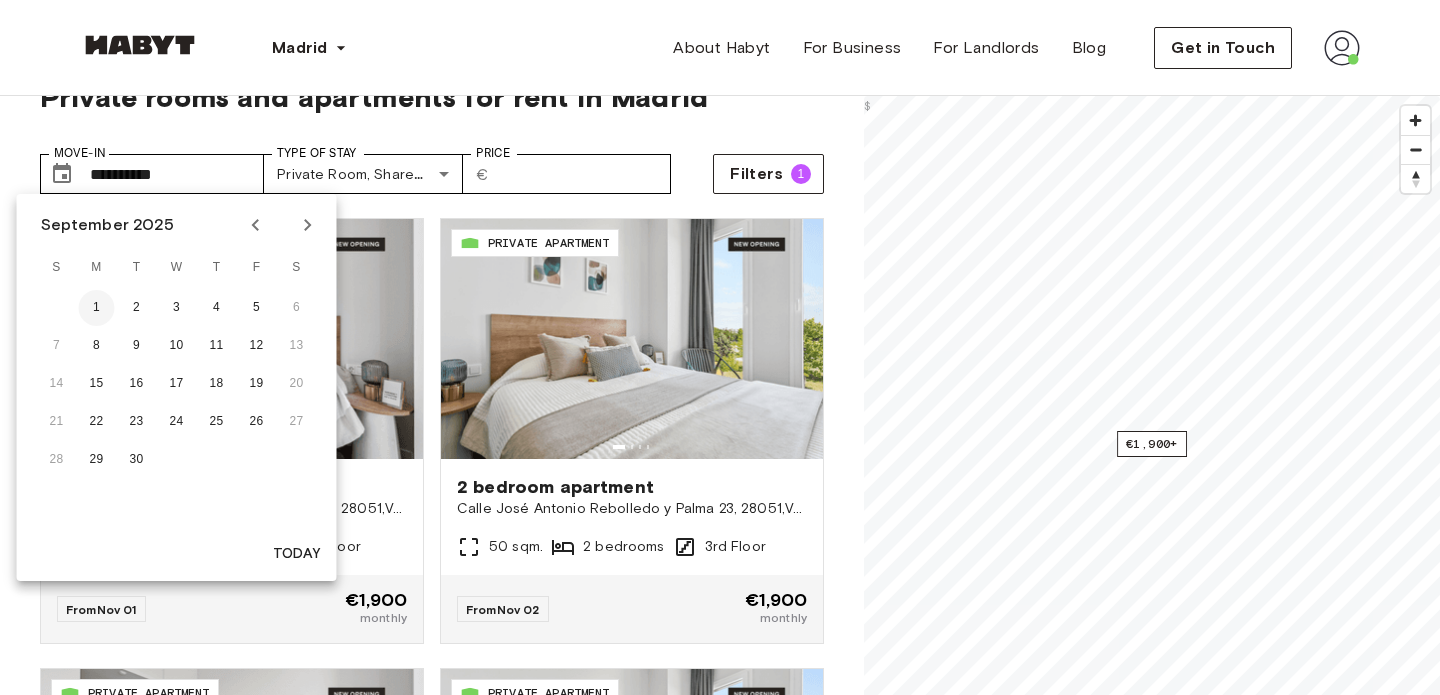 click on "1" at bounding box center (97, 308) 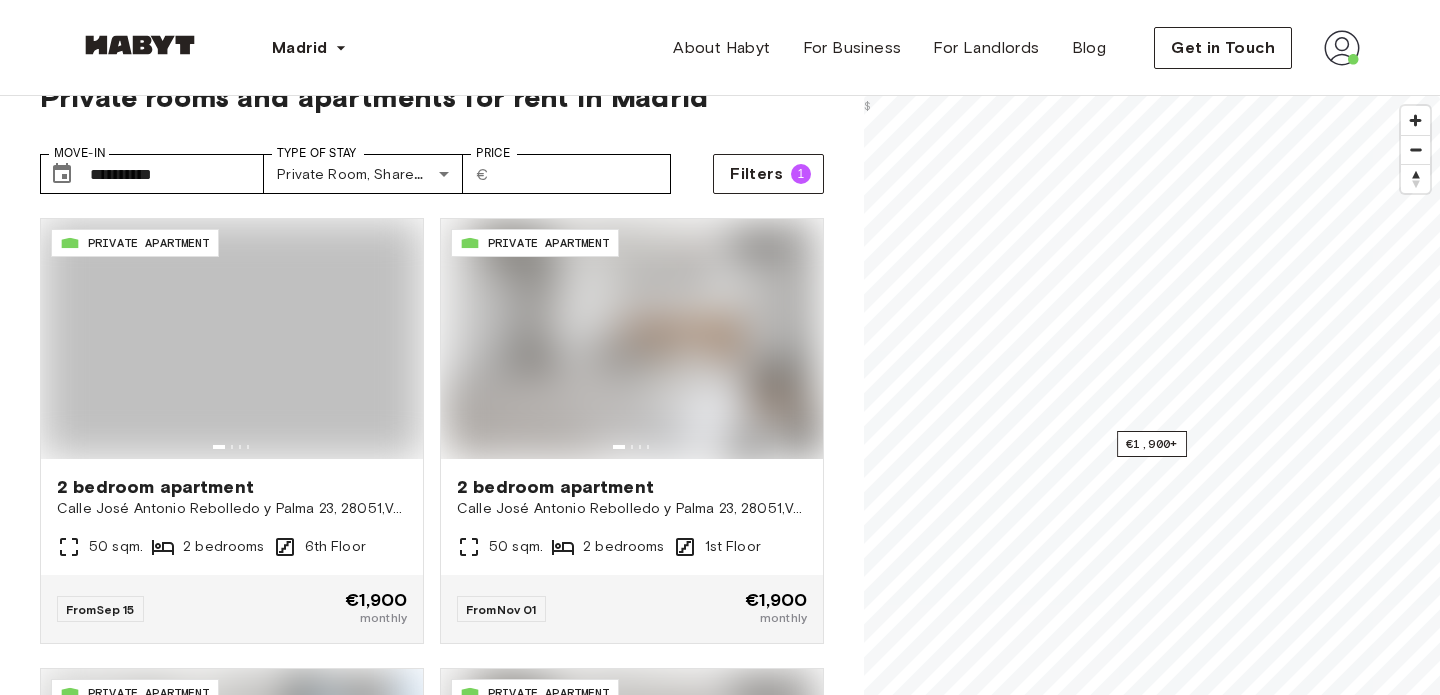 type on "**********" 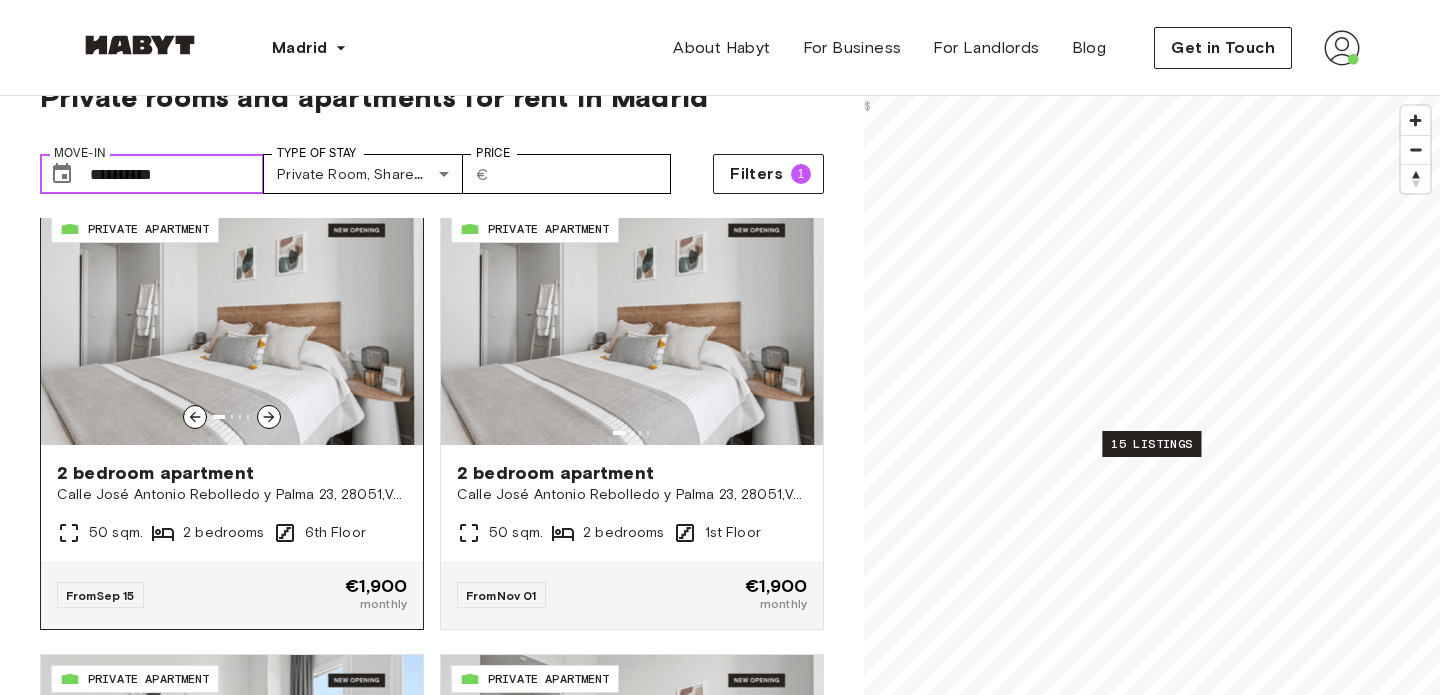 scroll, scrollTop: 19, scrollLeft: 0, axis: vertical 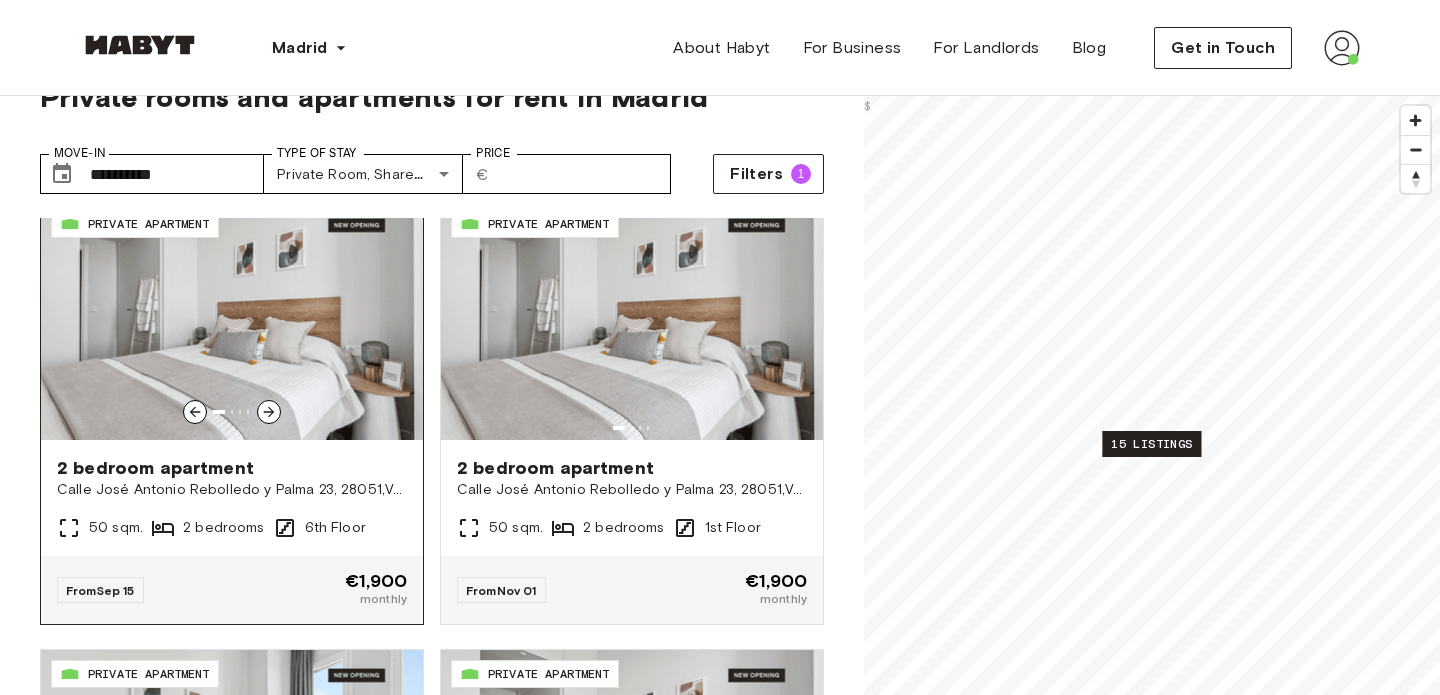 click 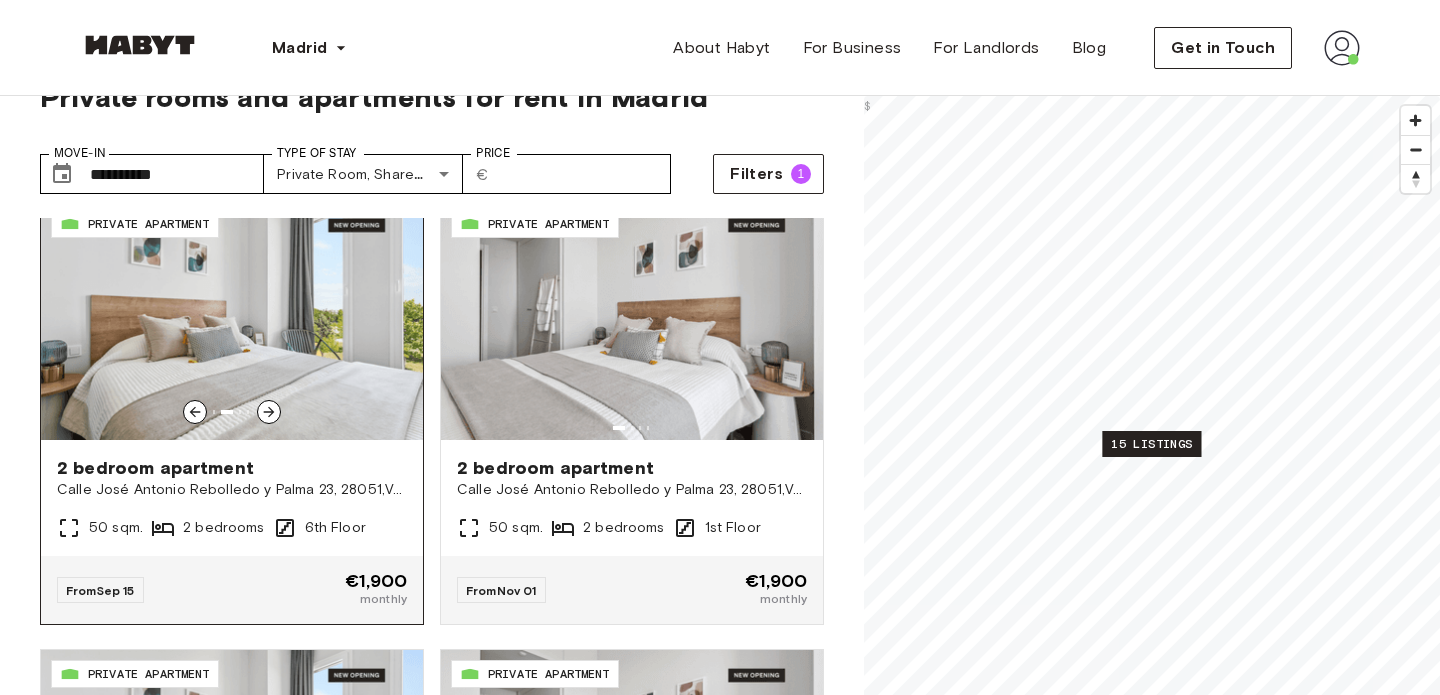 click 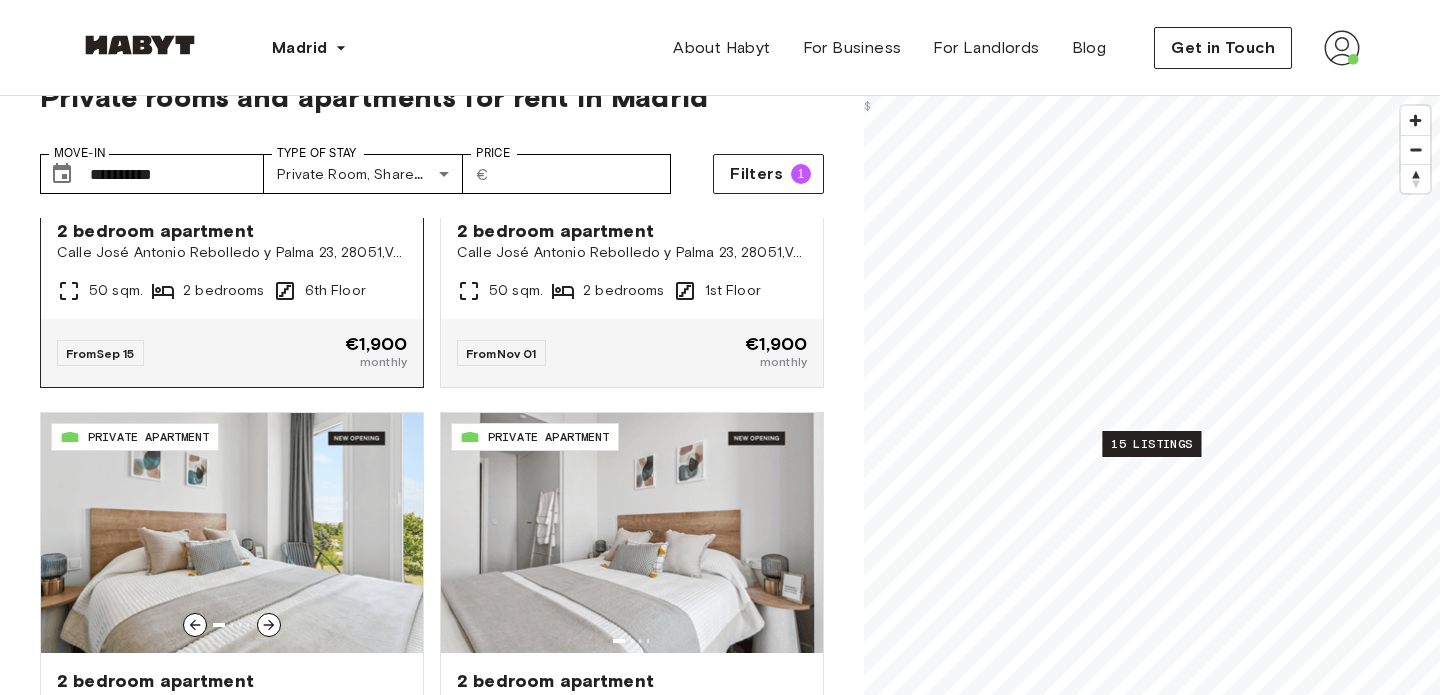 scroll, scrollTop: 107, scrollLeft: 0, axis: vertical 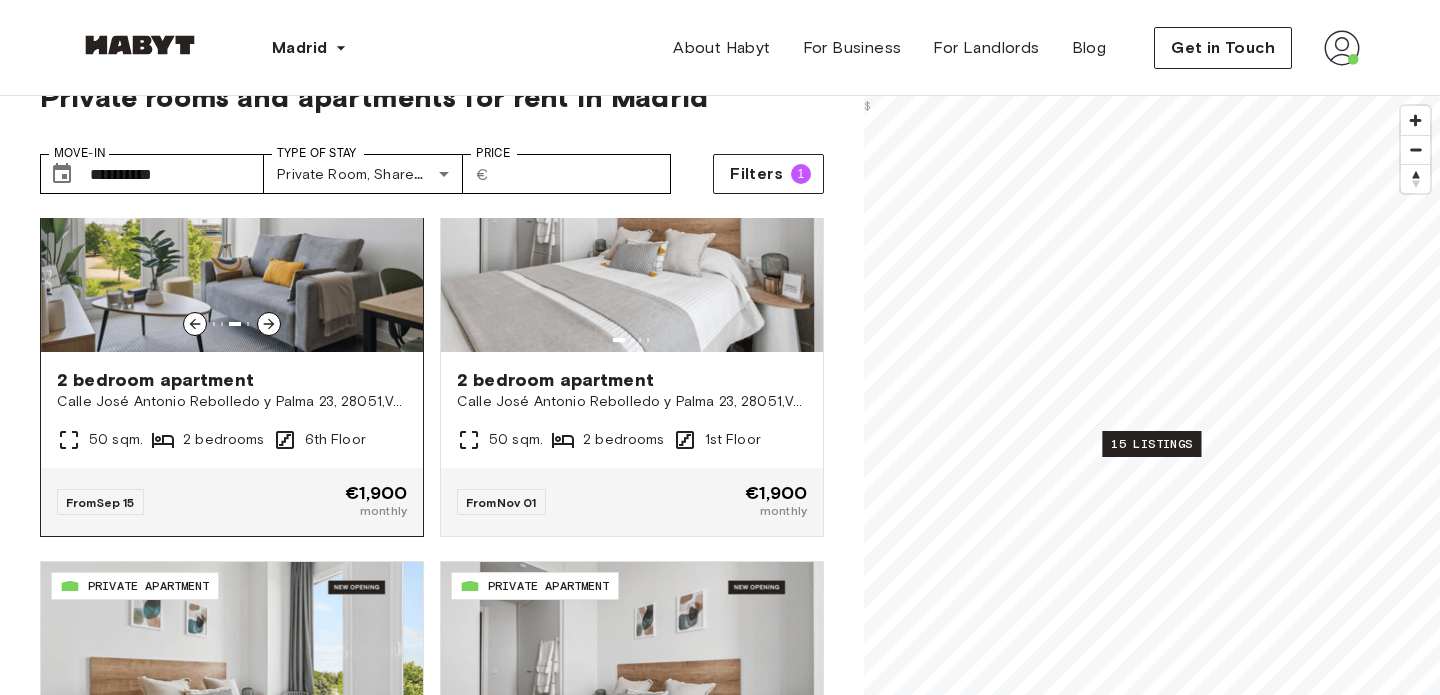 click at bounding box center [232, 232] 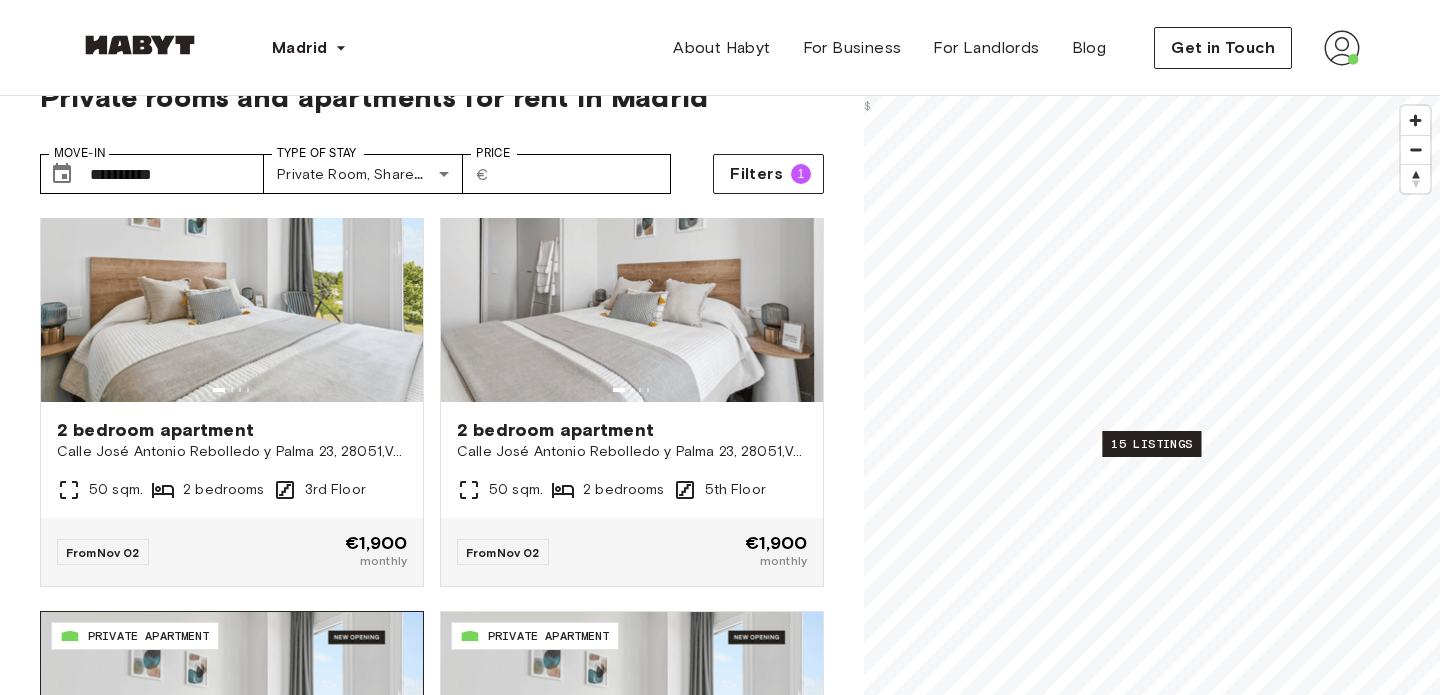 scroll, scrollTop: 0, scrollLeft: 0, axis: both 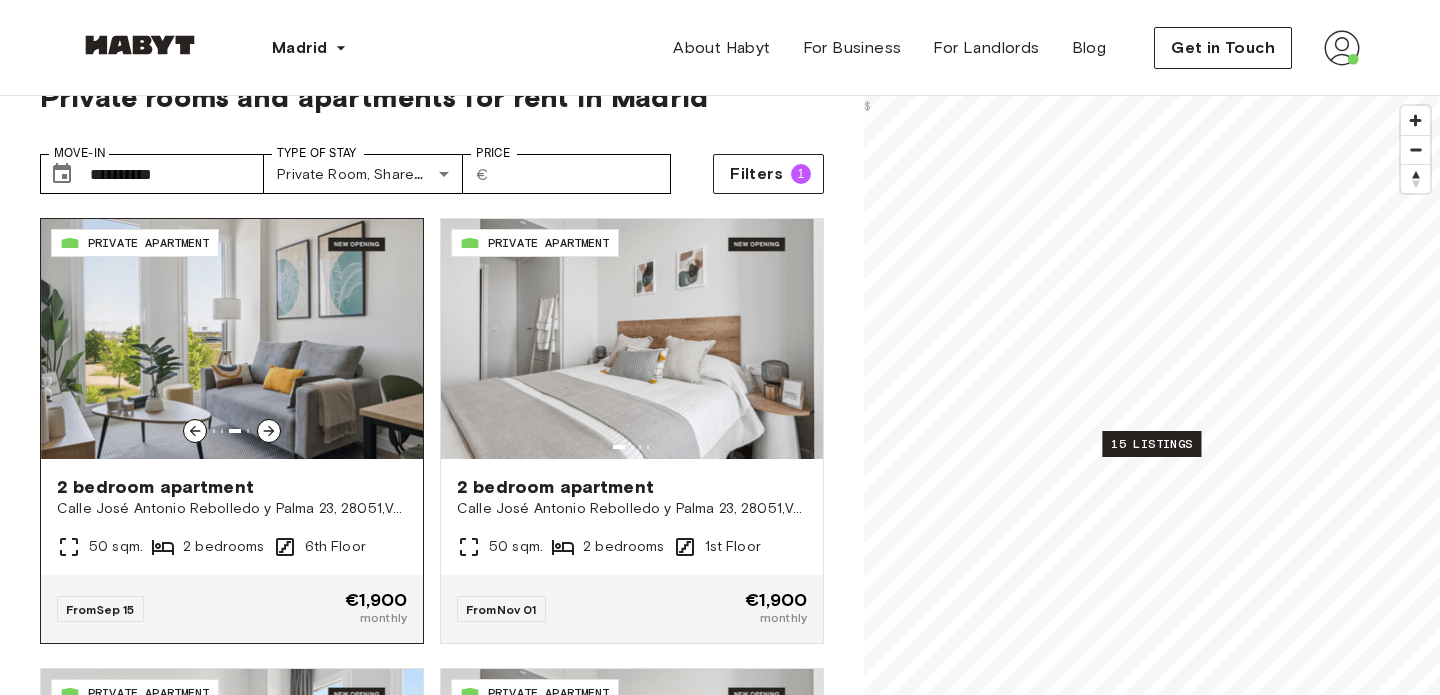 click on "2 bedroom apartment Calle José Antonio Rebolledo y Palma 23, 28051,Vallecas (Madrid) 50 sqm. 2 bedrooms 6th Floor" at bounding box center [232, 517] 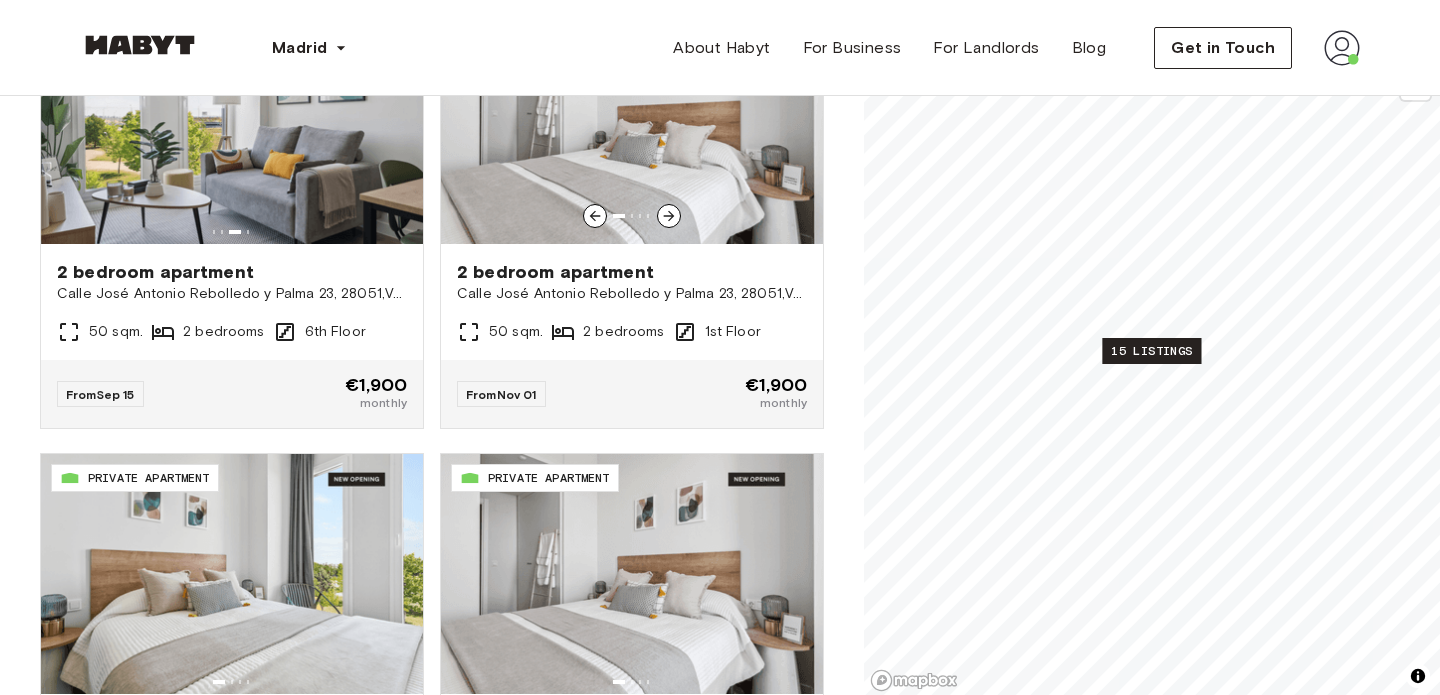 scroll, scrollTop: 501, scrollLeft: 0, axis: vertical 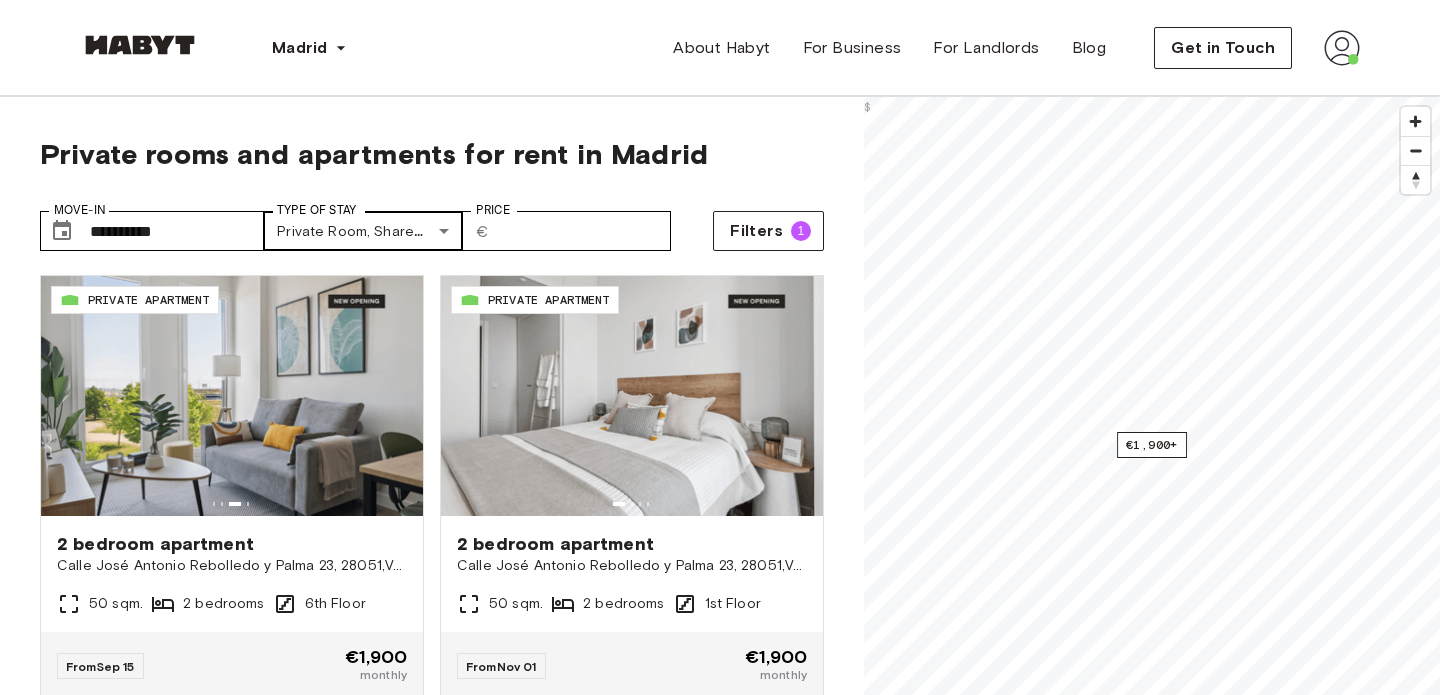 click on "**********" at bounding box center [720, 2399] 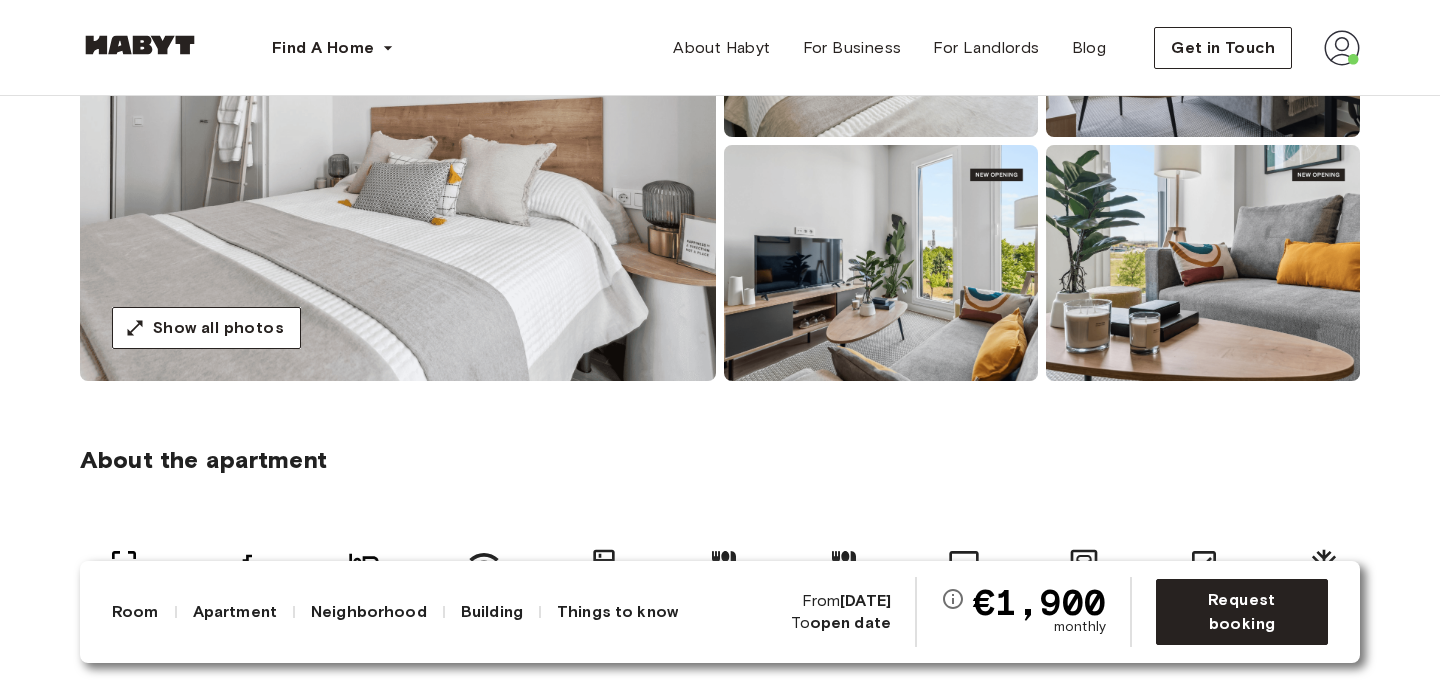 scroll, scrollTop: 0, scrollLeft: 0, axis: both 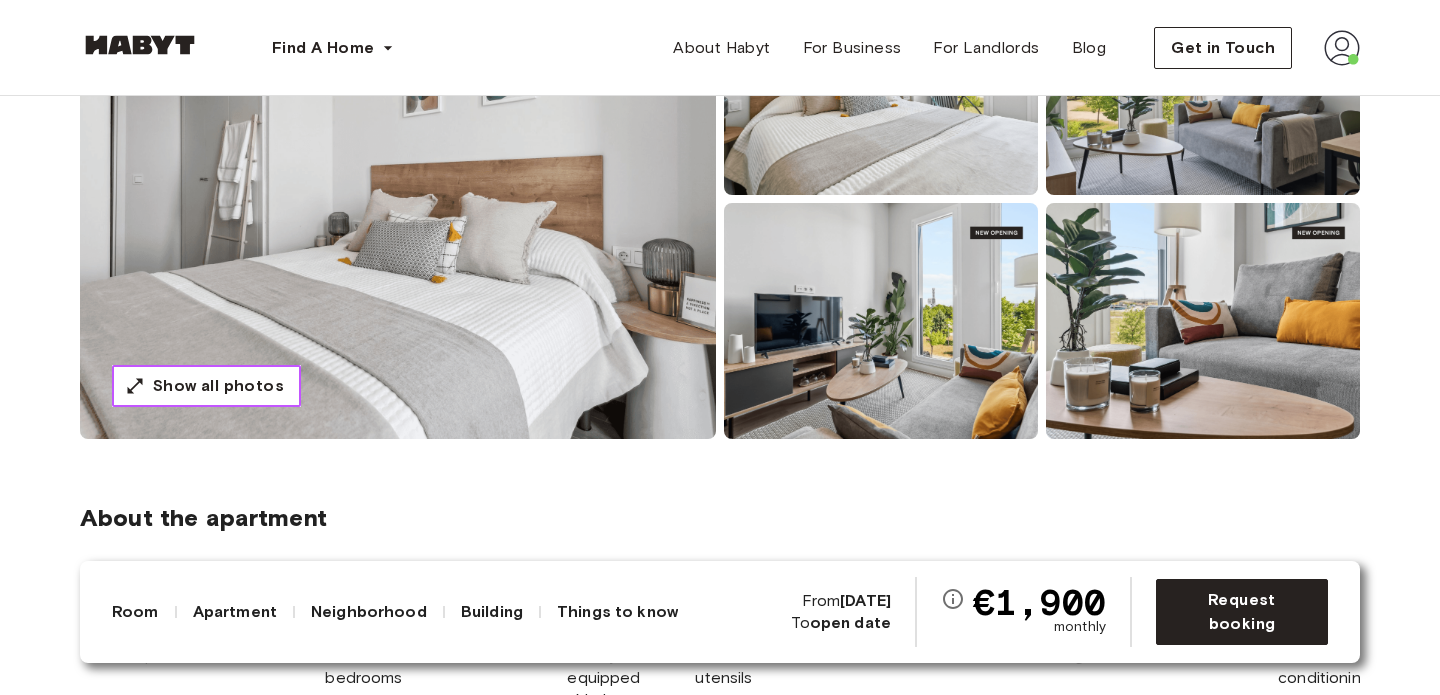 click on "Show all photos" at bounding box center [218, 386] 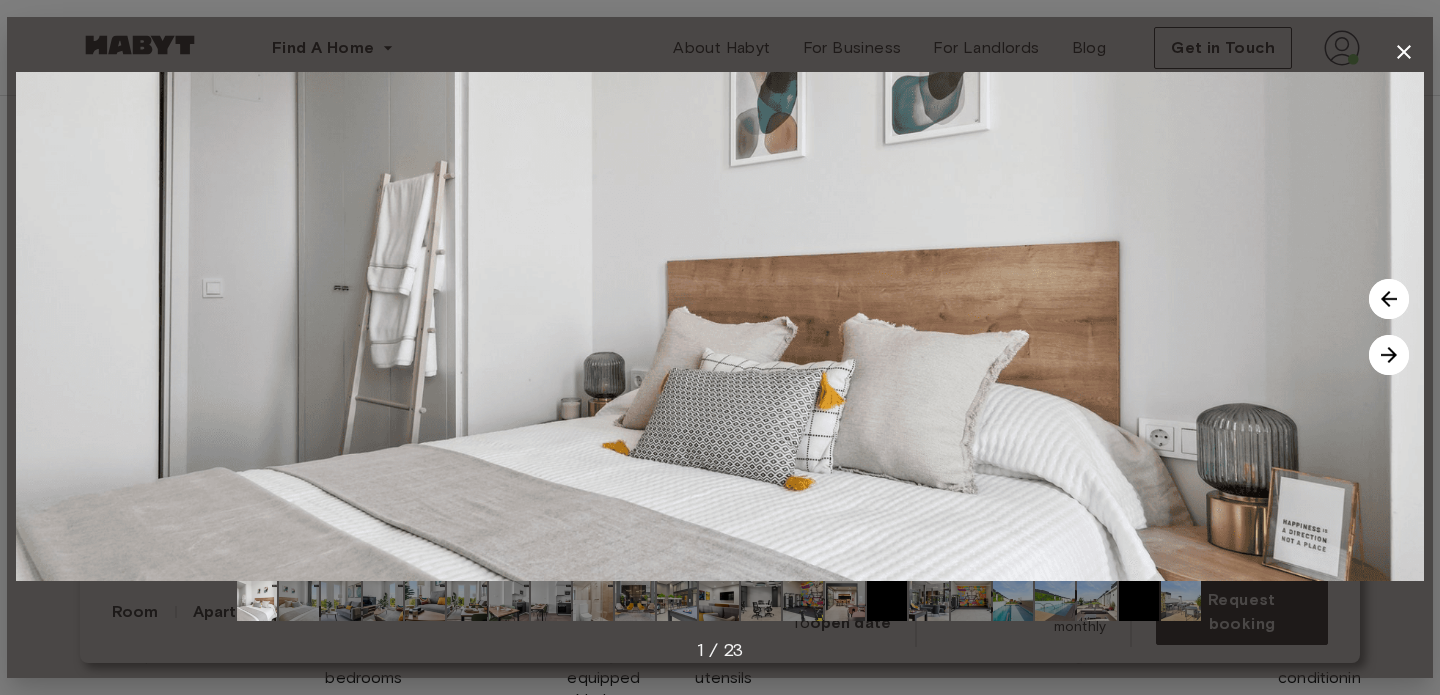 click at bounding box center [1389, 355] 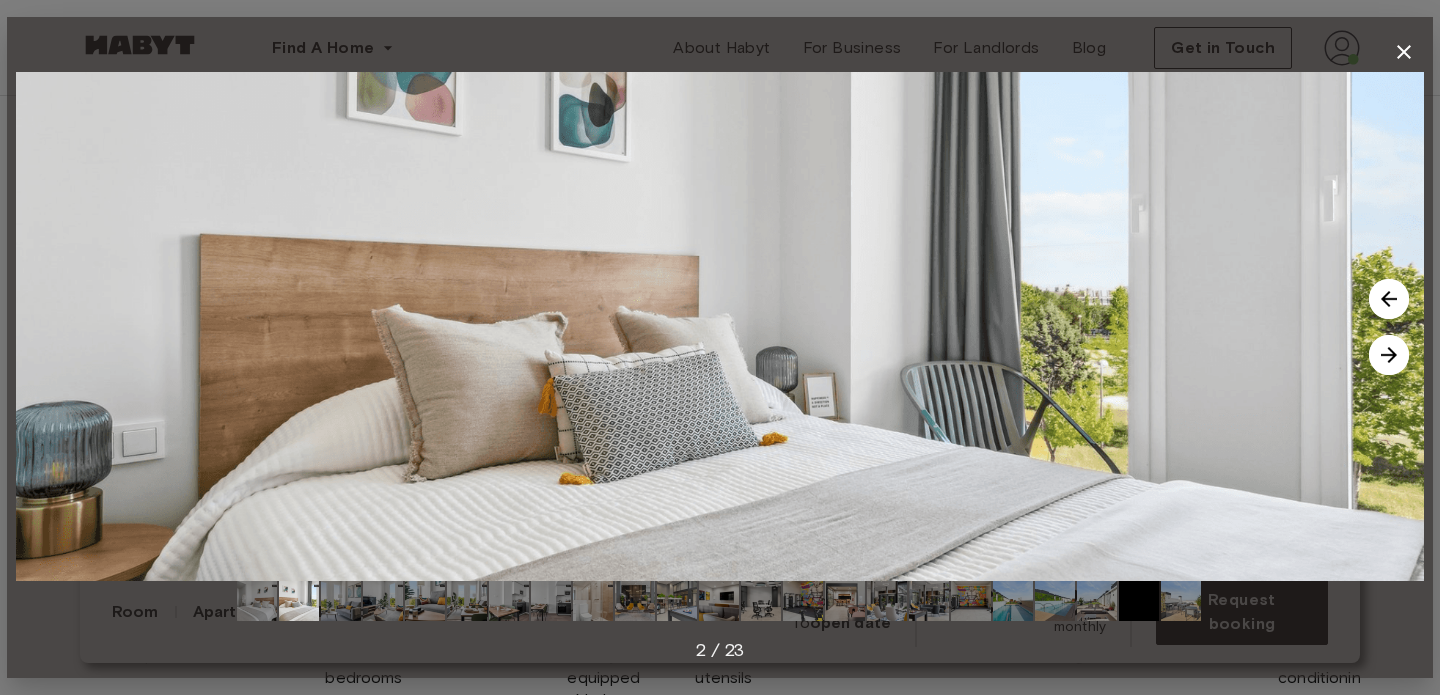 click at bounding box center (1389, 355) 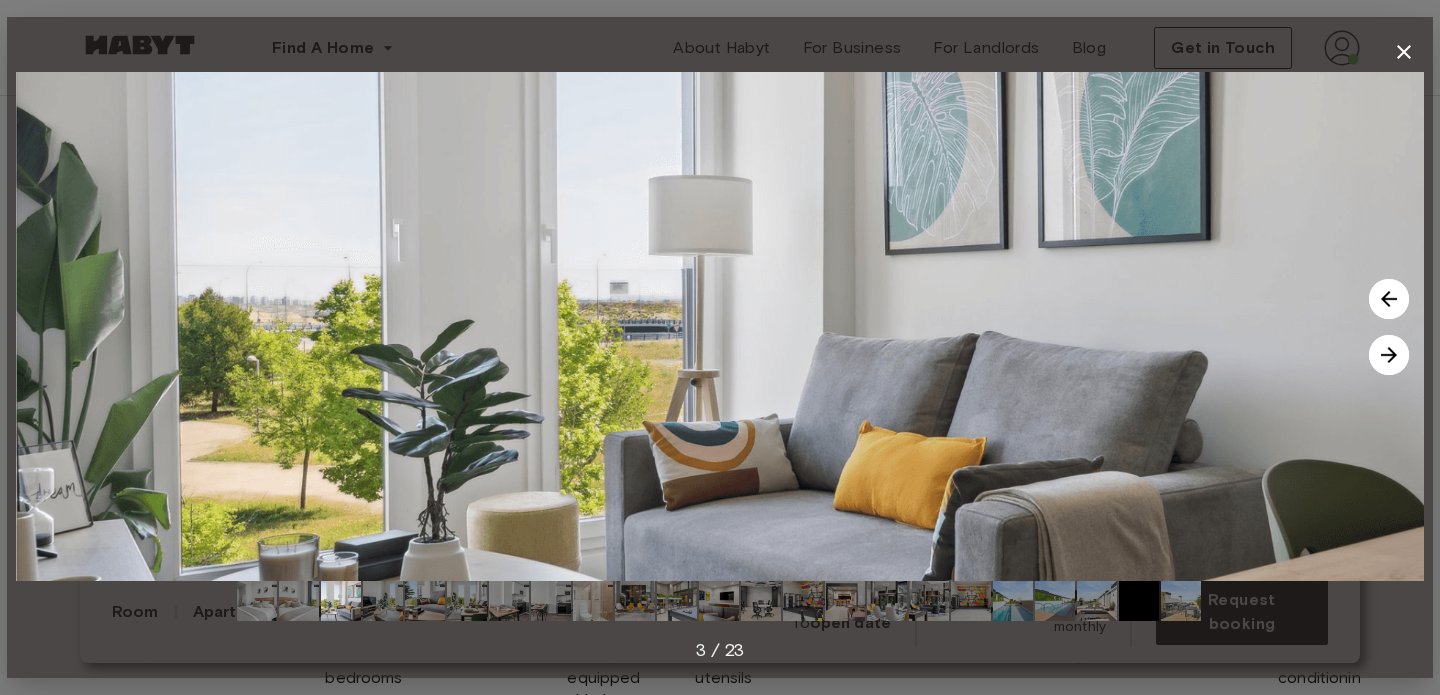 click at bounding box center (1389, 355) 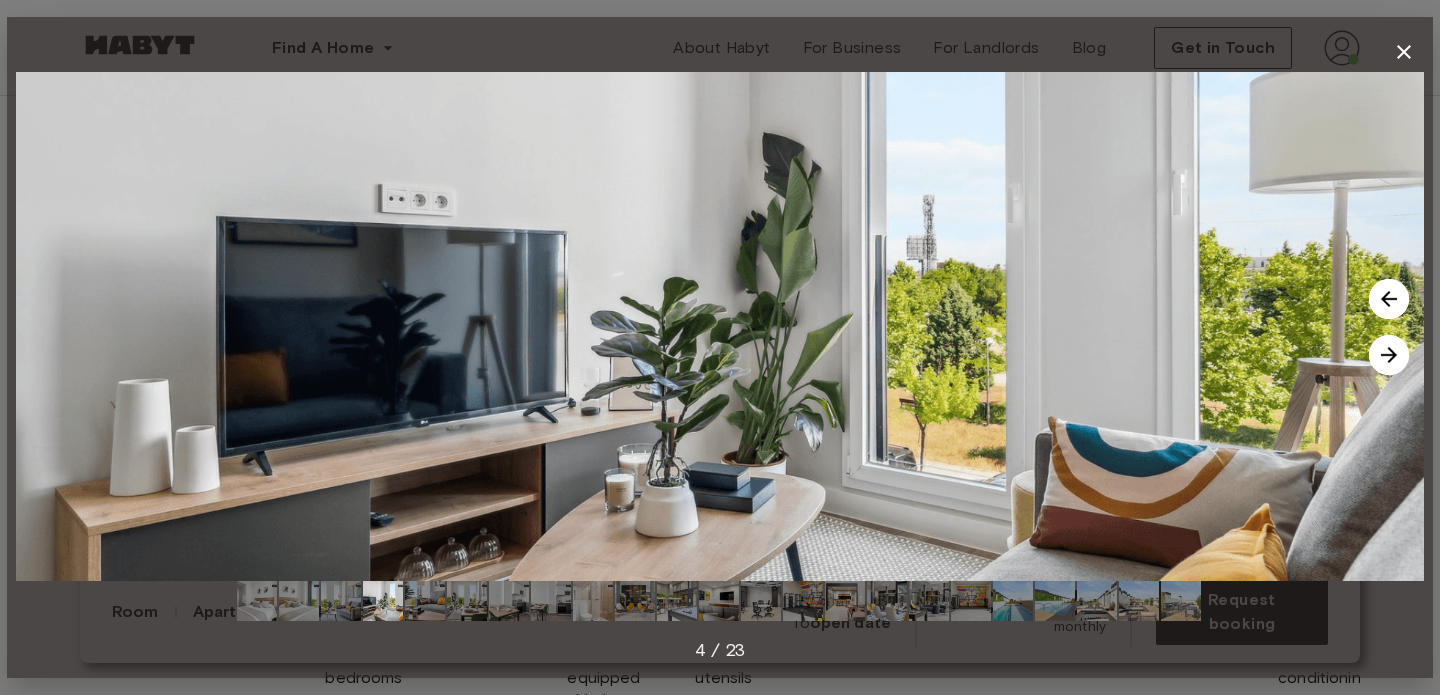 click at bounding box center [1389, 355] 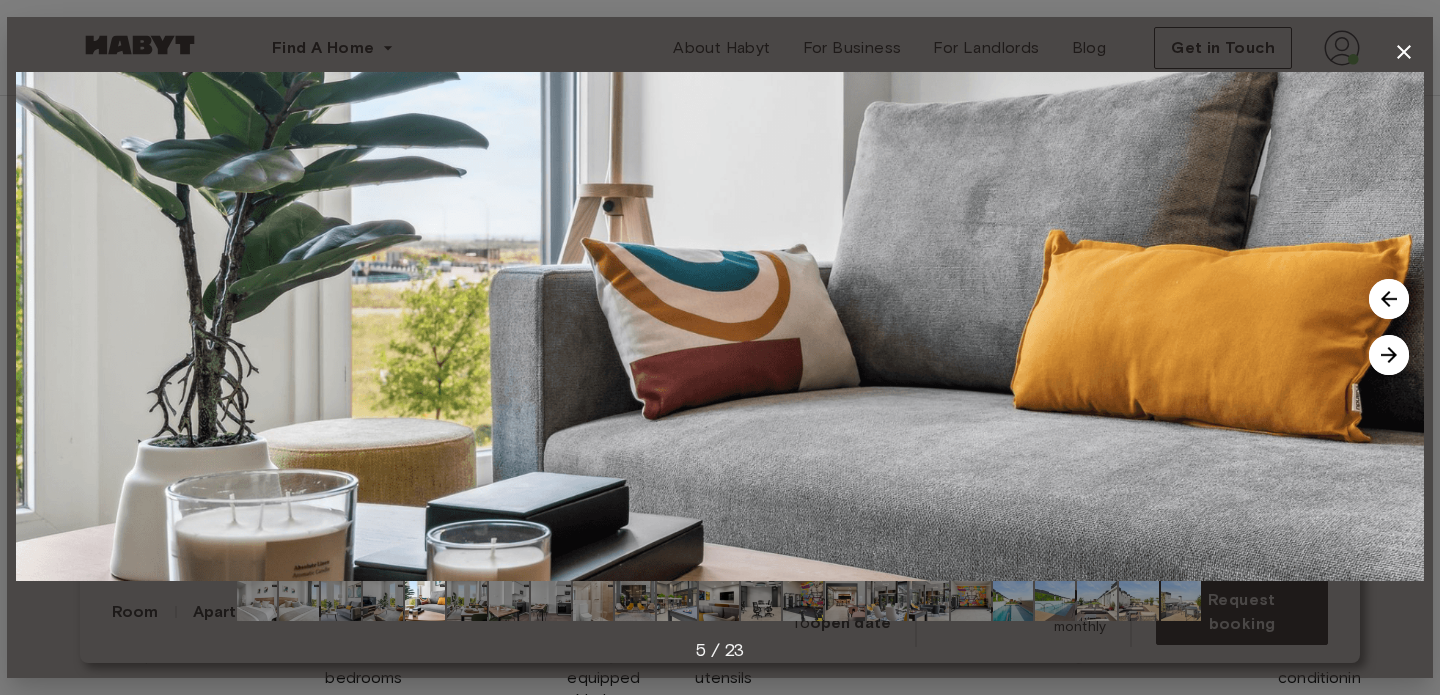 click at bounding box center (1389, 355) 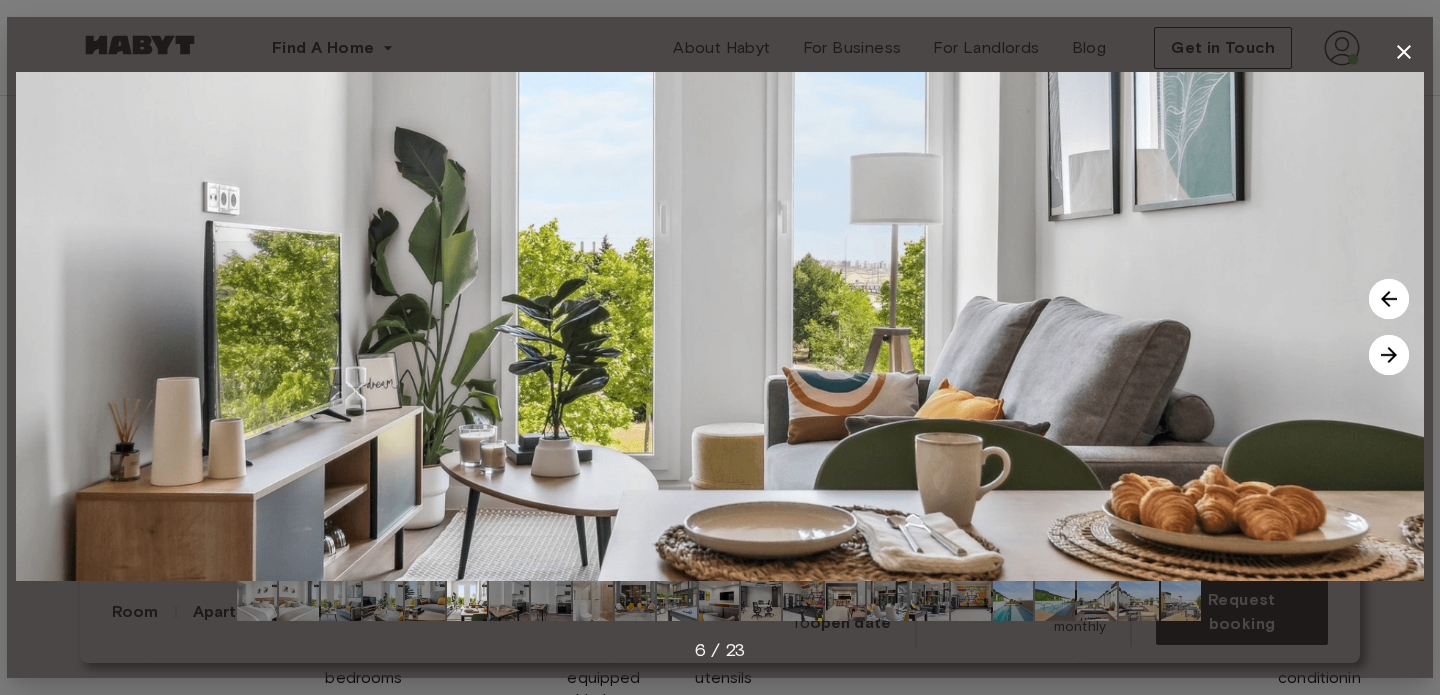 click at bounding box center (1389, 355) 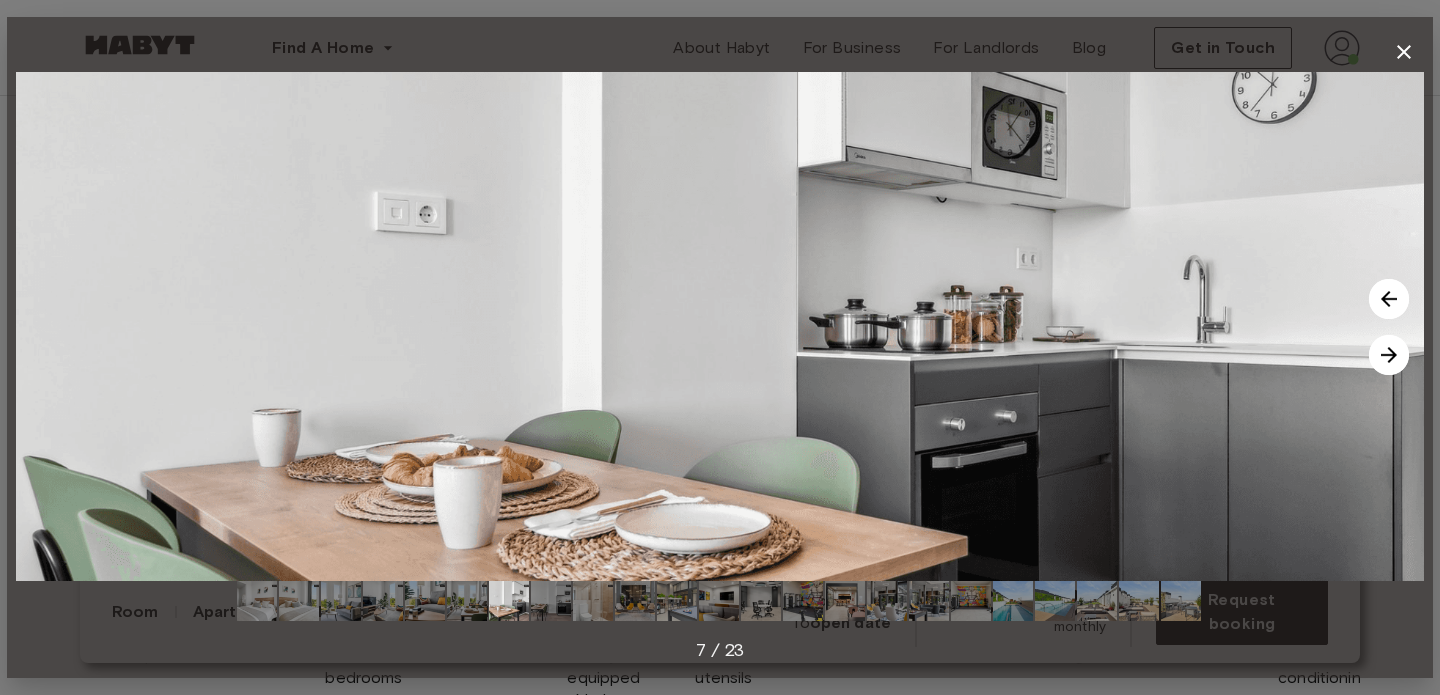 click at bounding box center (1389, 355) 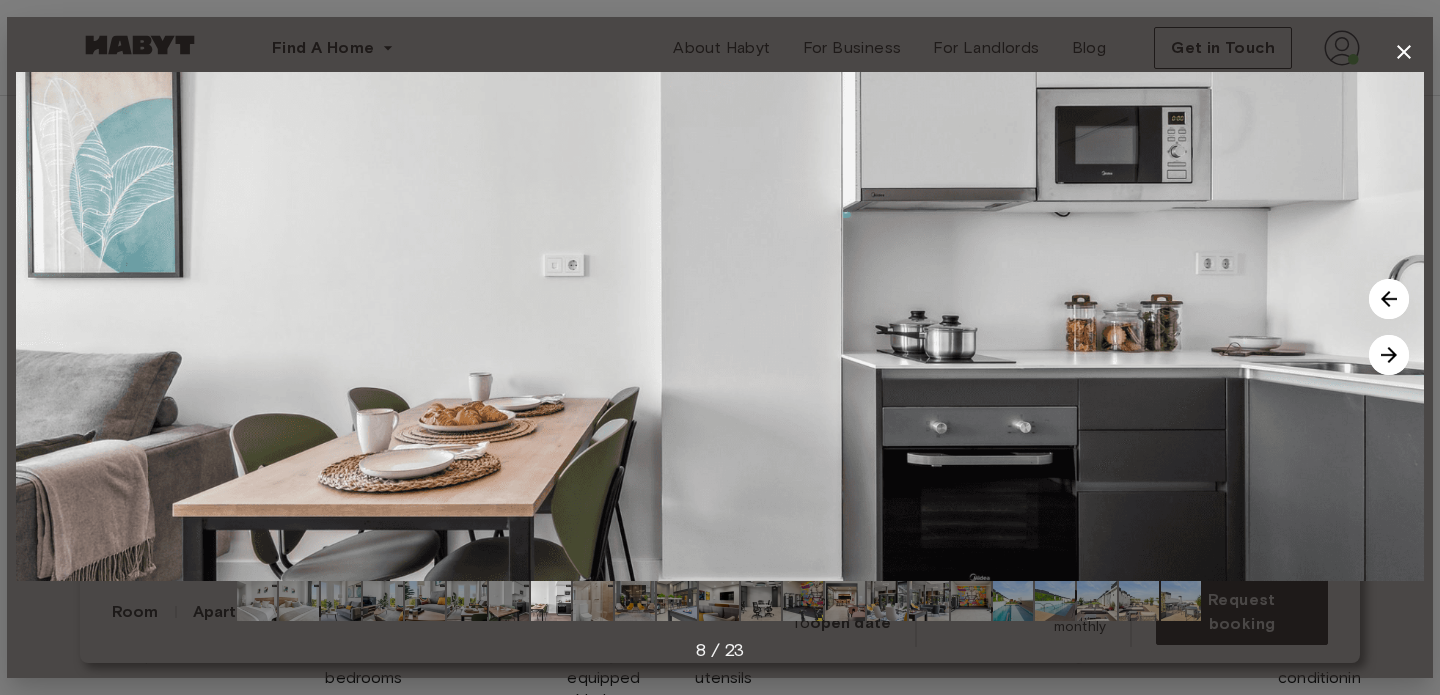 click at bounding box center [1389, 355] 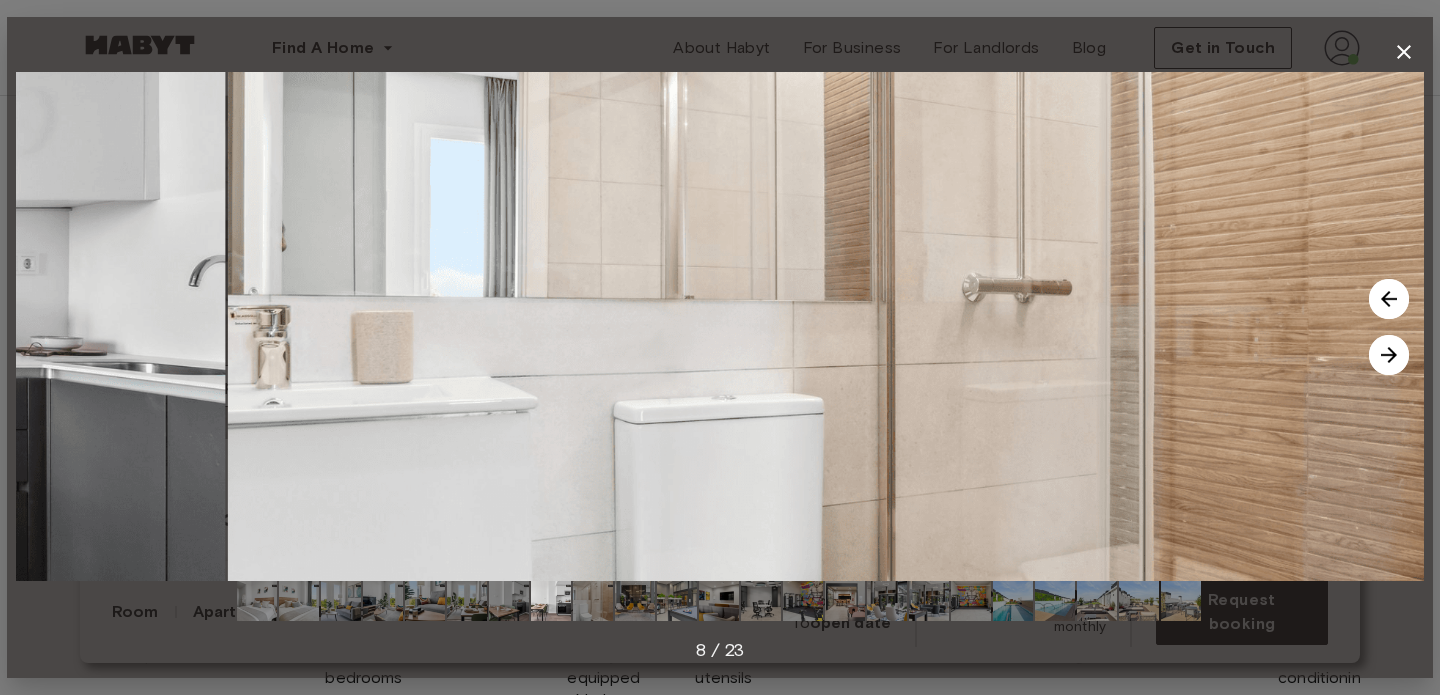 click at bounding box center (1389, 355) 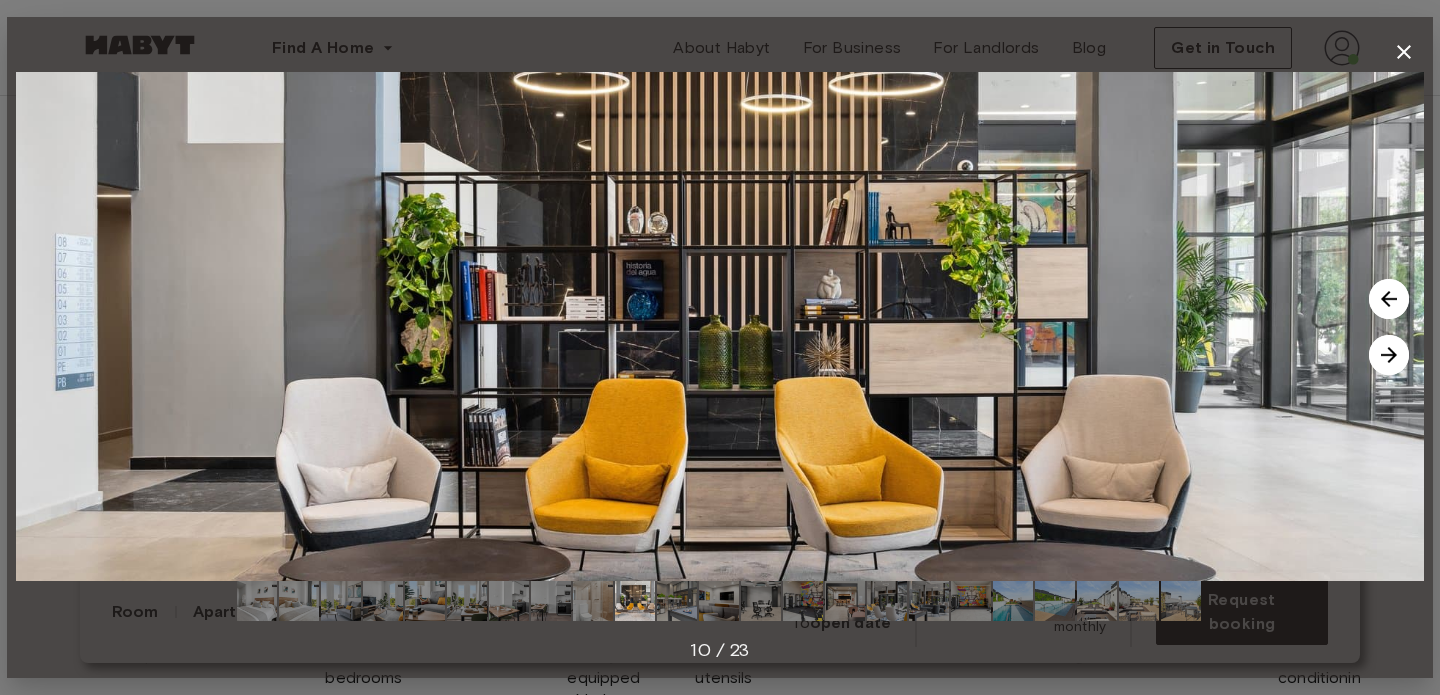 click at bounding box center [1389, 355] 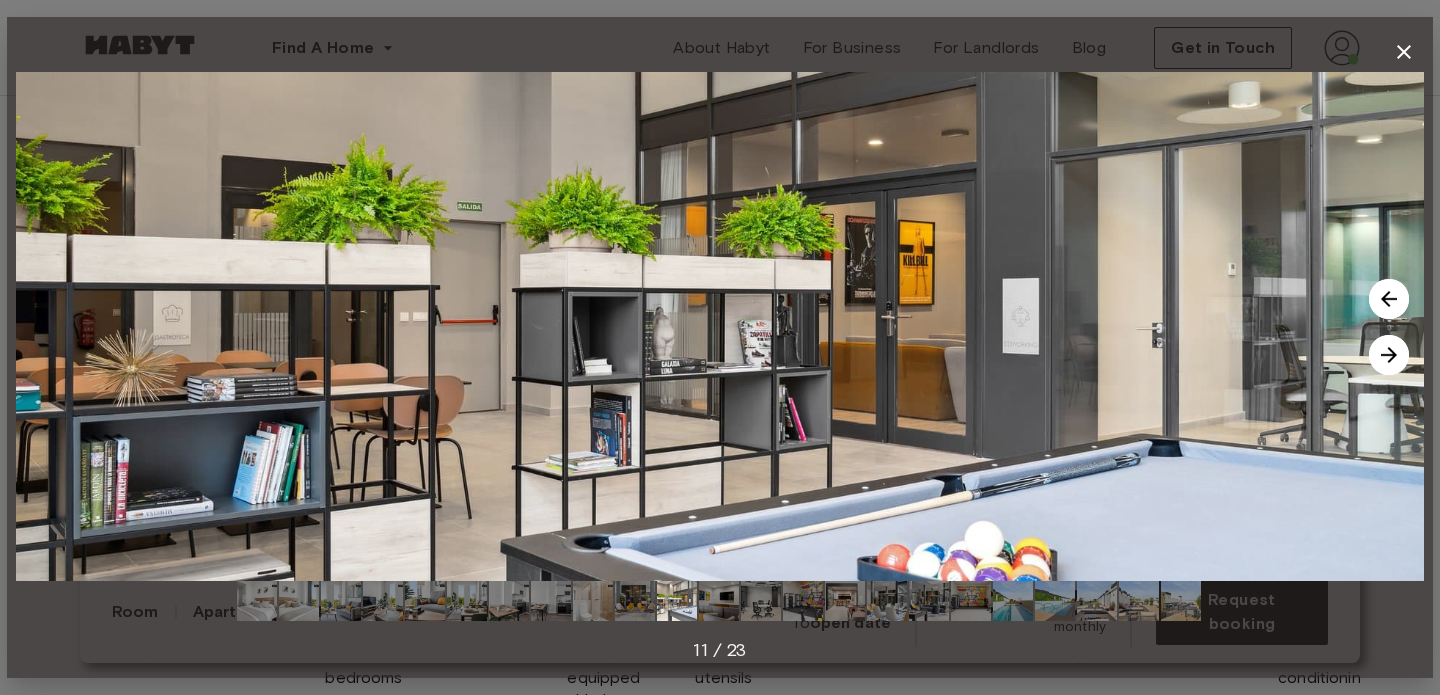 click at bounding box center [1389, 355] 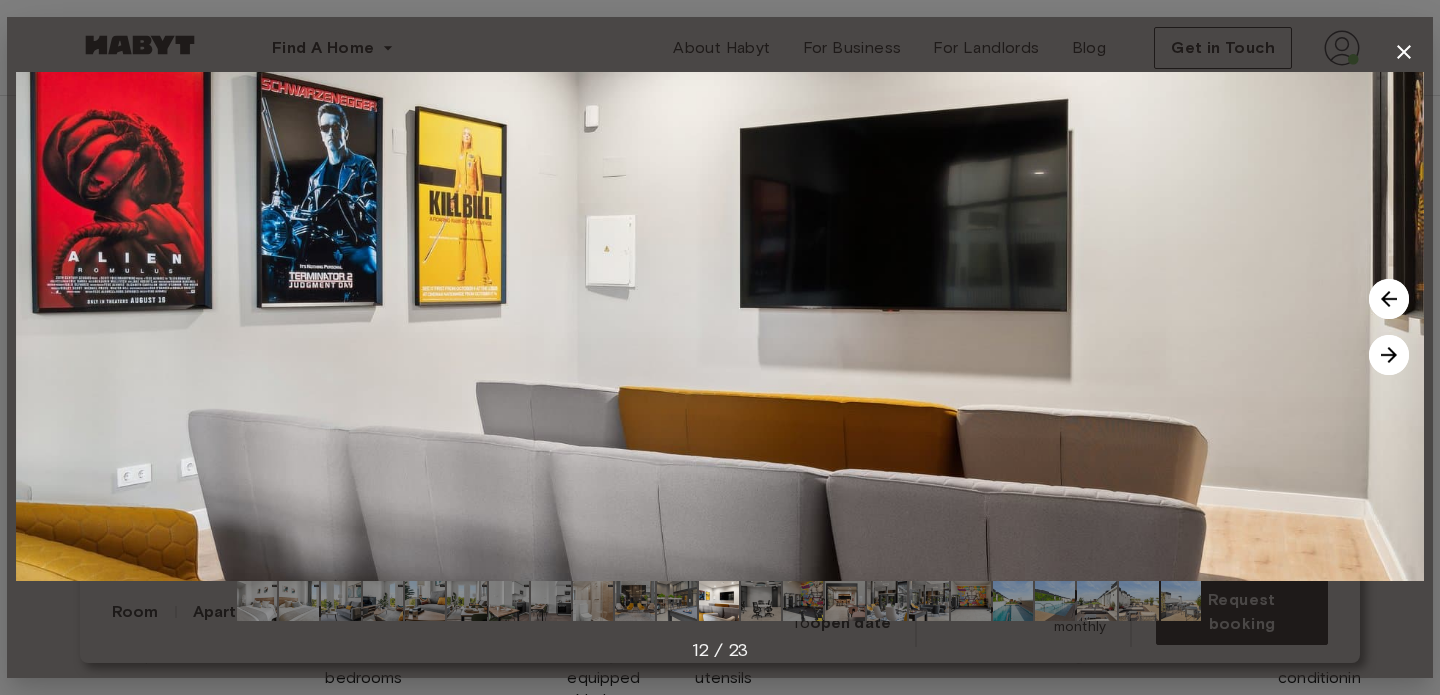 click at bounding box center (1389, 355) 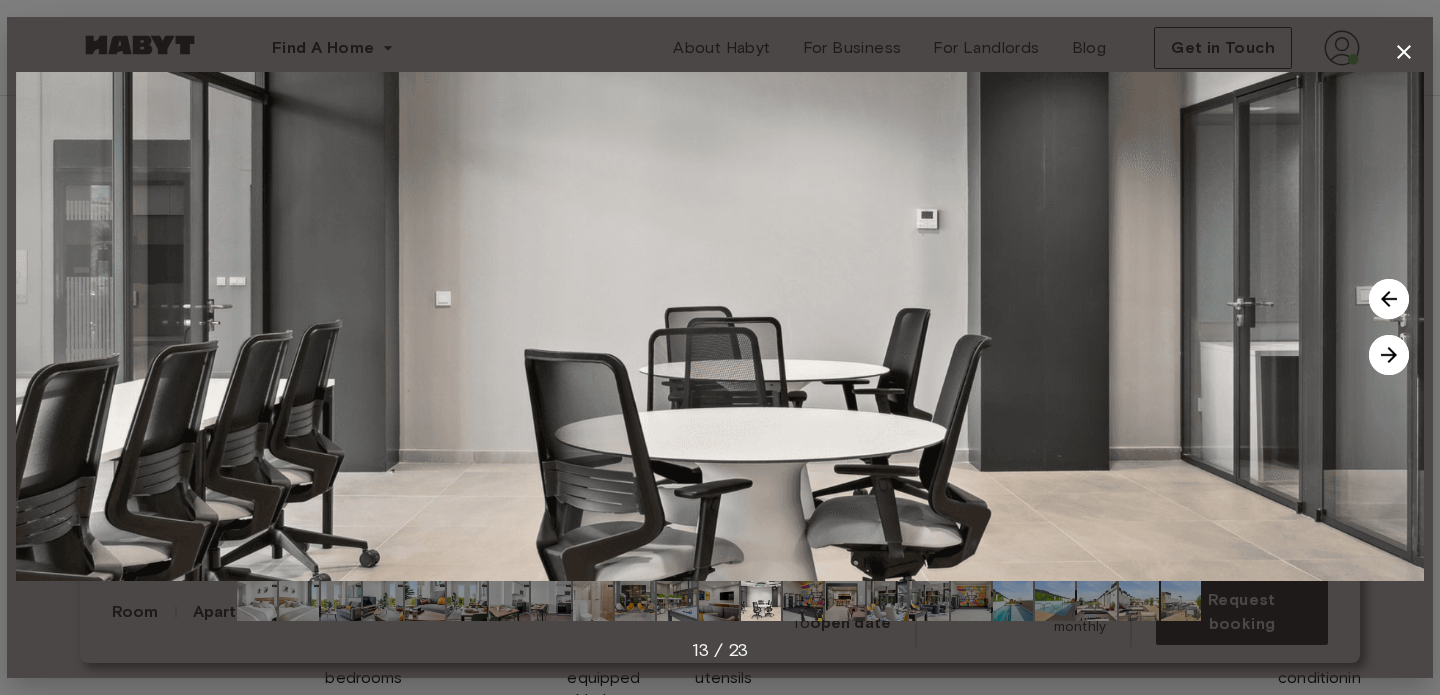 click at bounding box center [1389, 355] 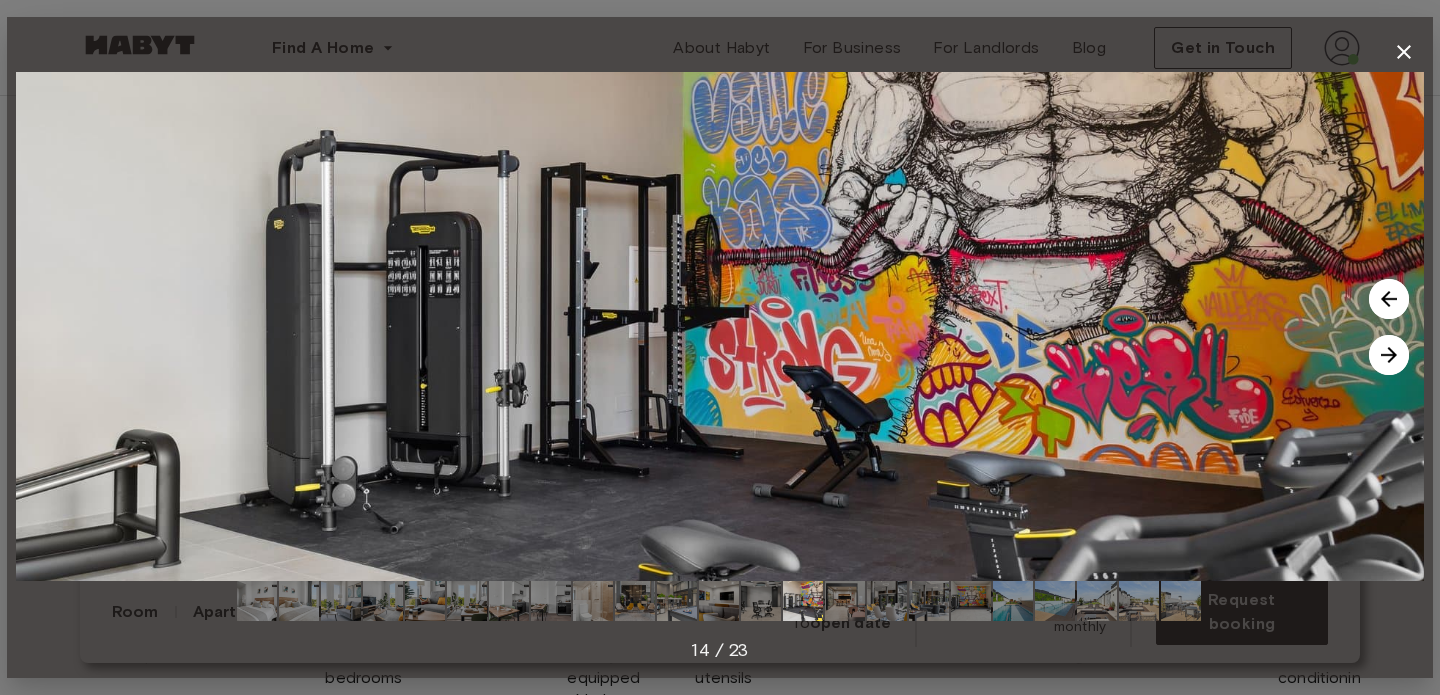 click at bounding box center [1389, 355] 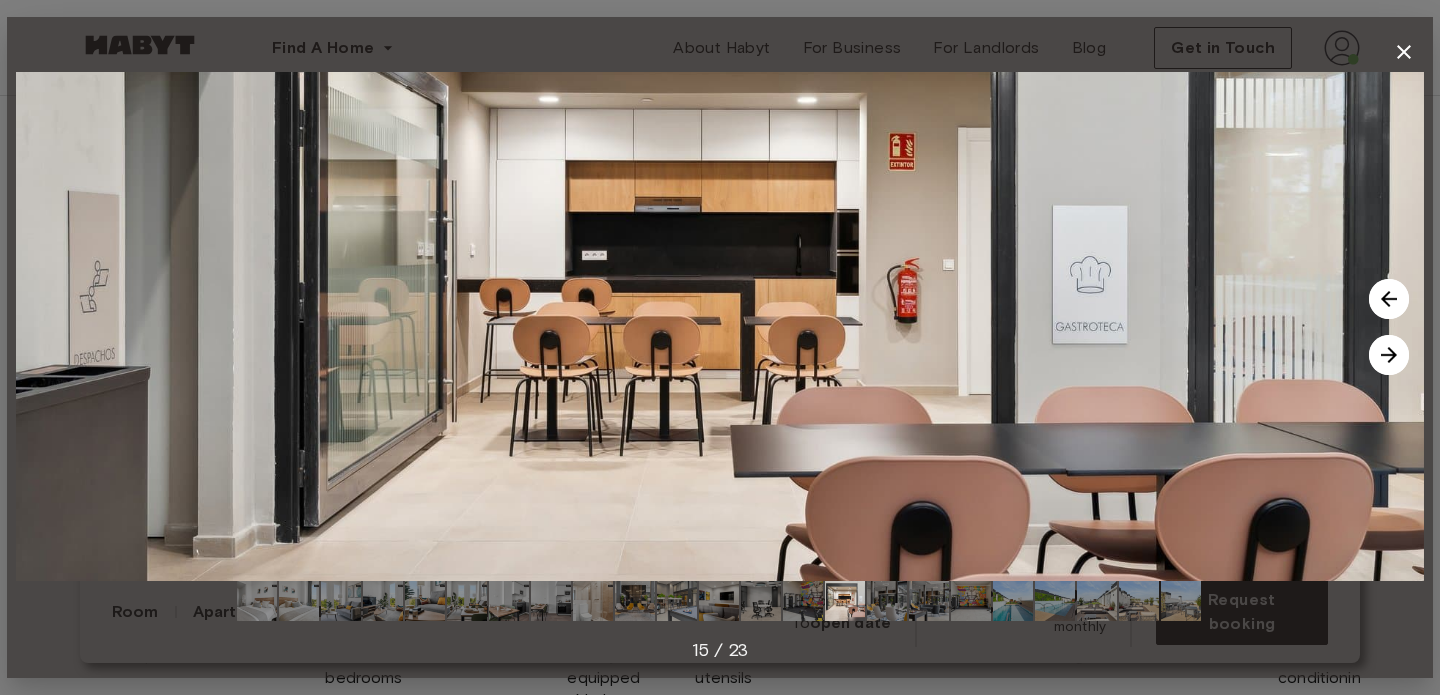 click at bounding box center [1389, 355] 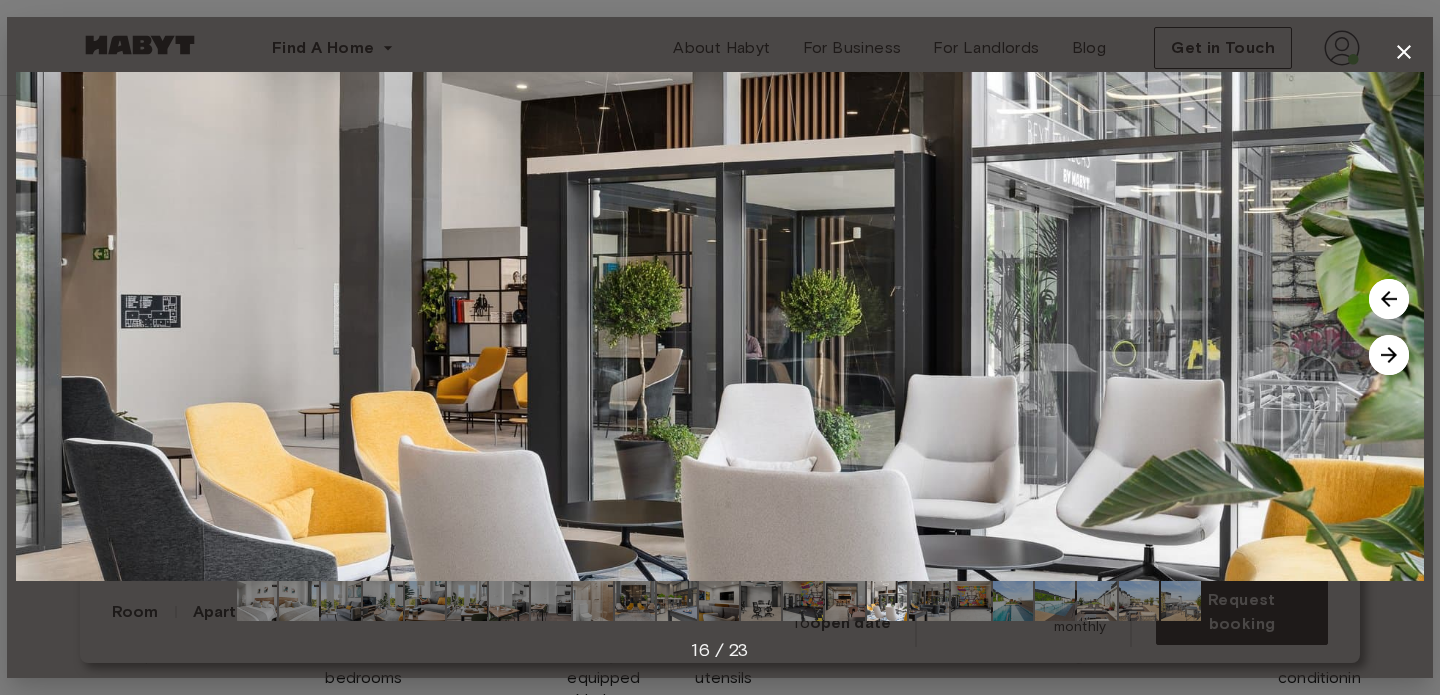 click at bounding box center (1389, 355) 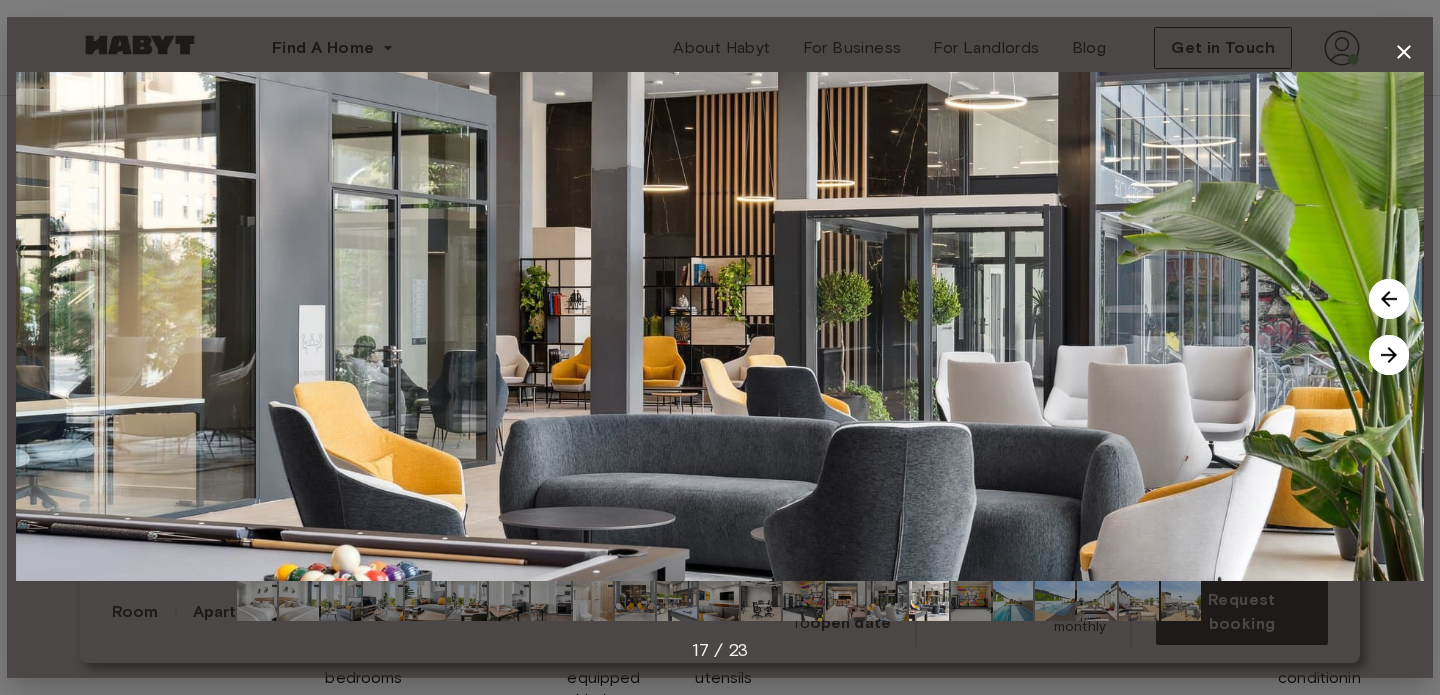 click at bounding box center [1389, 355] 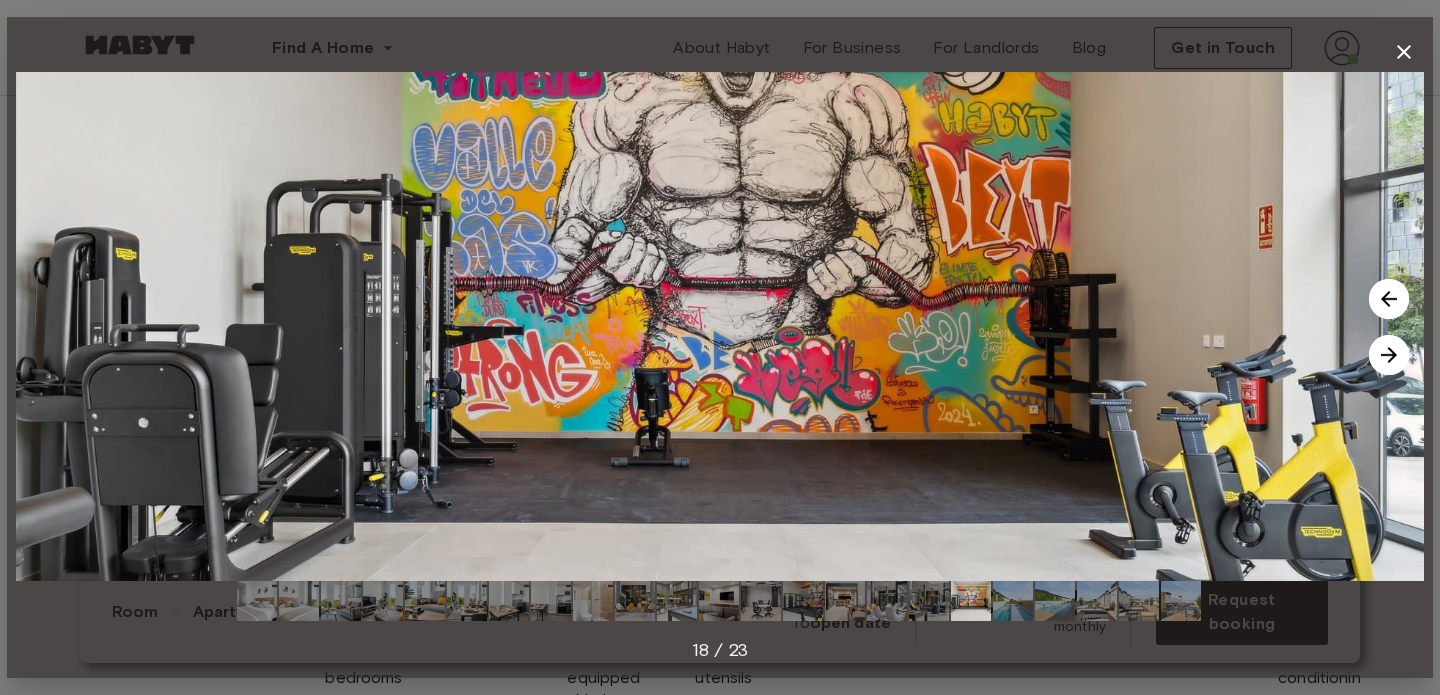 click at bounding box center (1389, 355) 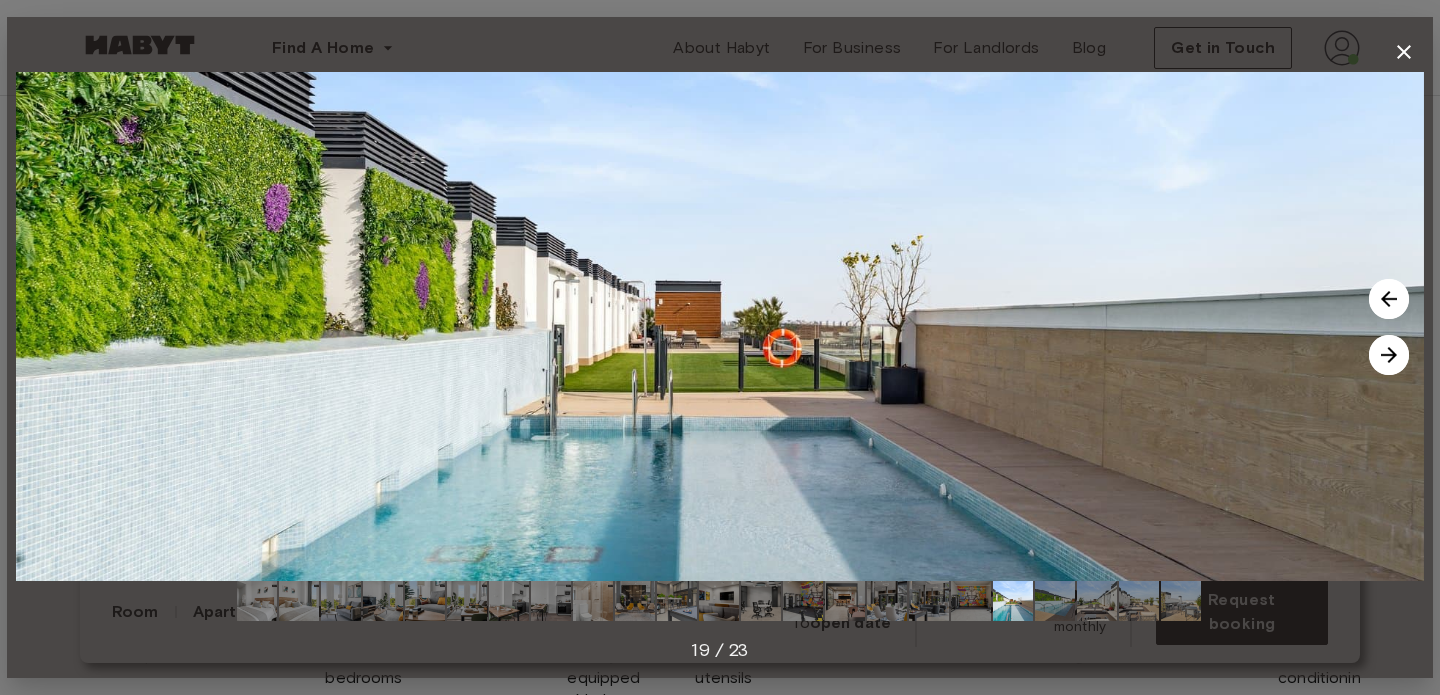 click at bounding box center (1389, 355) 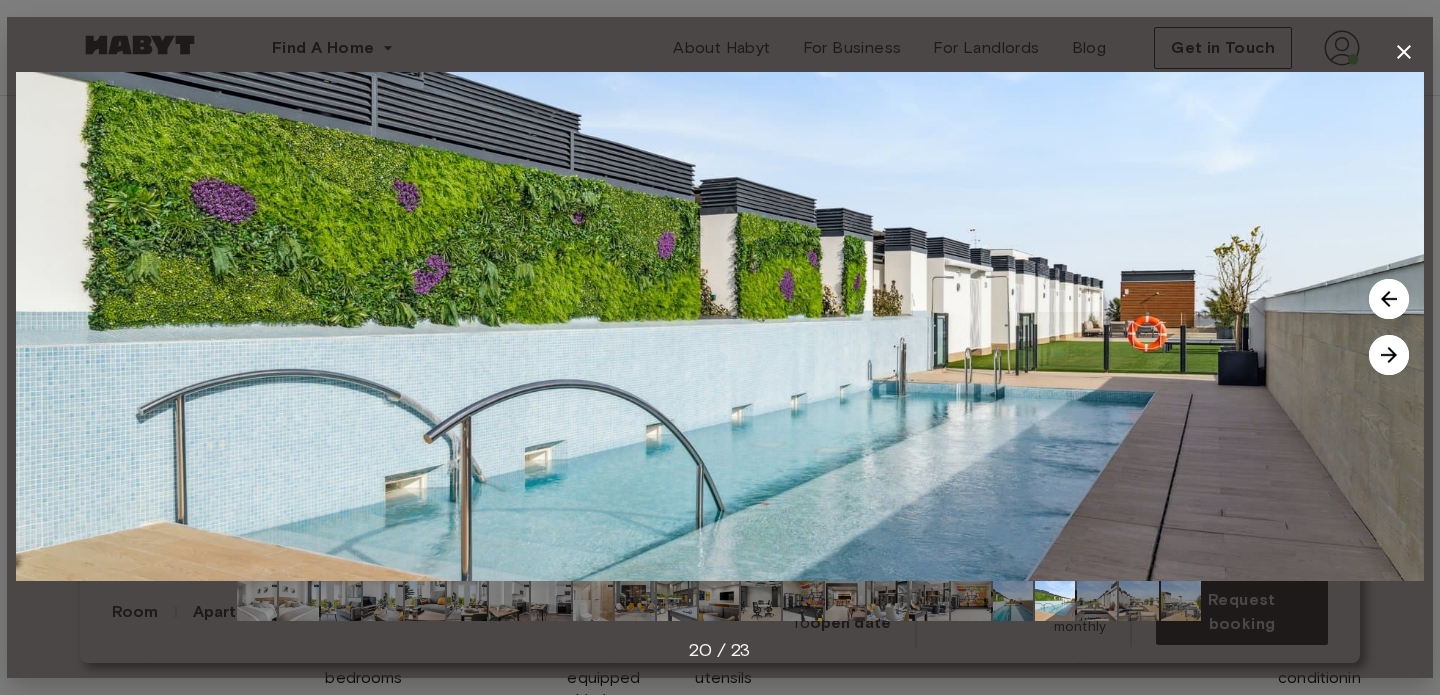 click at bounding box center [1389, 355] 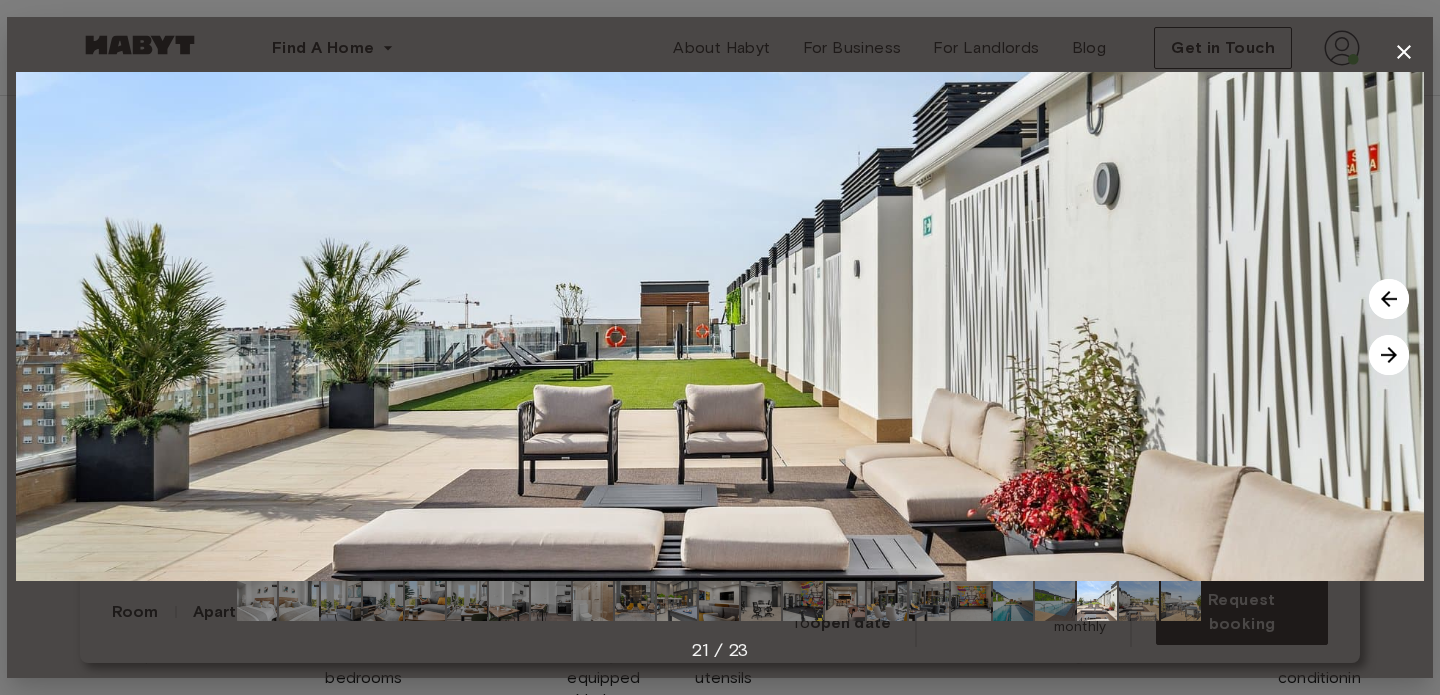 click at bounding box center (1389, 355) 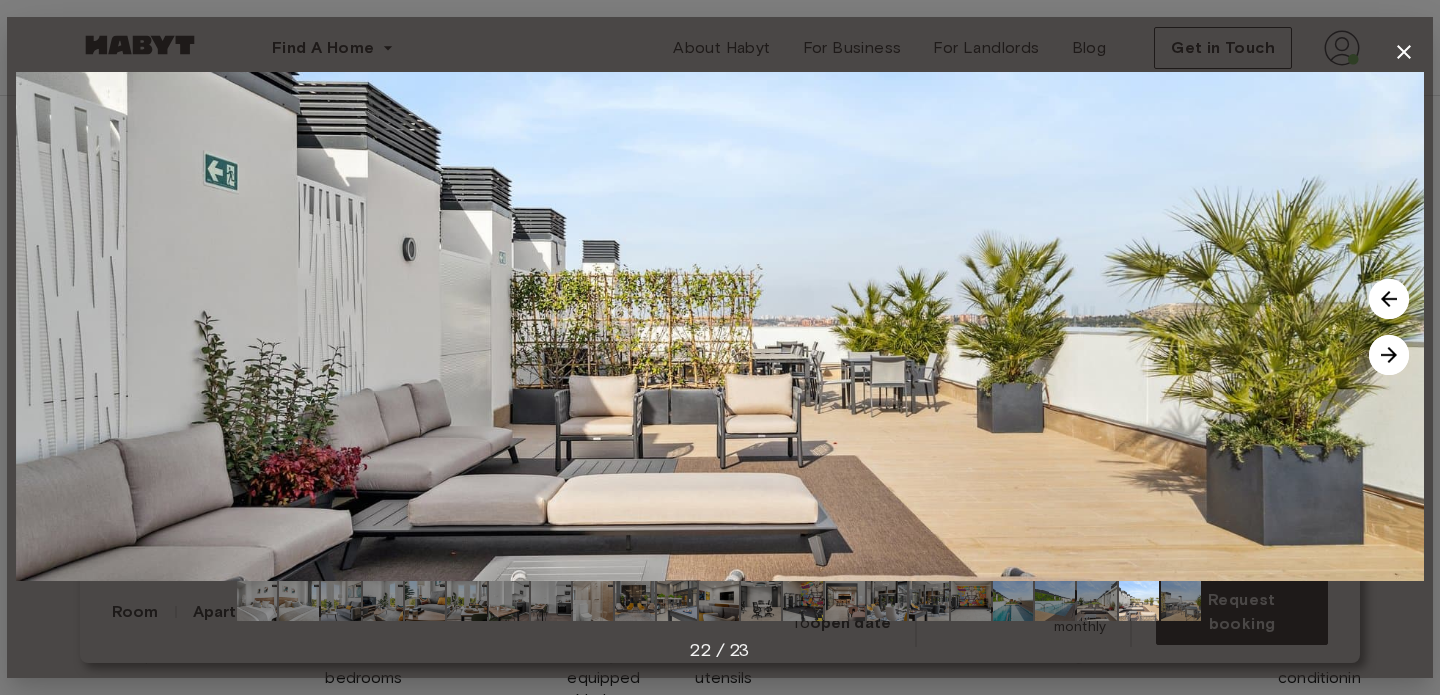 click at bounding box center (1389, 355) 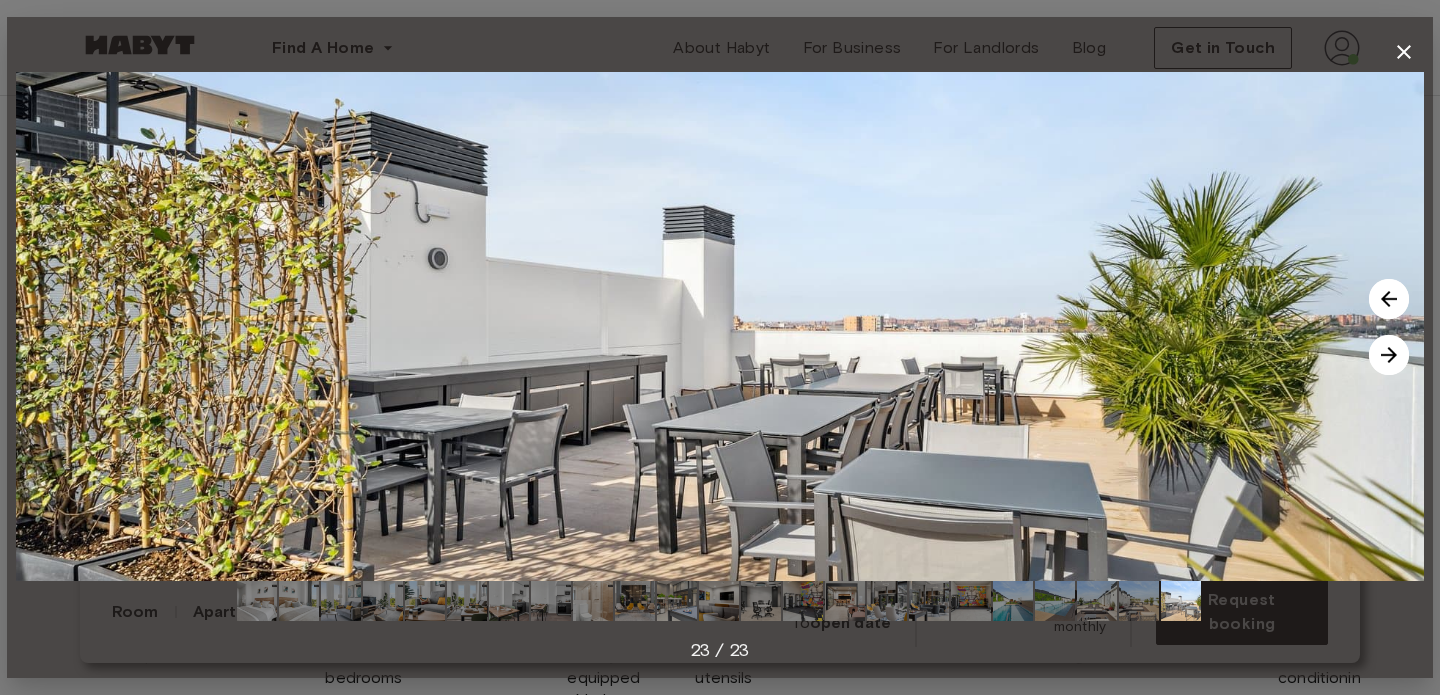 click 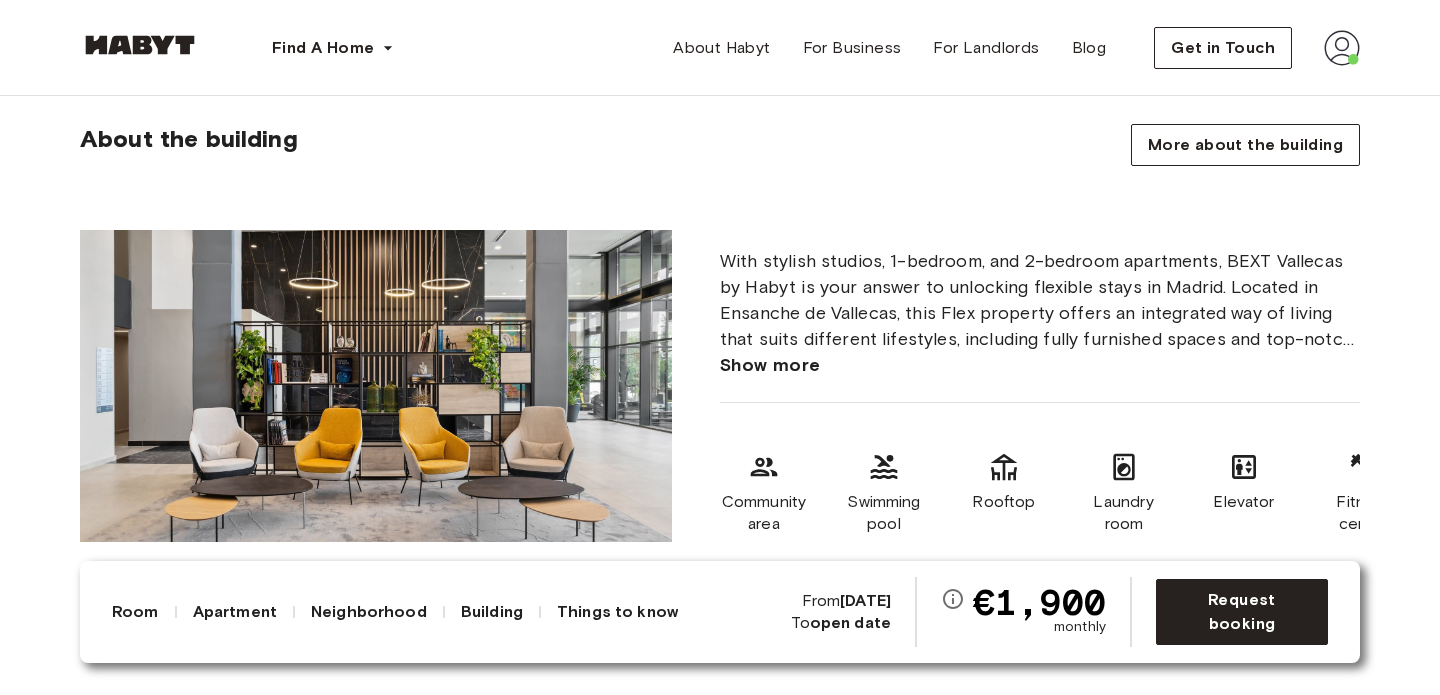 scroll, scrollTop: 1054, scrollLeft: 0, axis: vertical 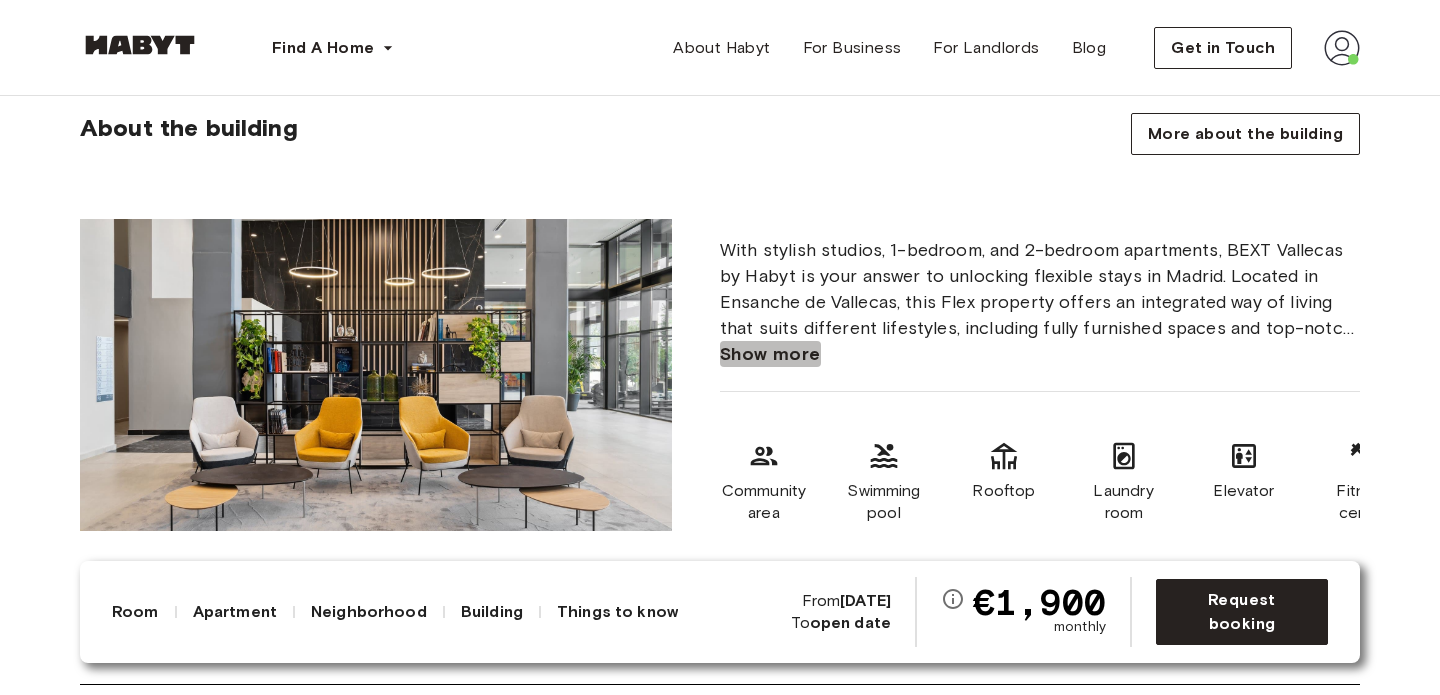 click on "Show more" at bounding box center [770, 354] 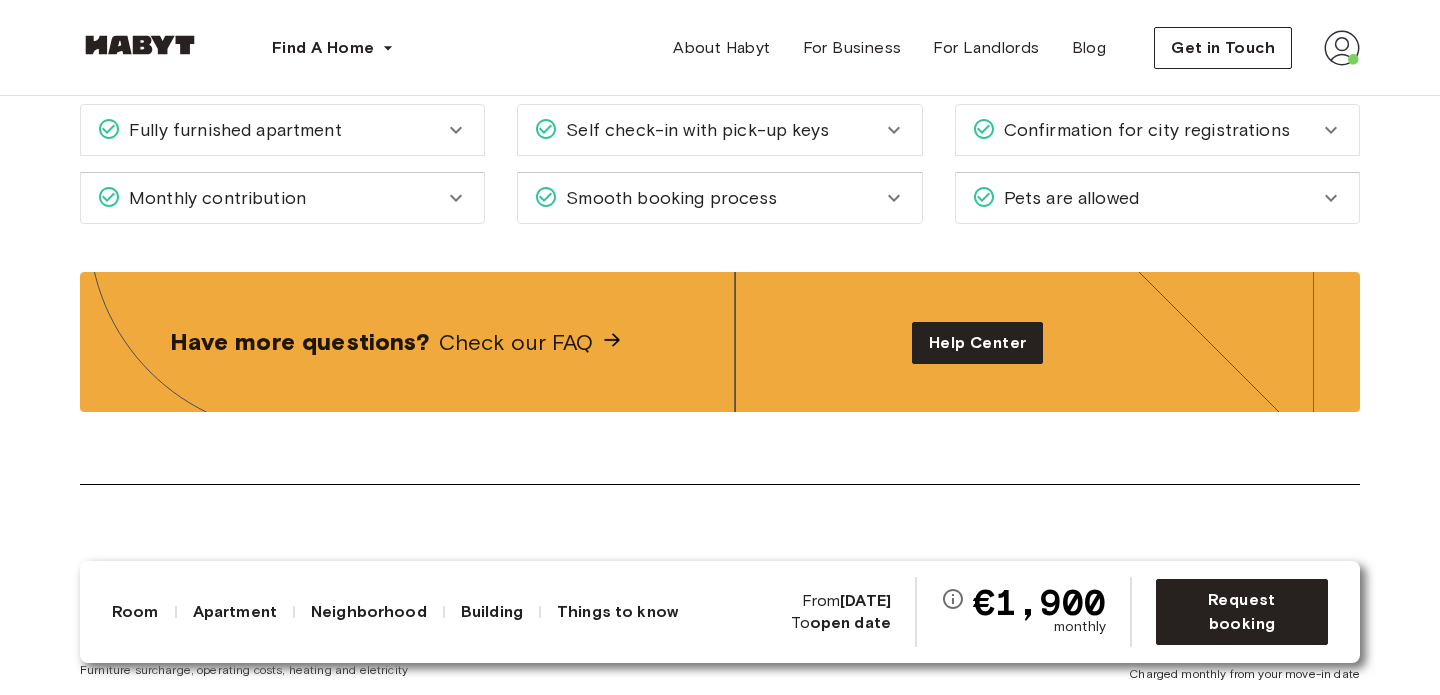 scroll, scrollTop: 2583, scrollLeft: 0, axis: vertical 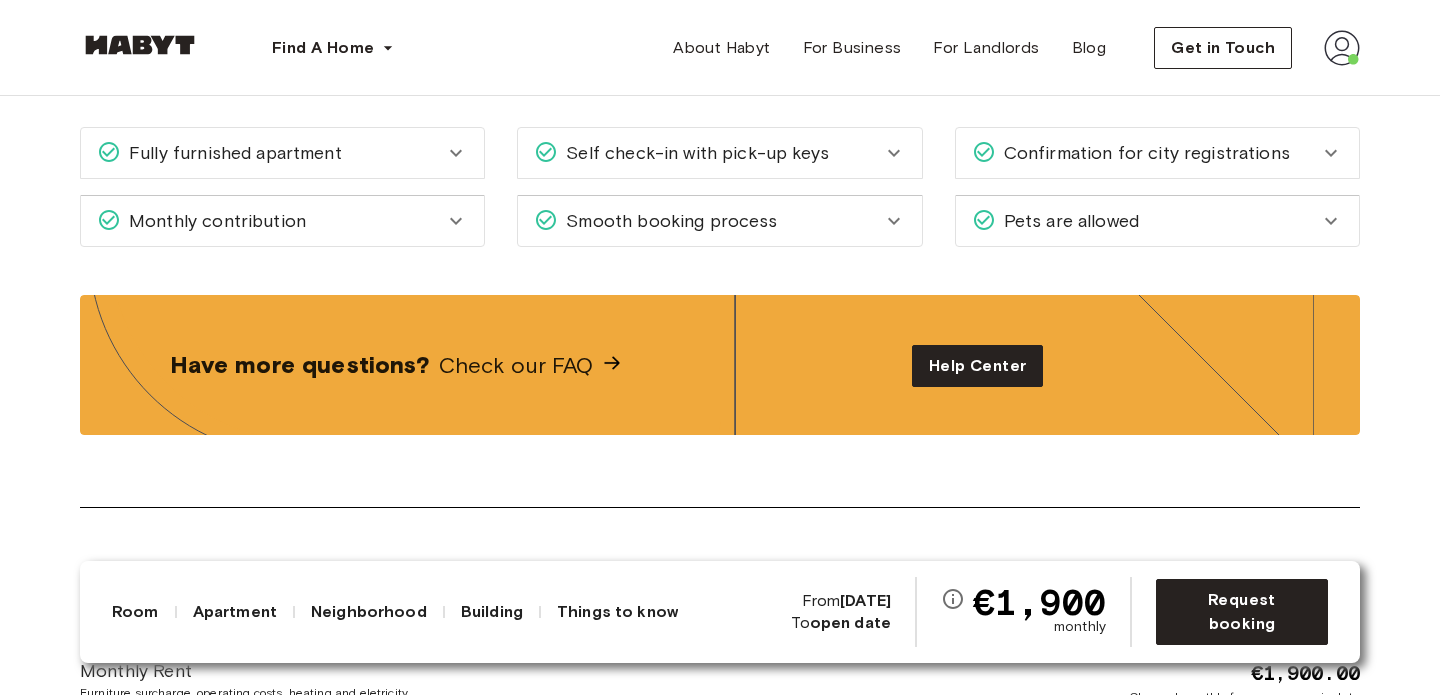 click 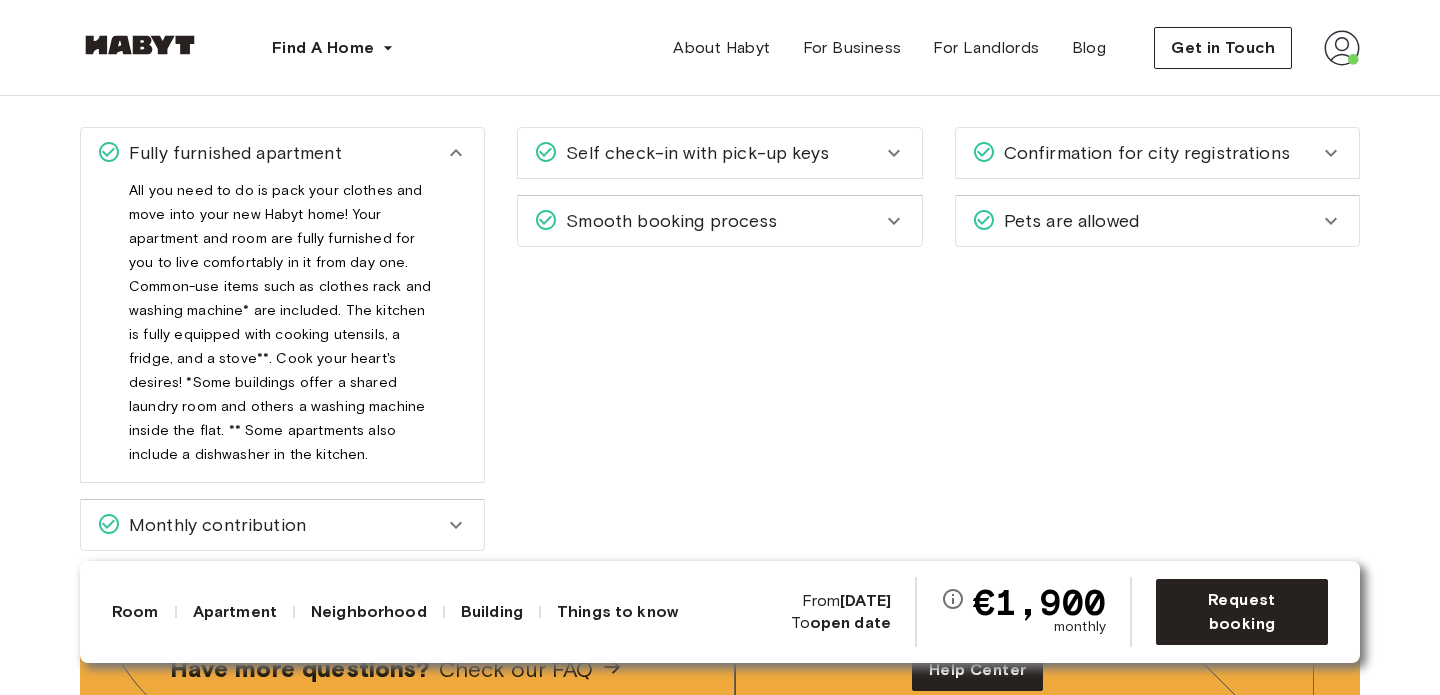 click 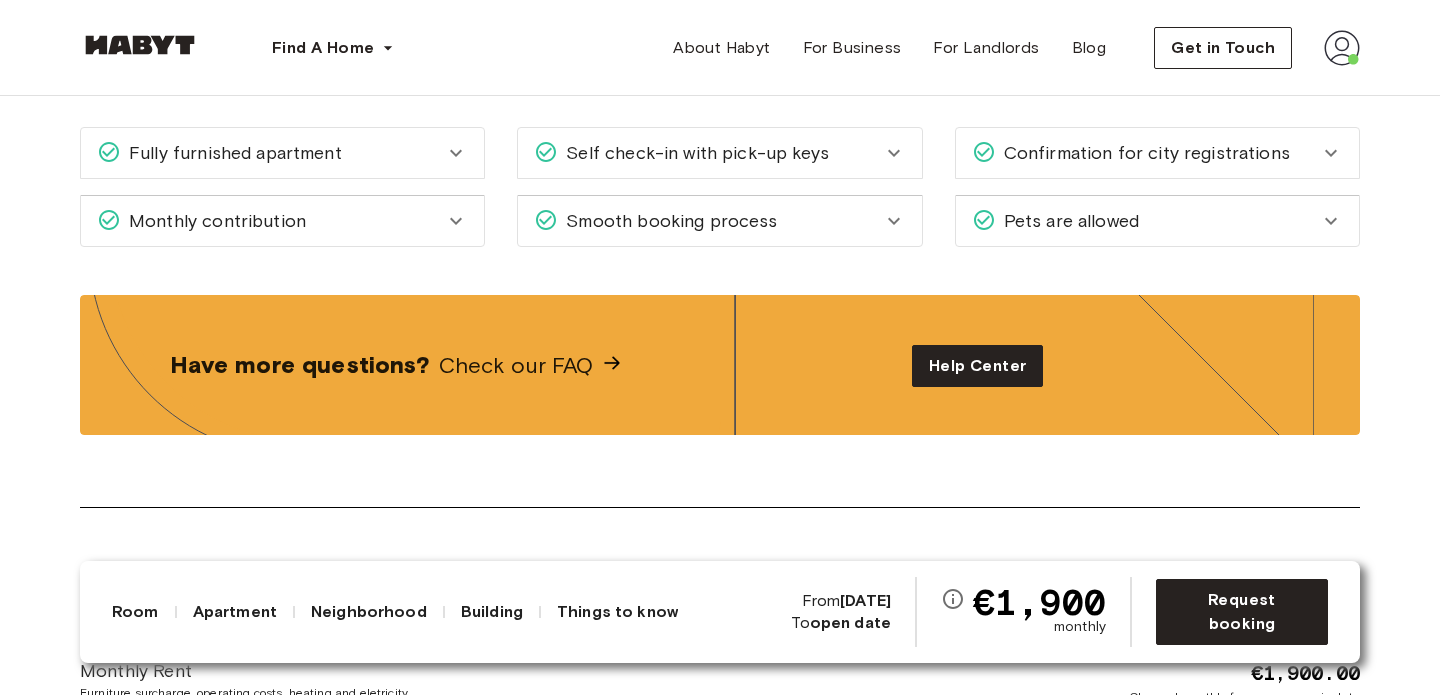 click 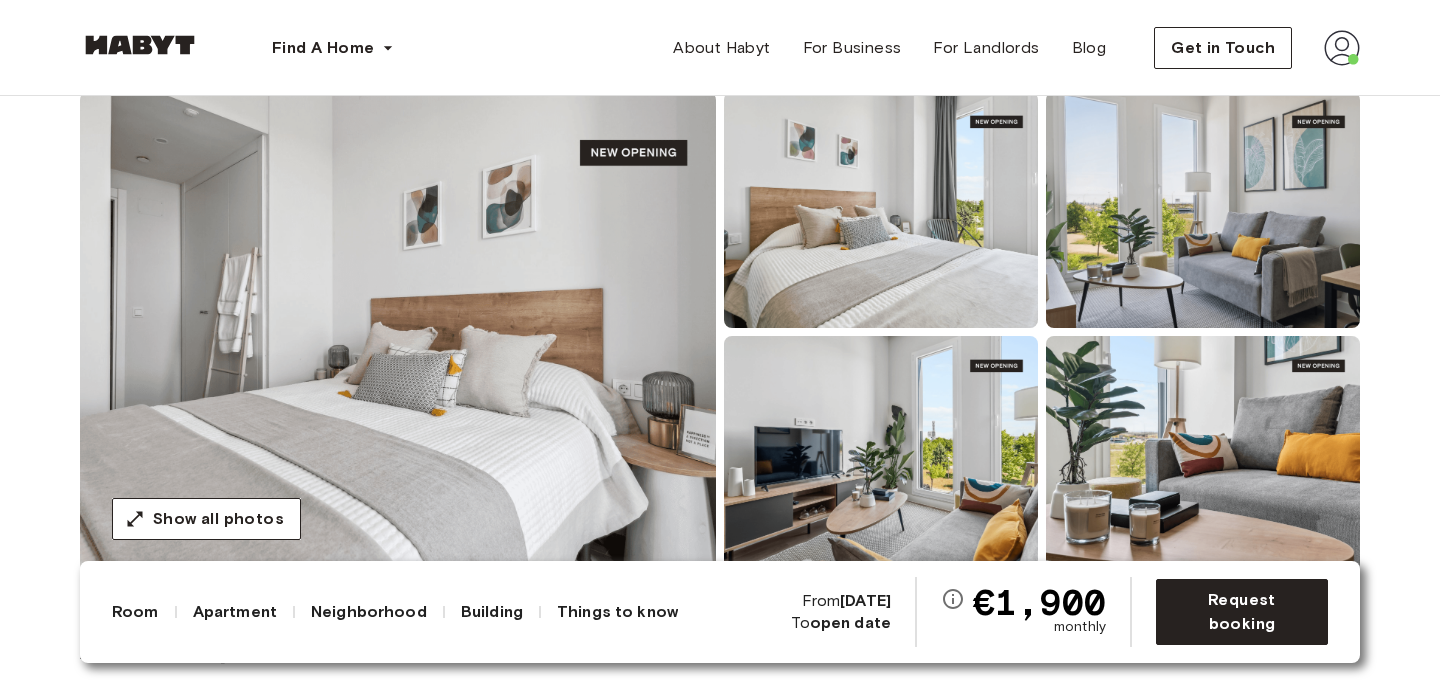 scroll, scrollTop: 164, scrollLeft: 0, axis: vertical 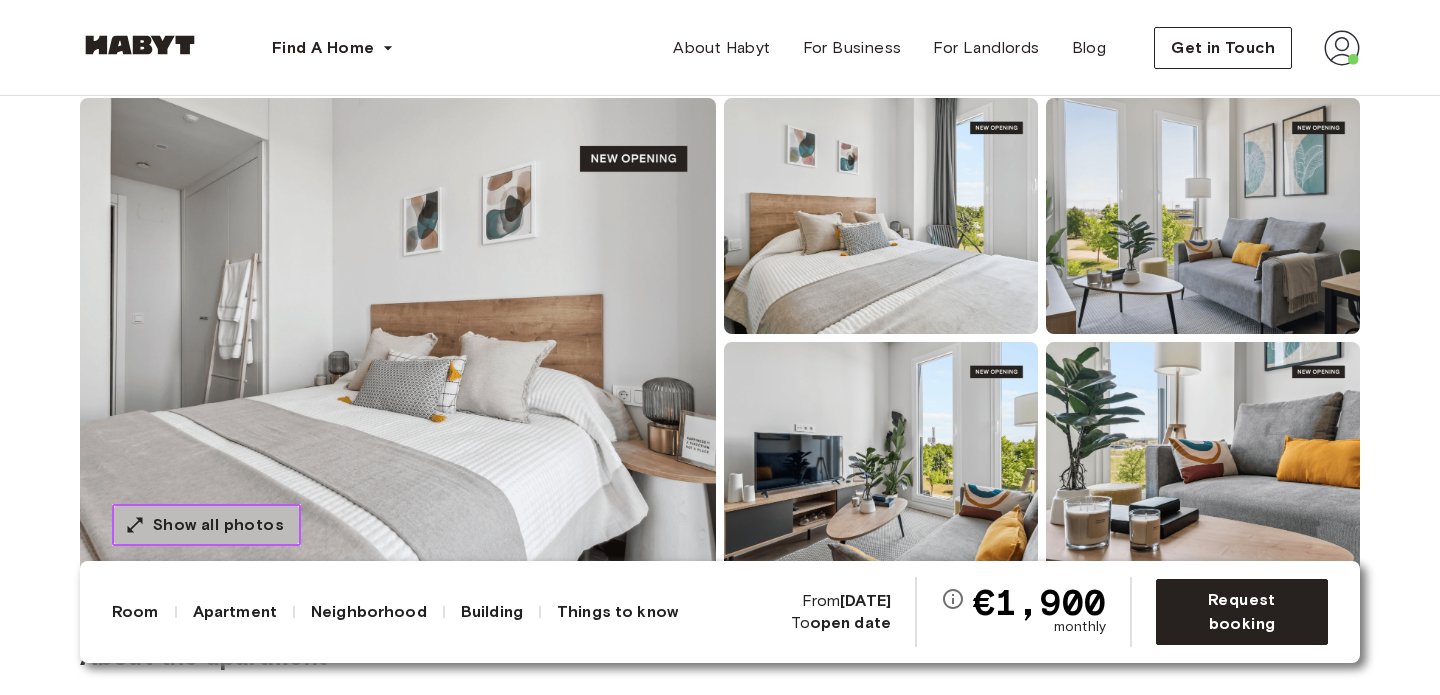 click on "Show all photos" at bounding box center (218, 525) 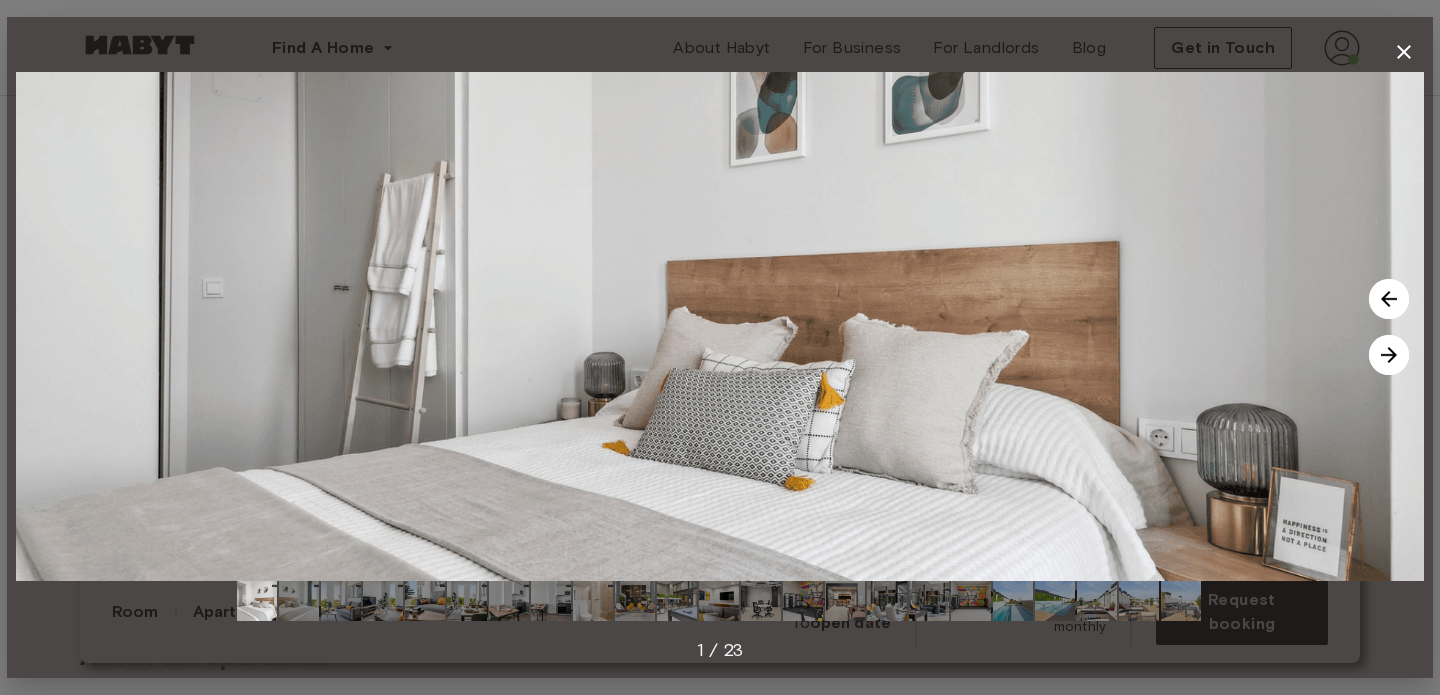 click at bounding box center [1389, 355] 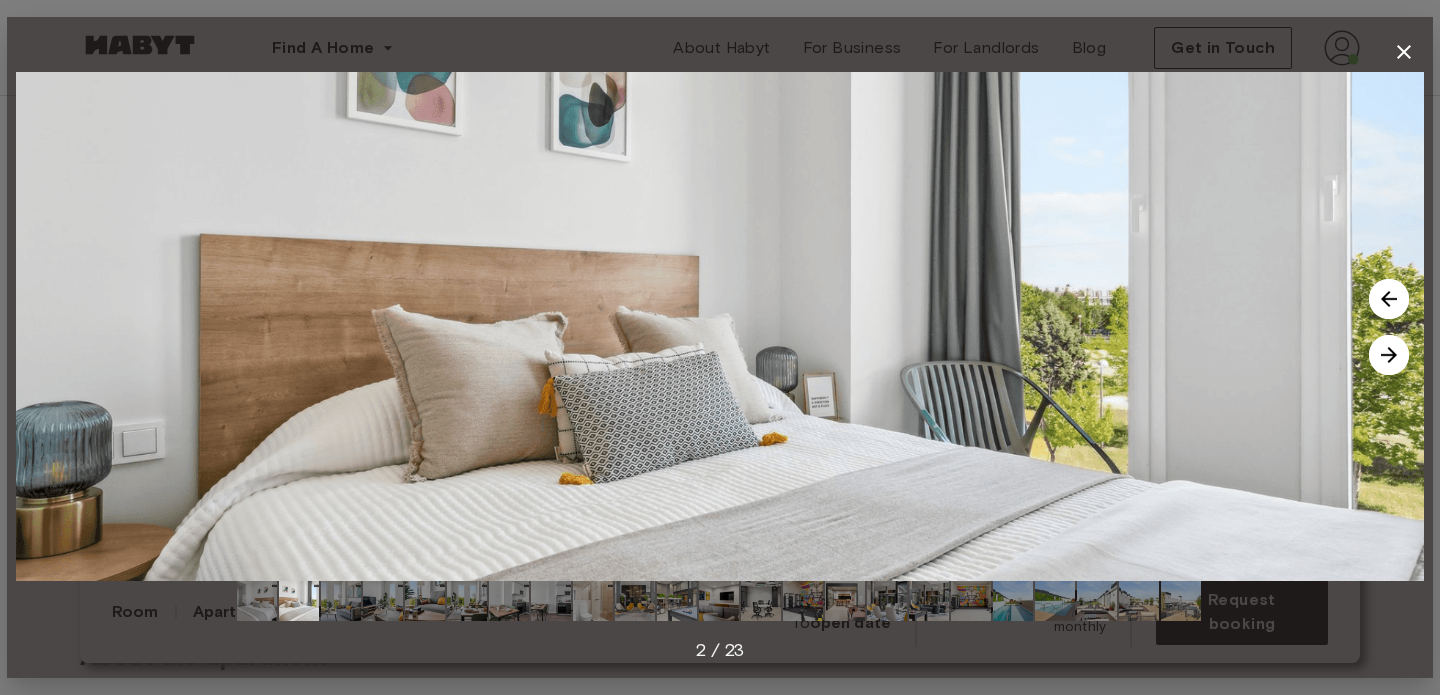 click at bounding box center [1389, 355] 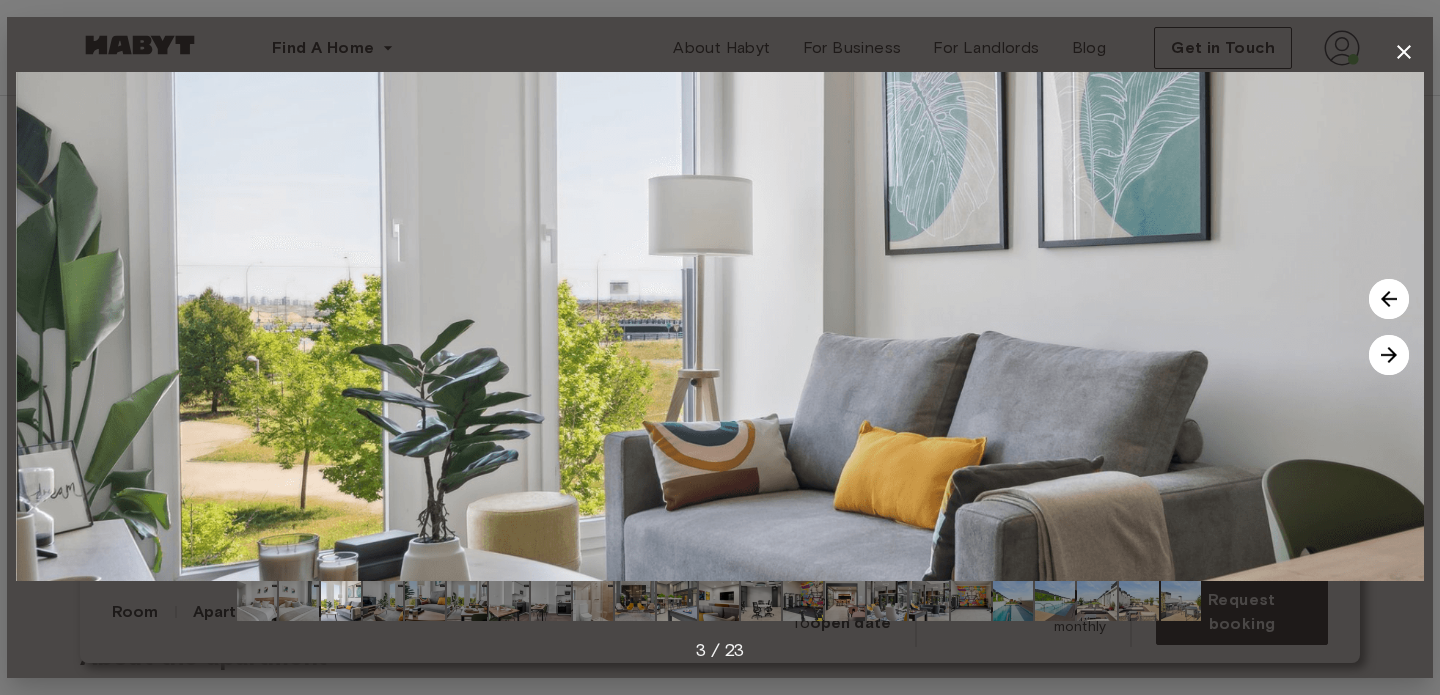 click at bounding box center [1389, 355] 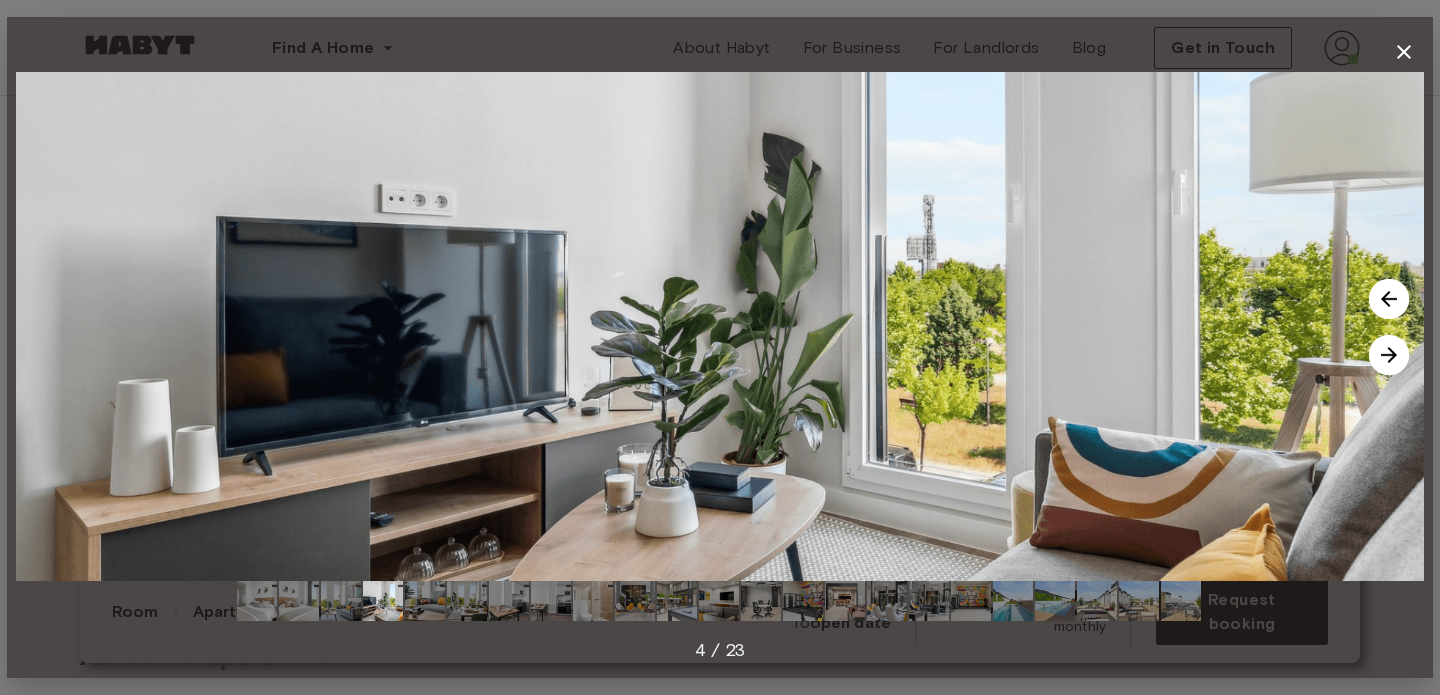 click at bounding box center [1389, 355] 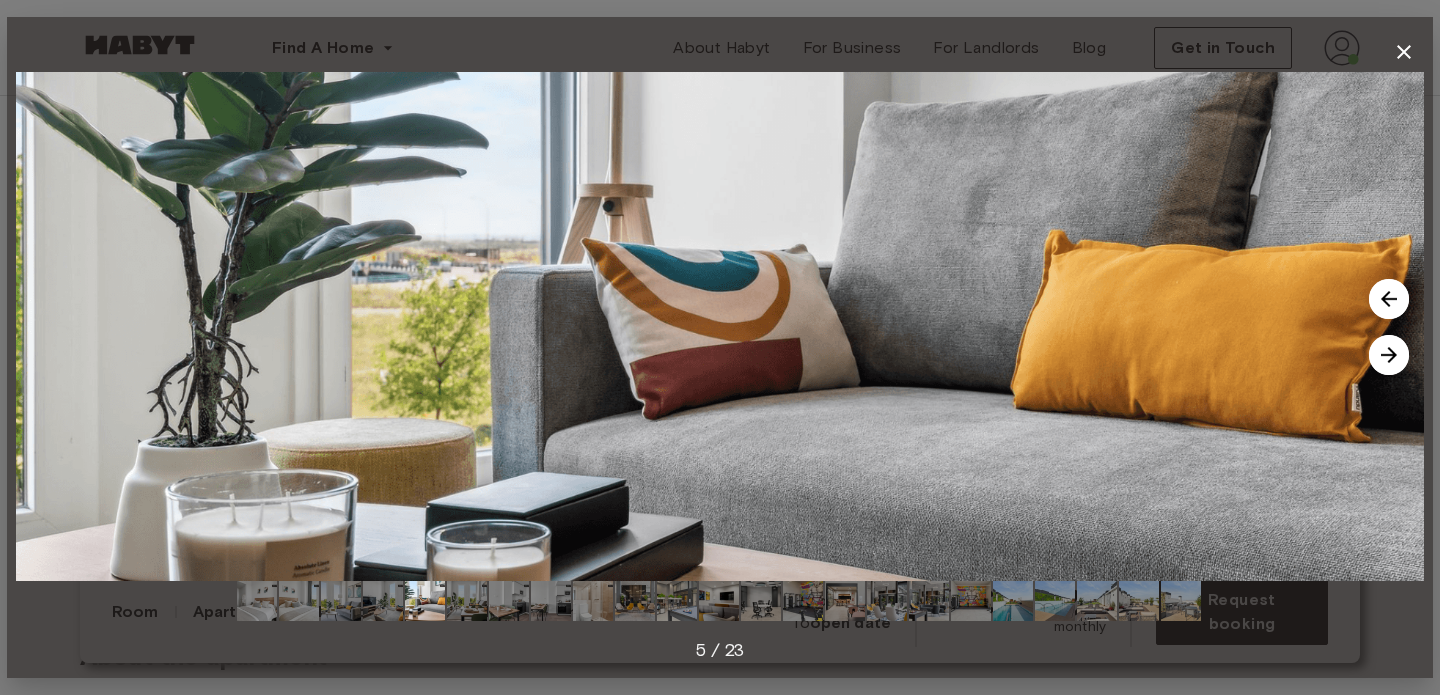 click at bounding box center (1389, 355) 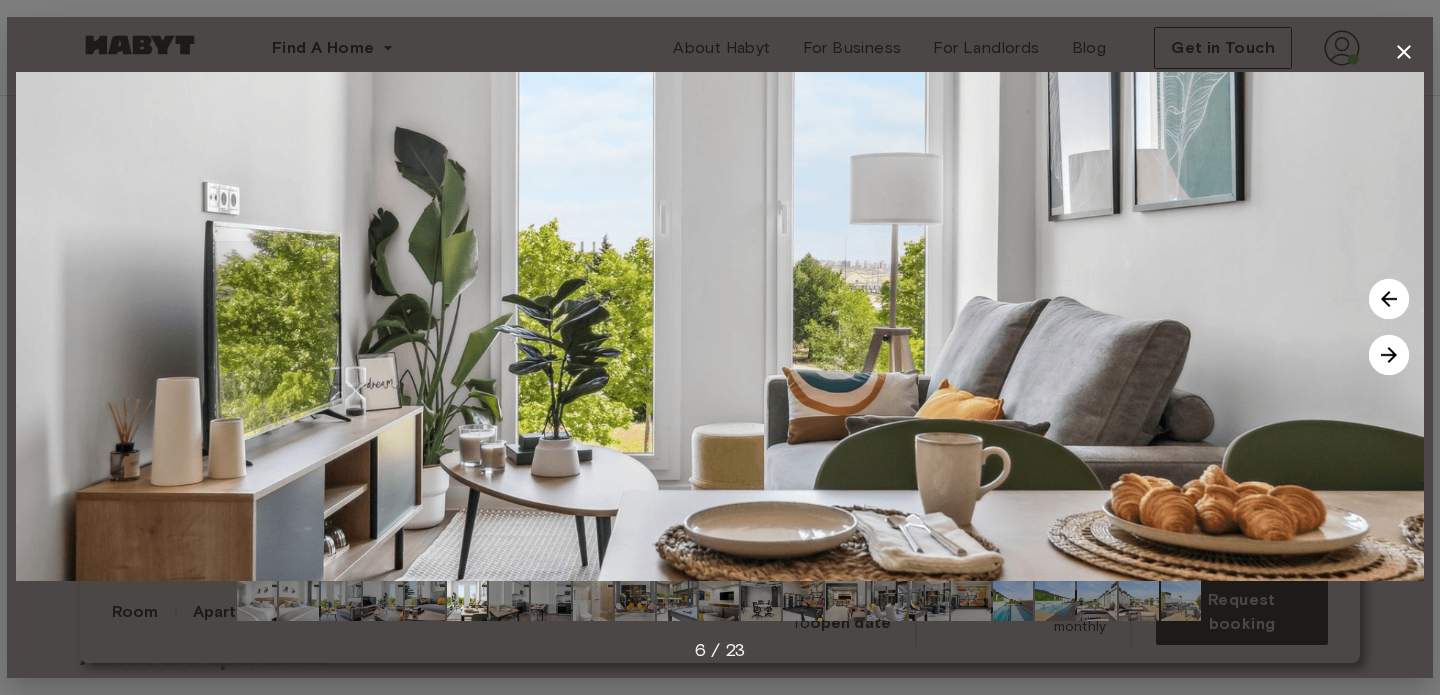 click at bounding box center (1389, 355) 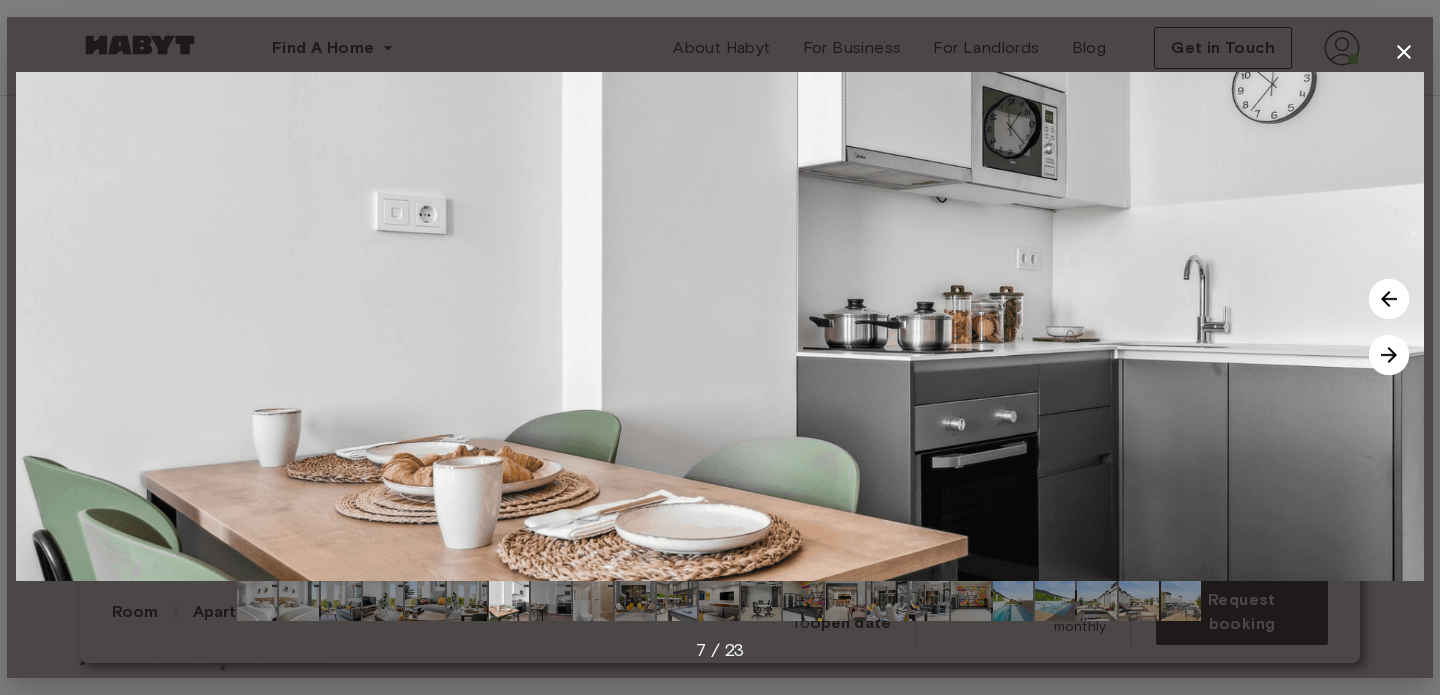 click at bounding box center (1389, 355) 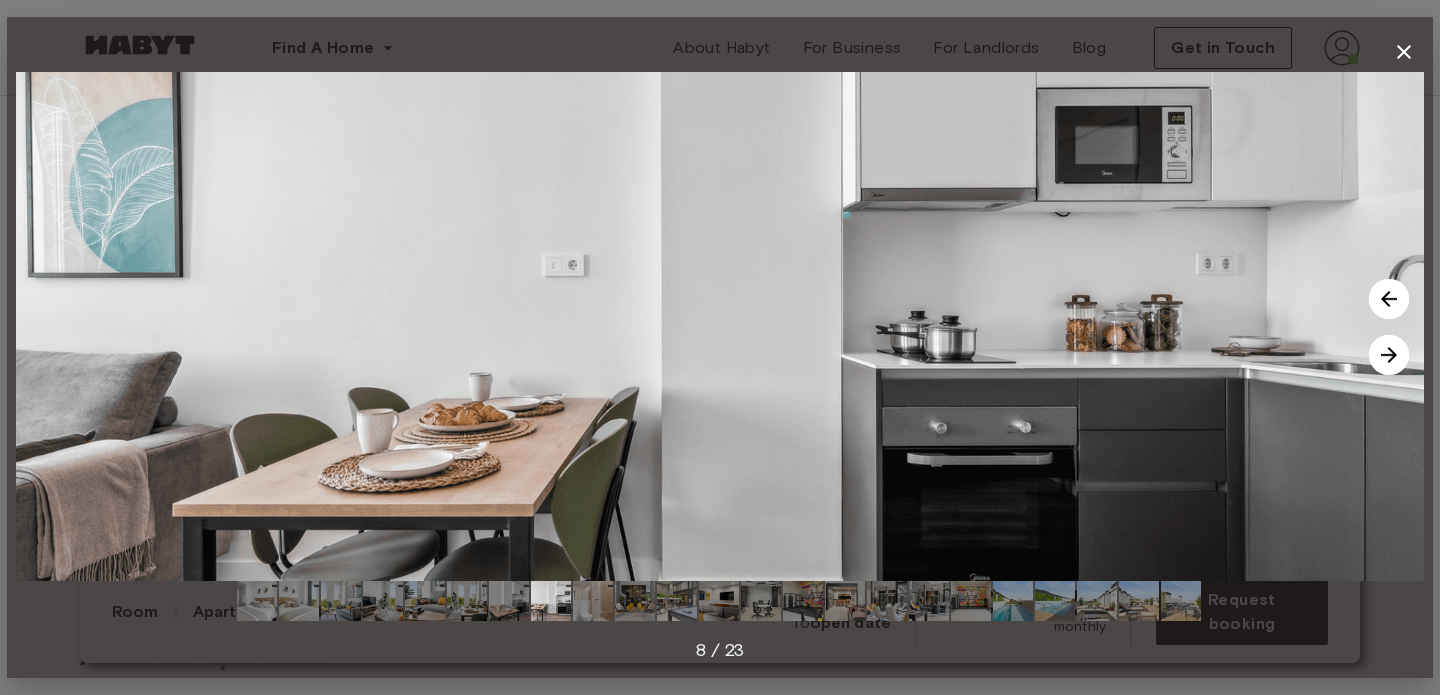click at bounding box center [1389, 355] 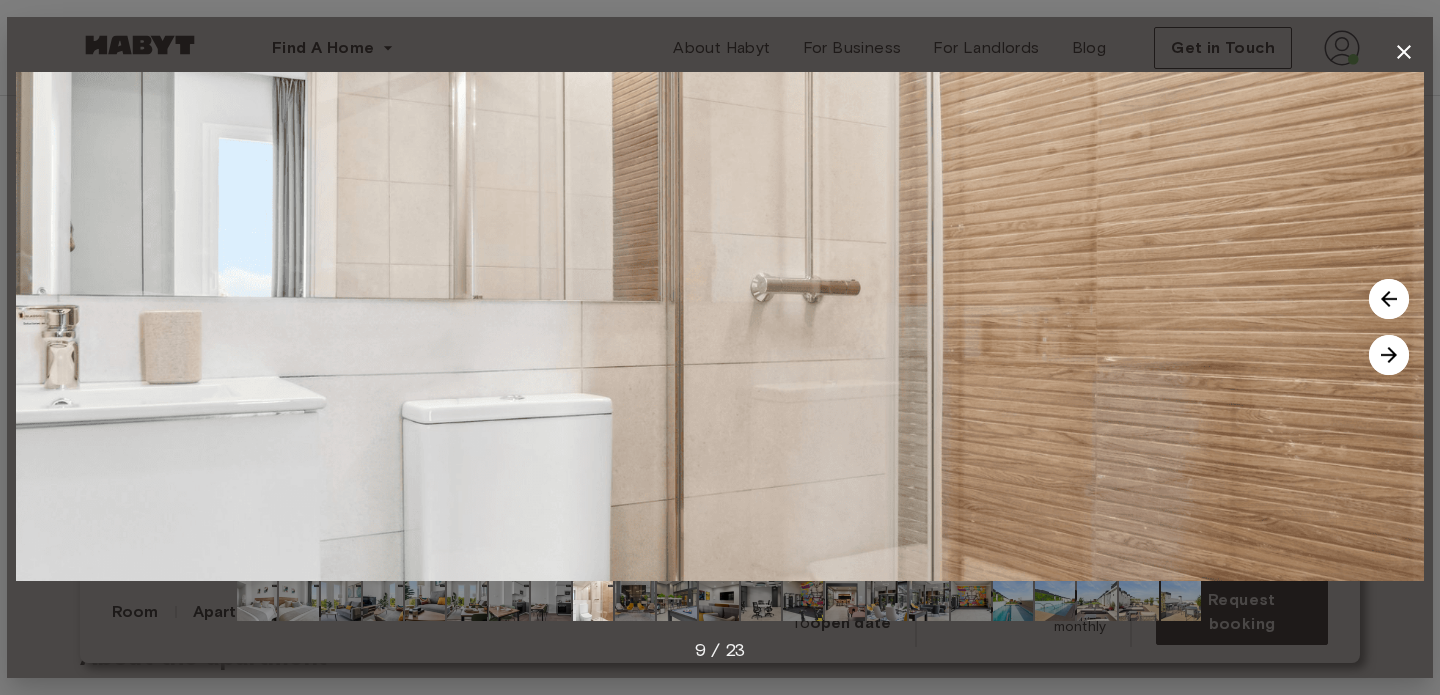 click at bounding box center (1389, 355) 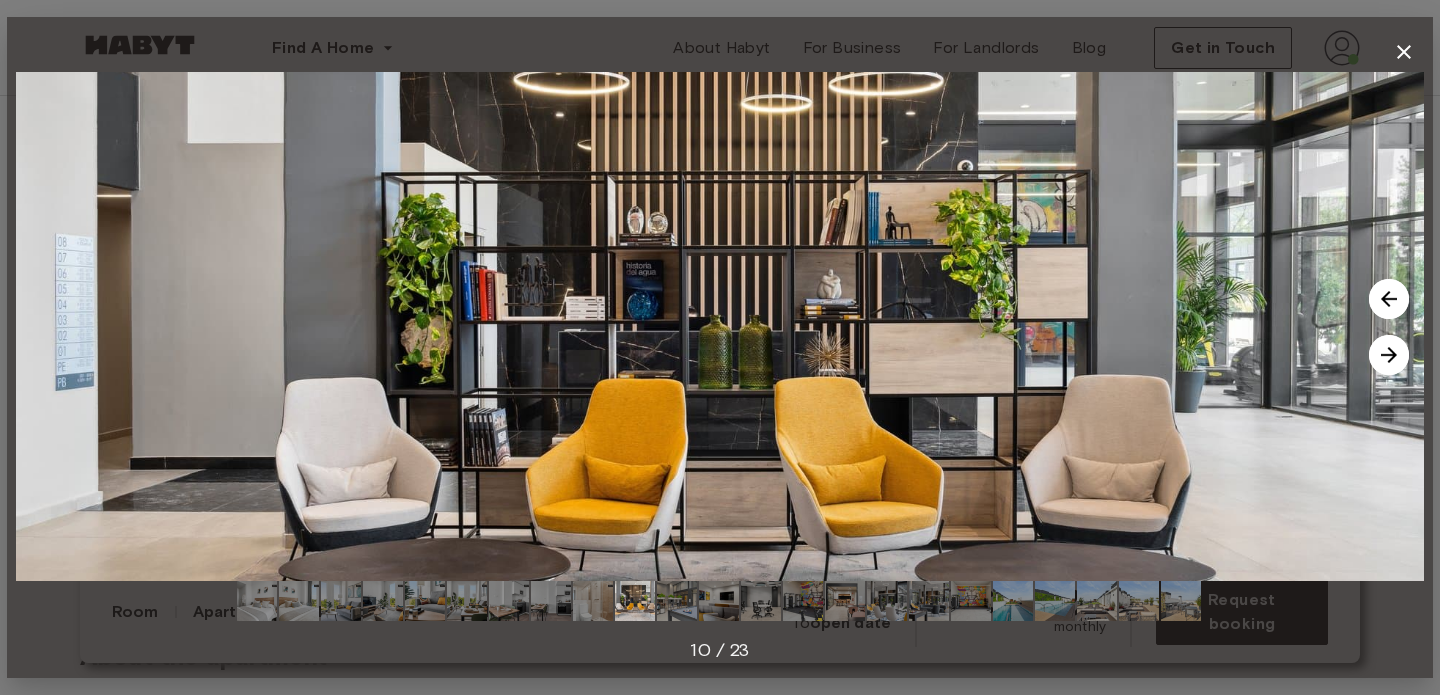 click at bounding box center [1389, 355] 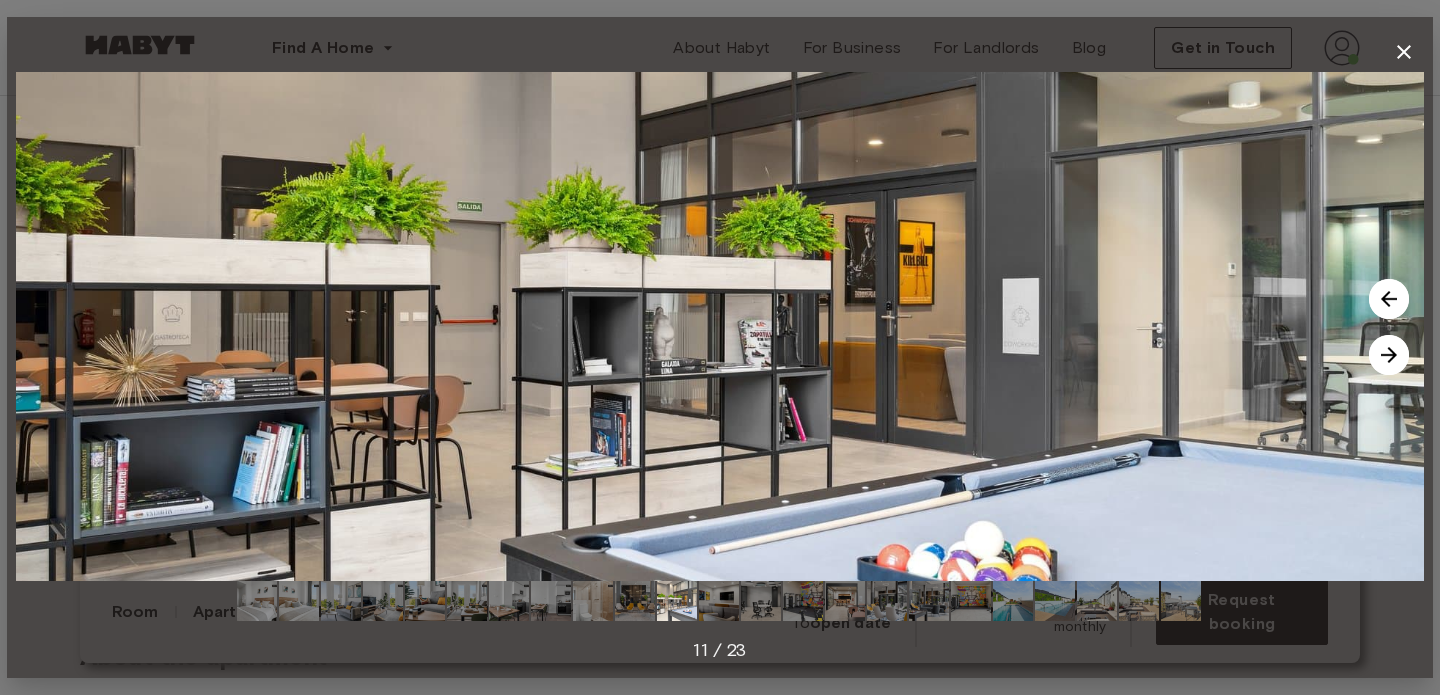 click at bounding box center [1389, 355] 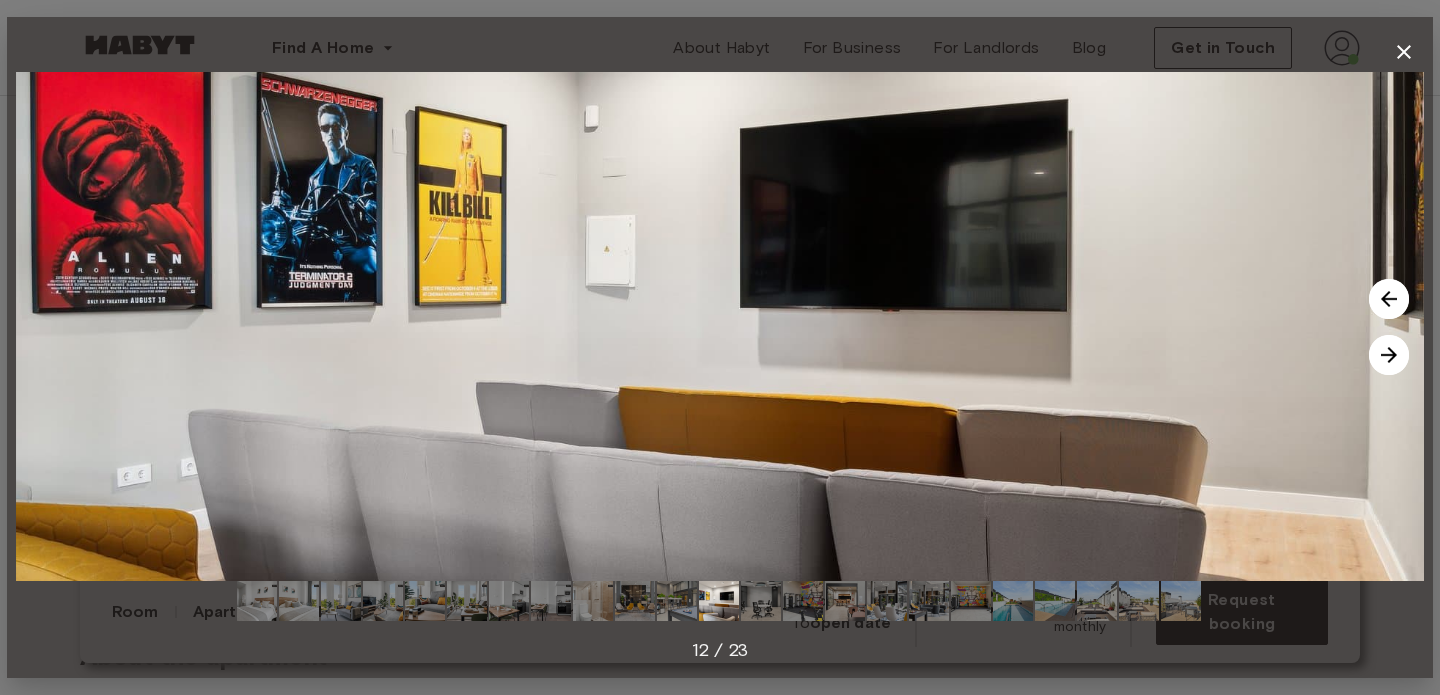 click at bounding box center (1389, 355) 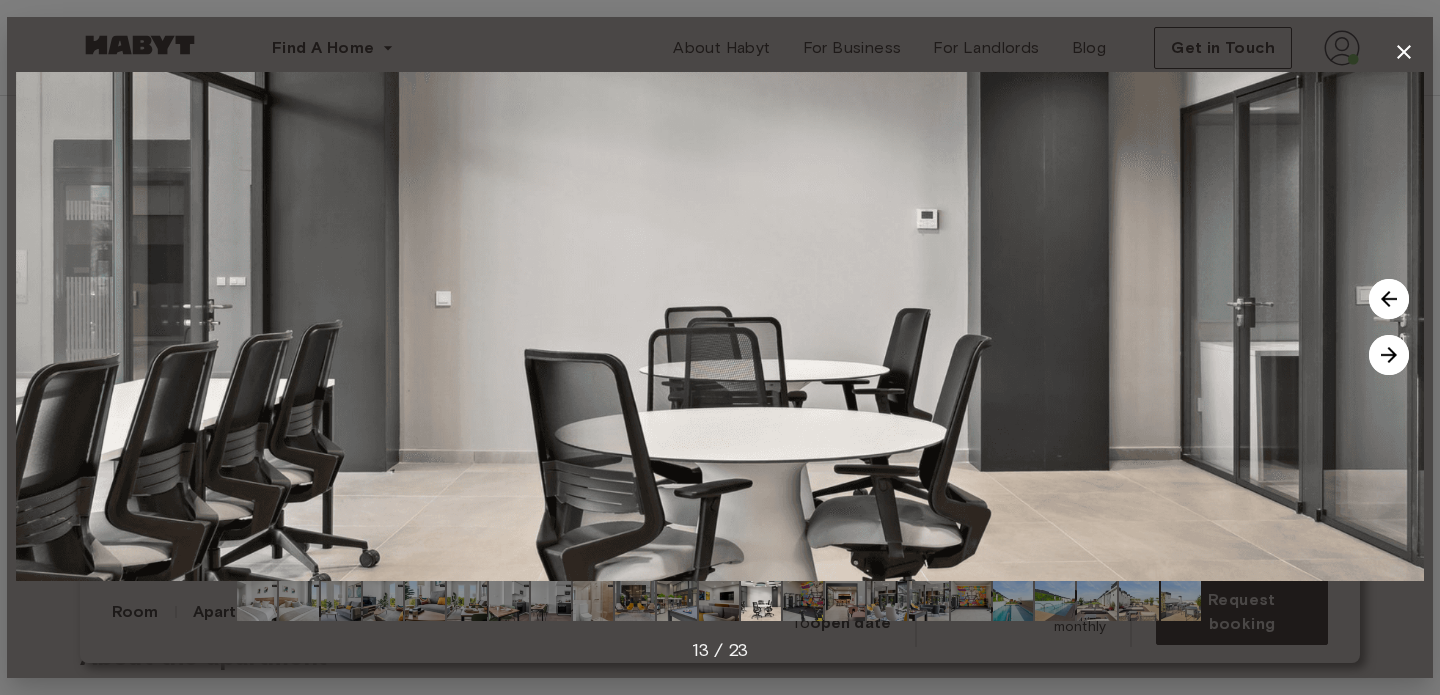 click at bounding box center [1389, 355] 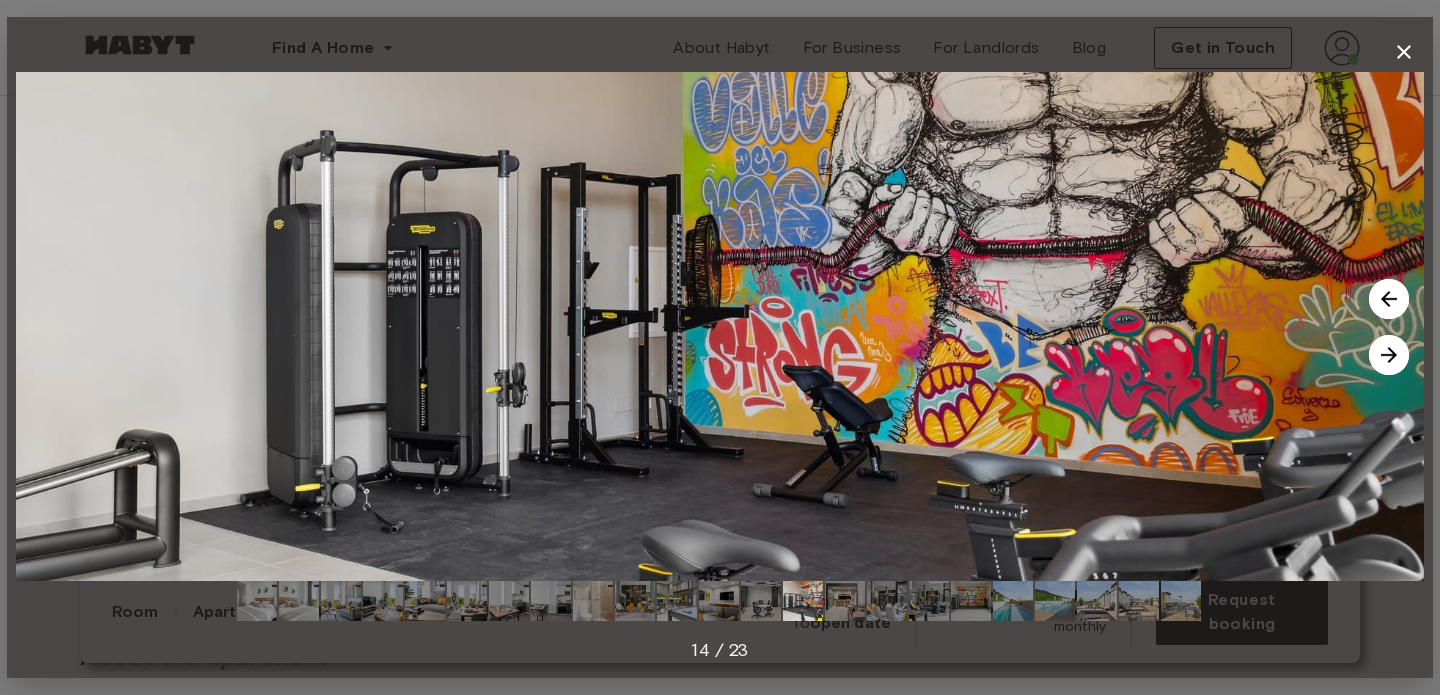 click at bounding box center (1389, 355) 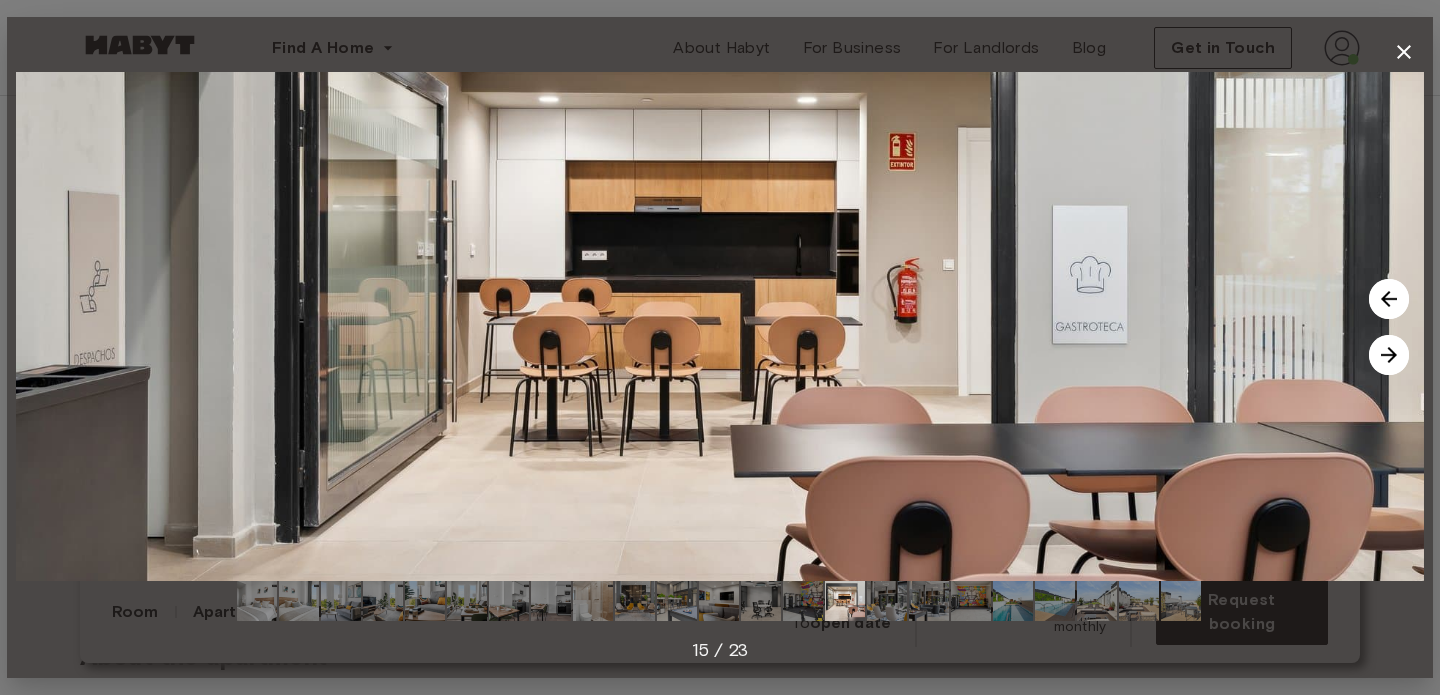 click at bounding box center [1389, 355] 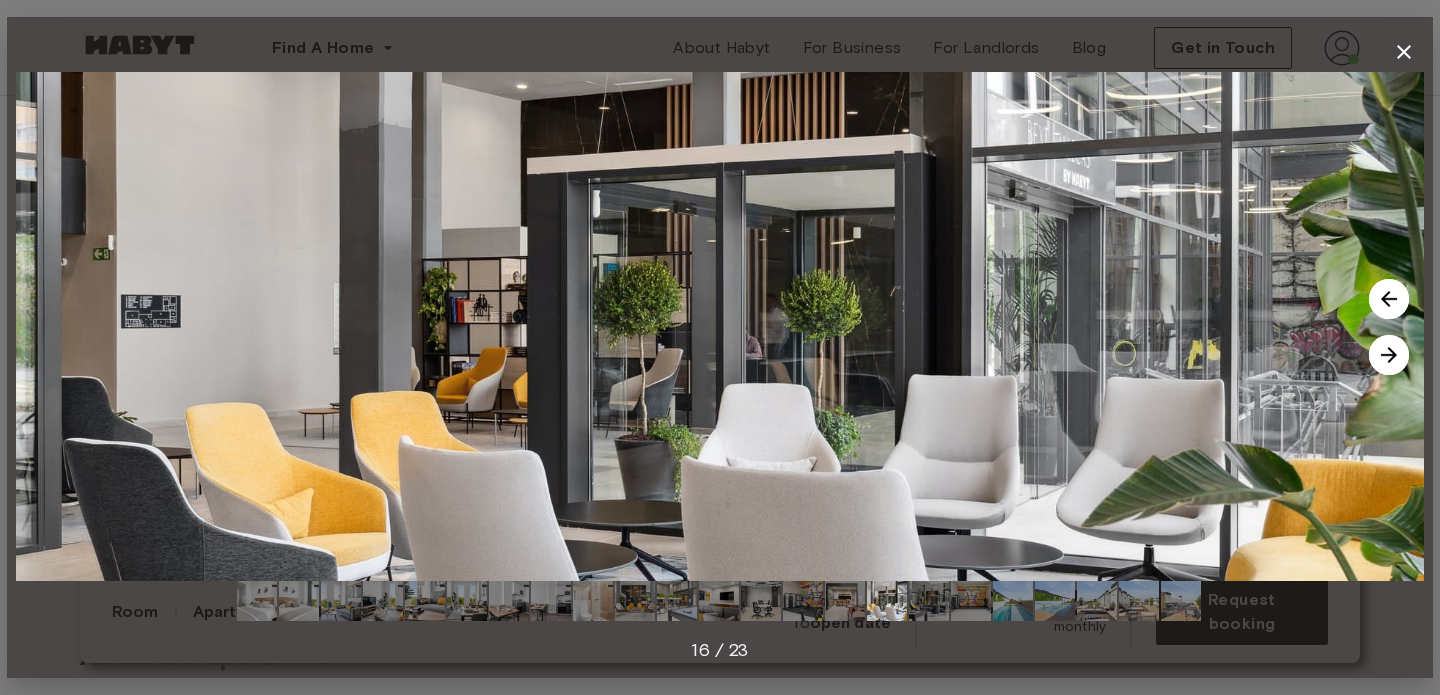 click at bounding box center (1389, 355) 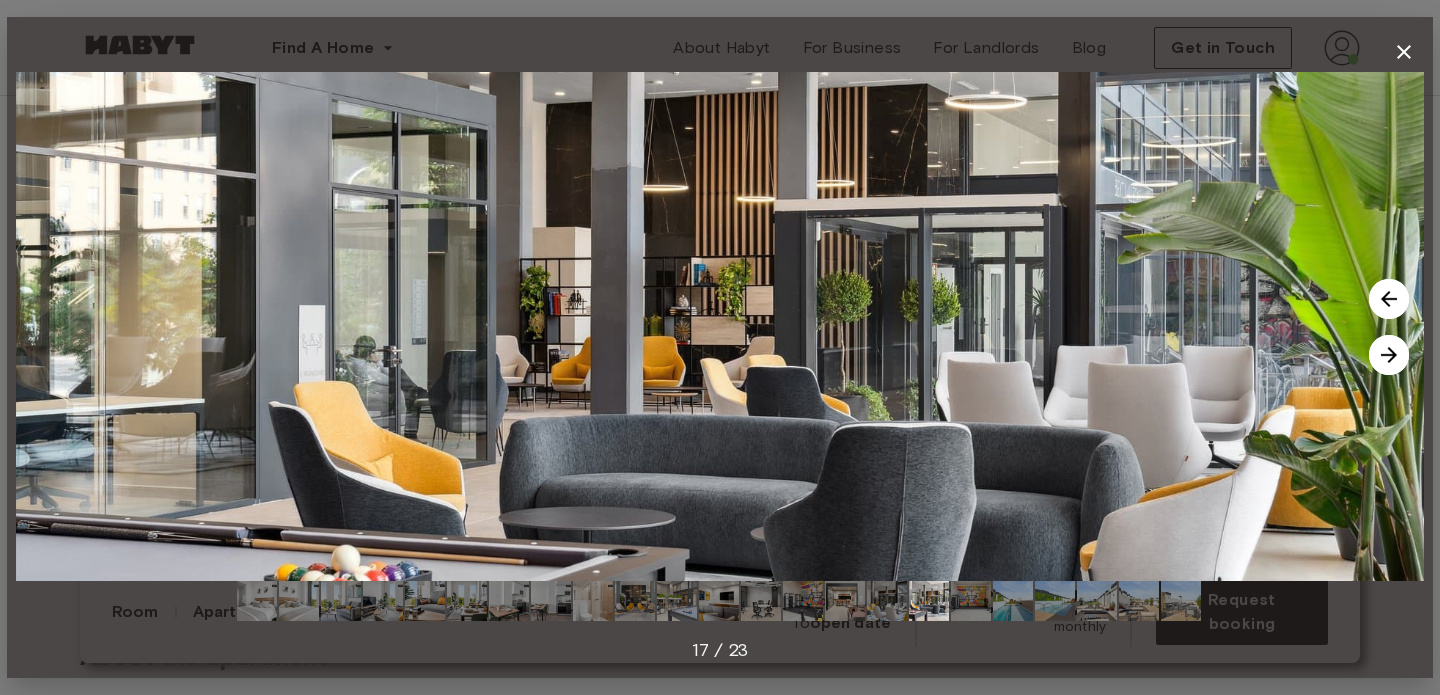 click at bounding box center (1389, 355) 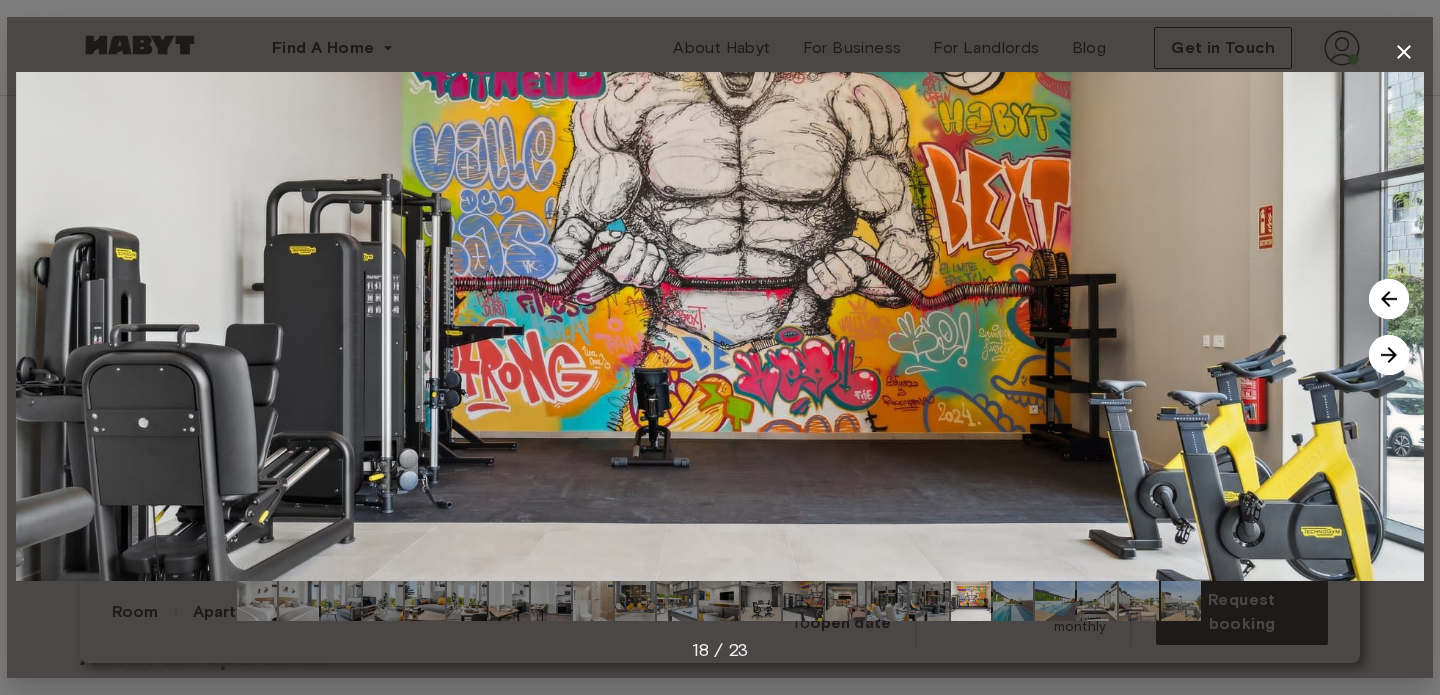 click at bounding box center (1389, 355) 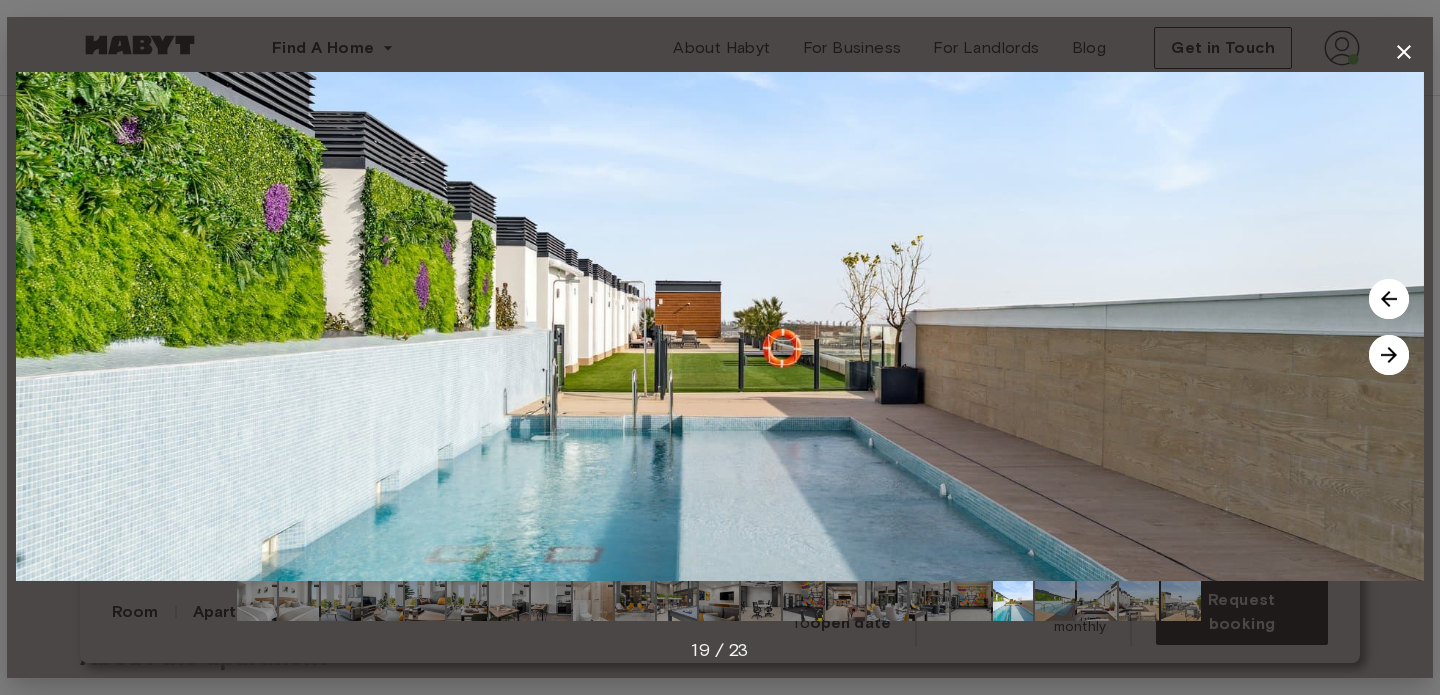click at bounding box center [1389, 355] 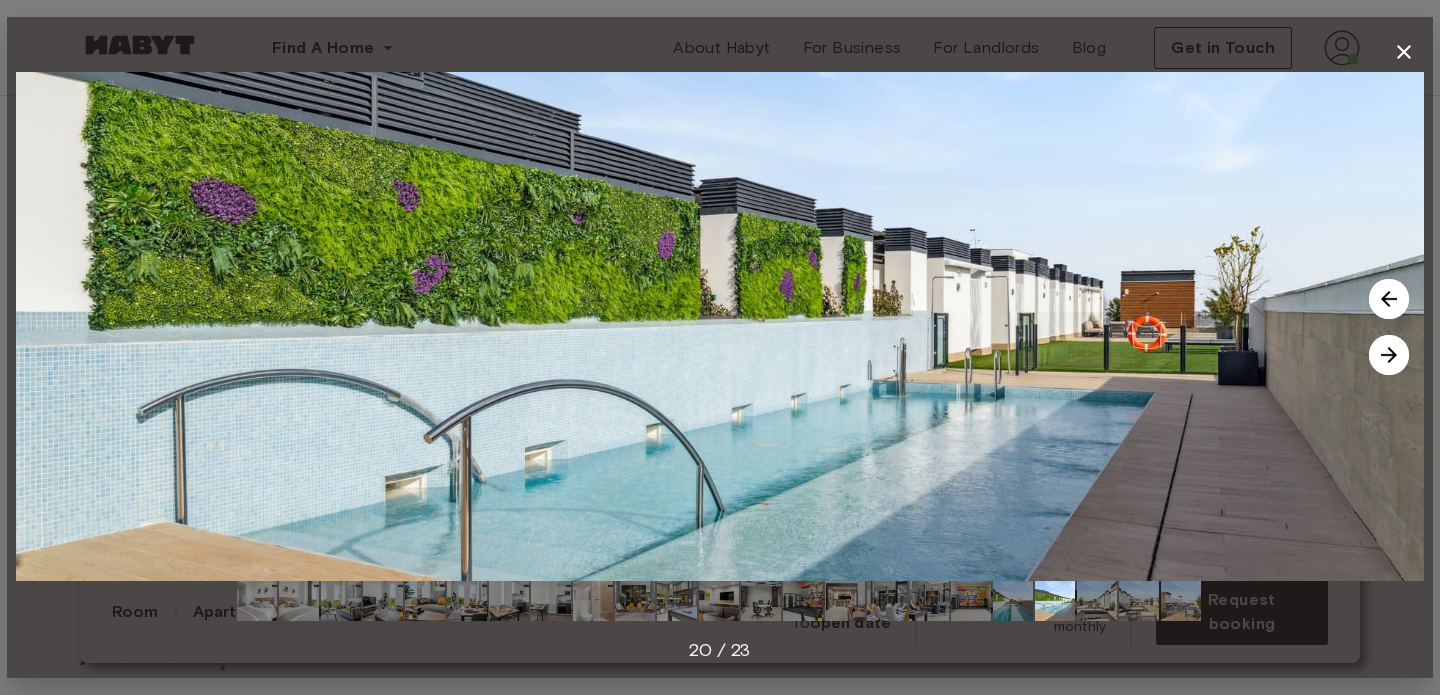 click at bounding box center [1389, 355] 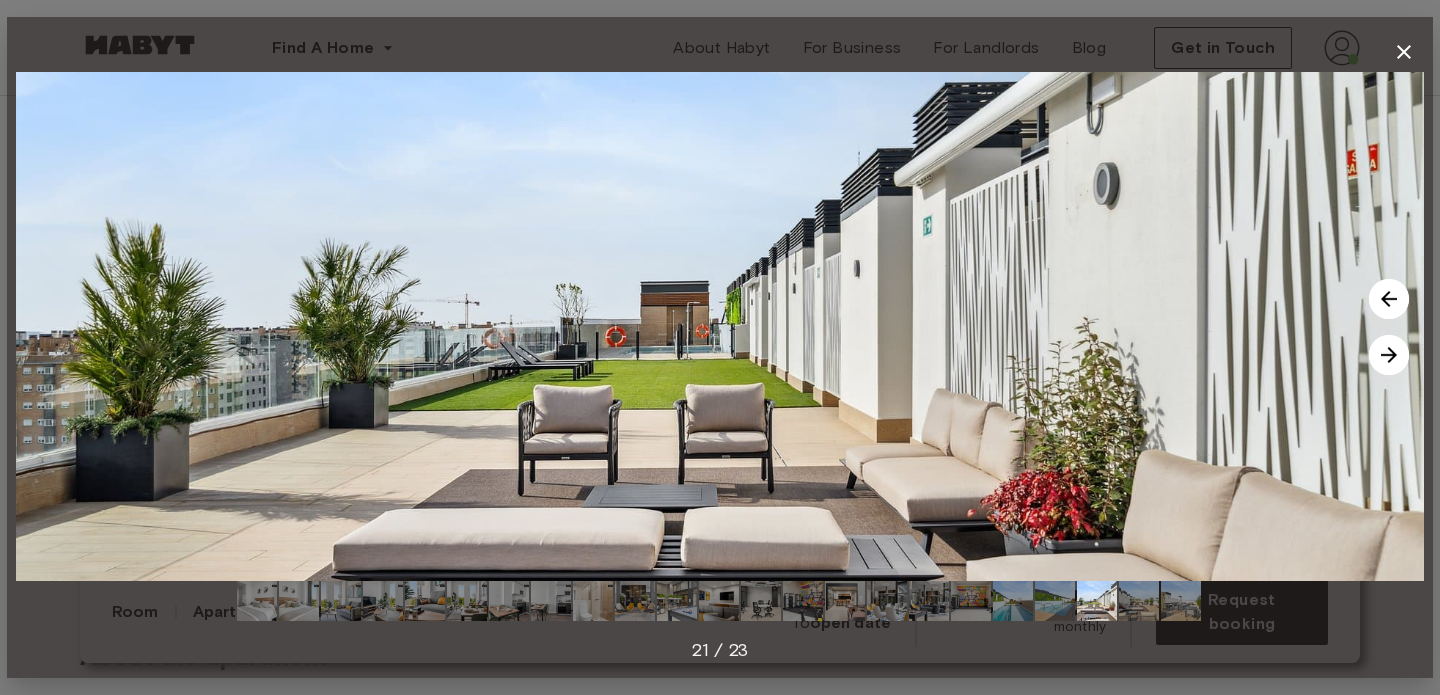 click at bounding box center [1389, 355] 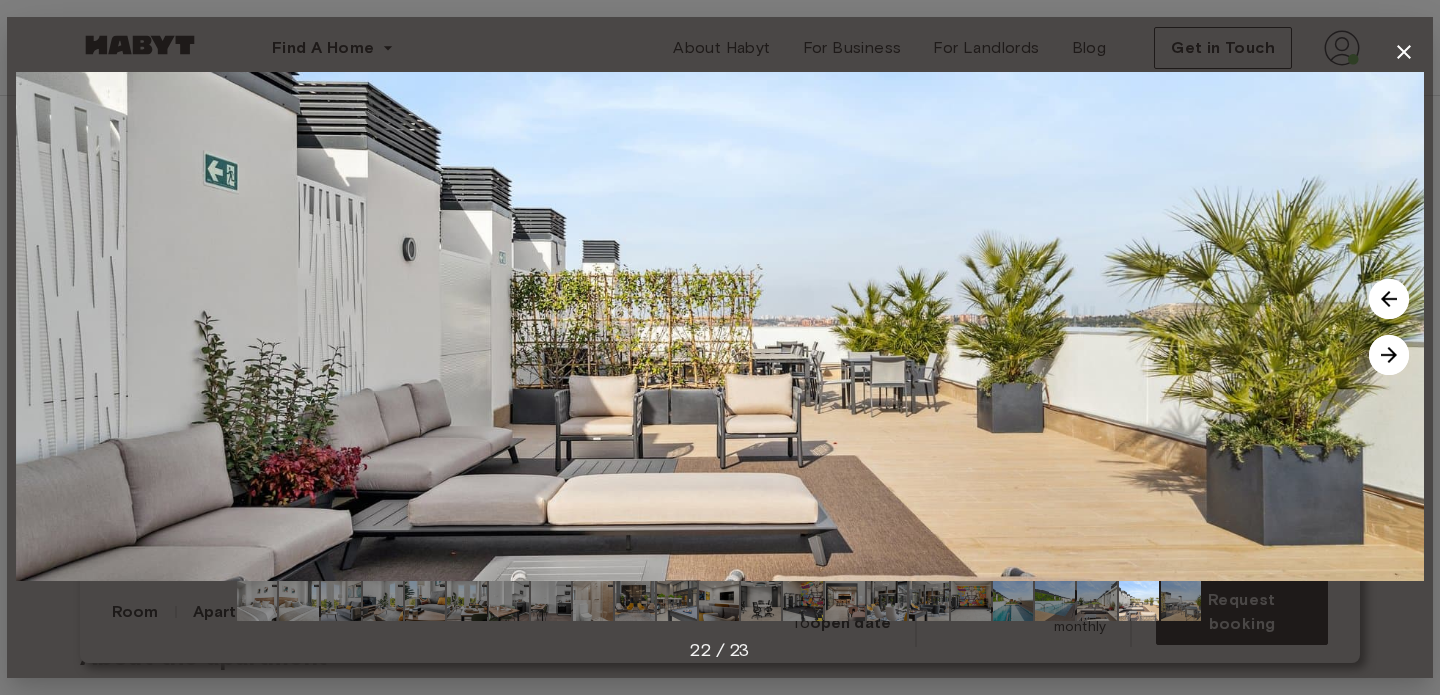 click at bounding box center (1389, 355) 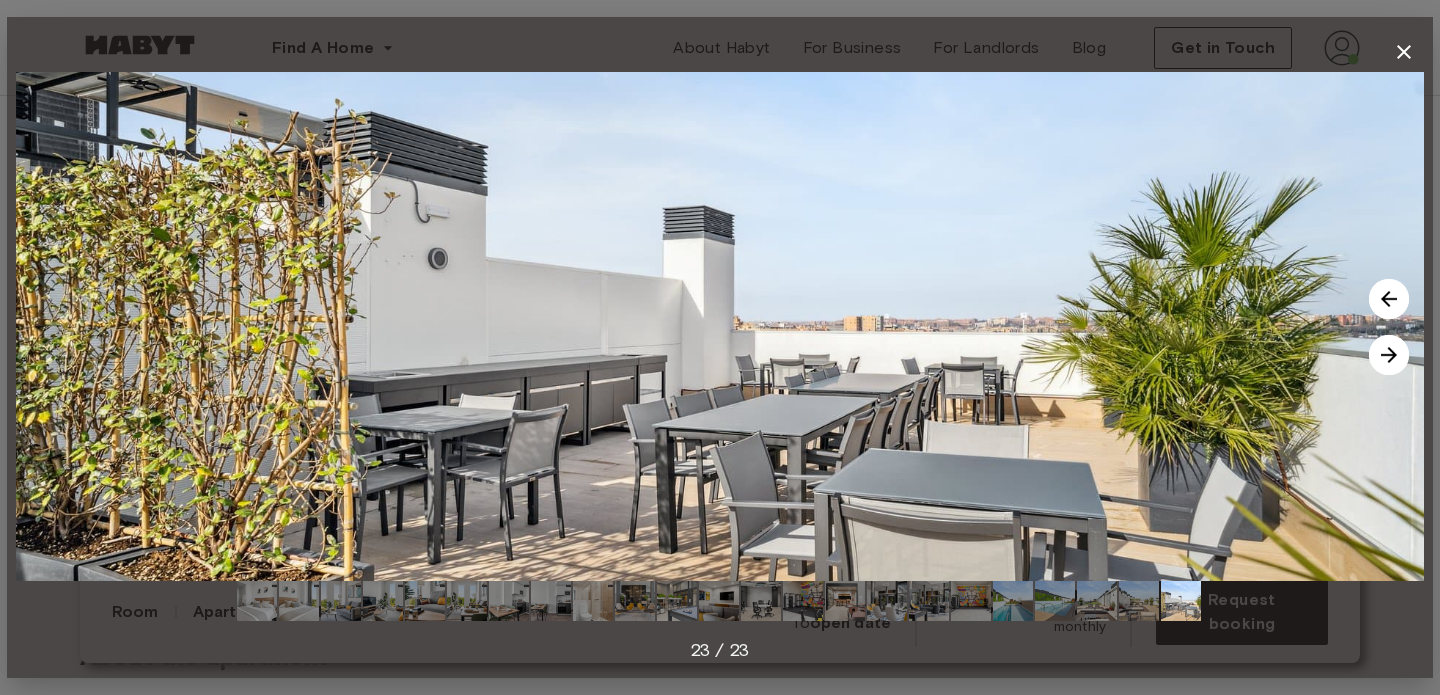click at bounding box center (1389, 355) 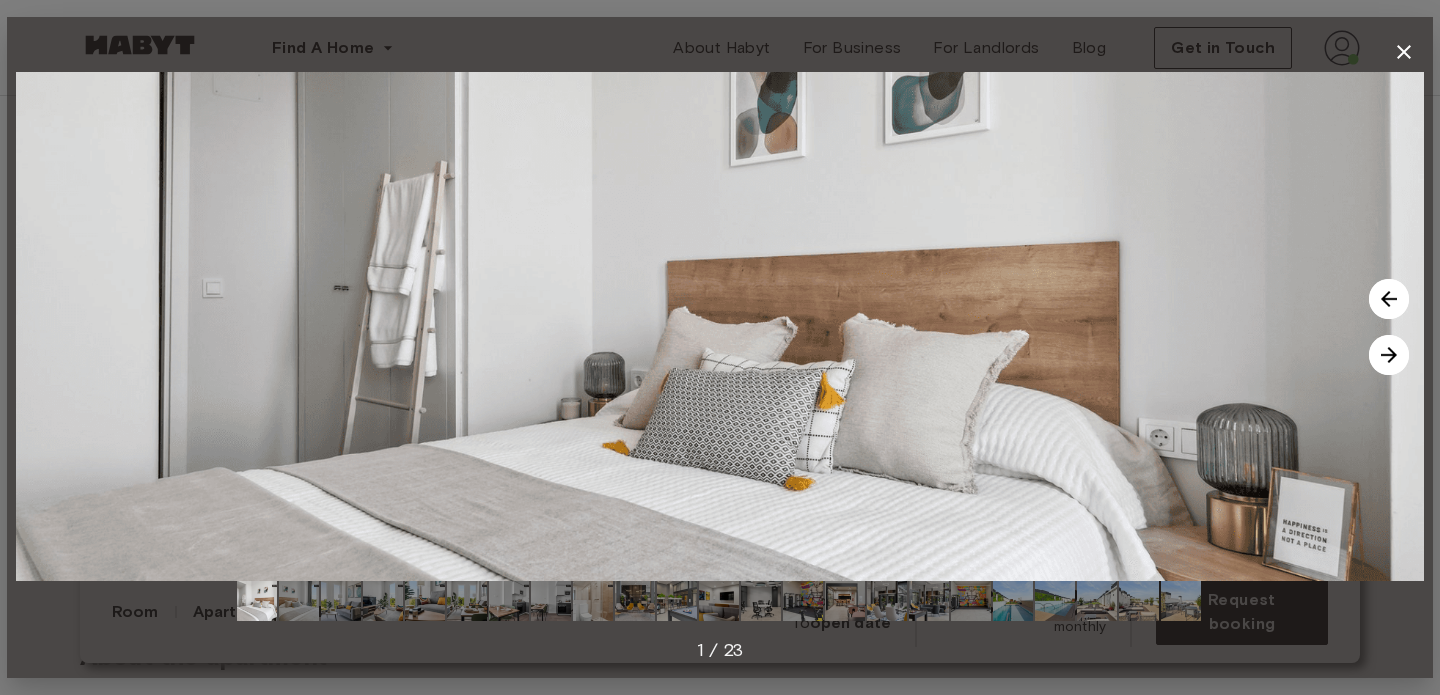 click at bounding box center (1389, 355) 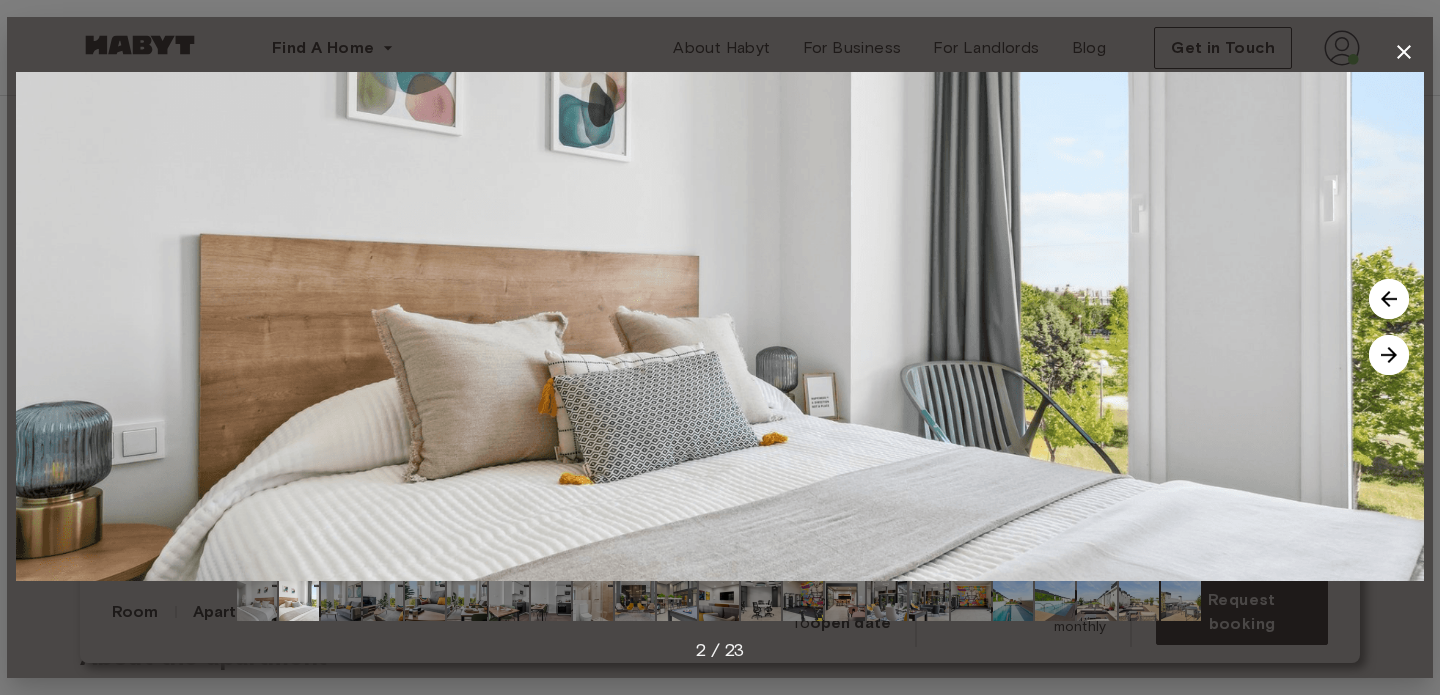 click at bounding box center [1389, 355] 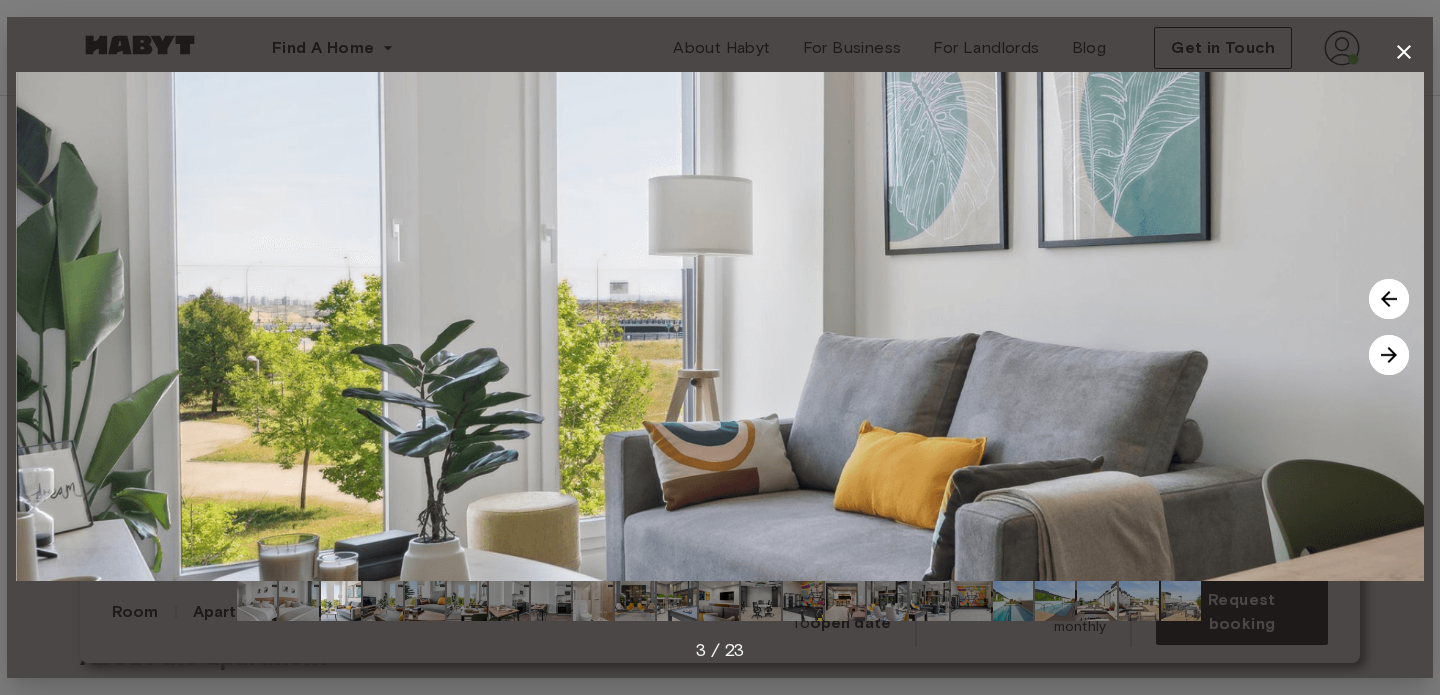 click at bounding box center [1389, 355] 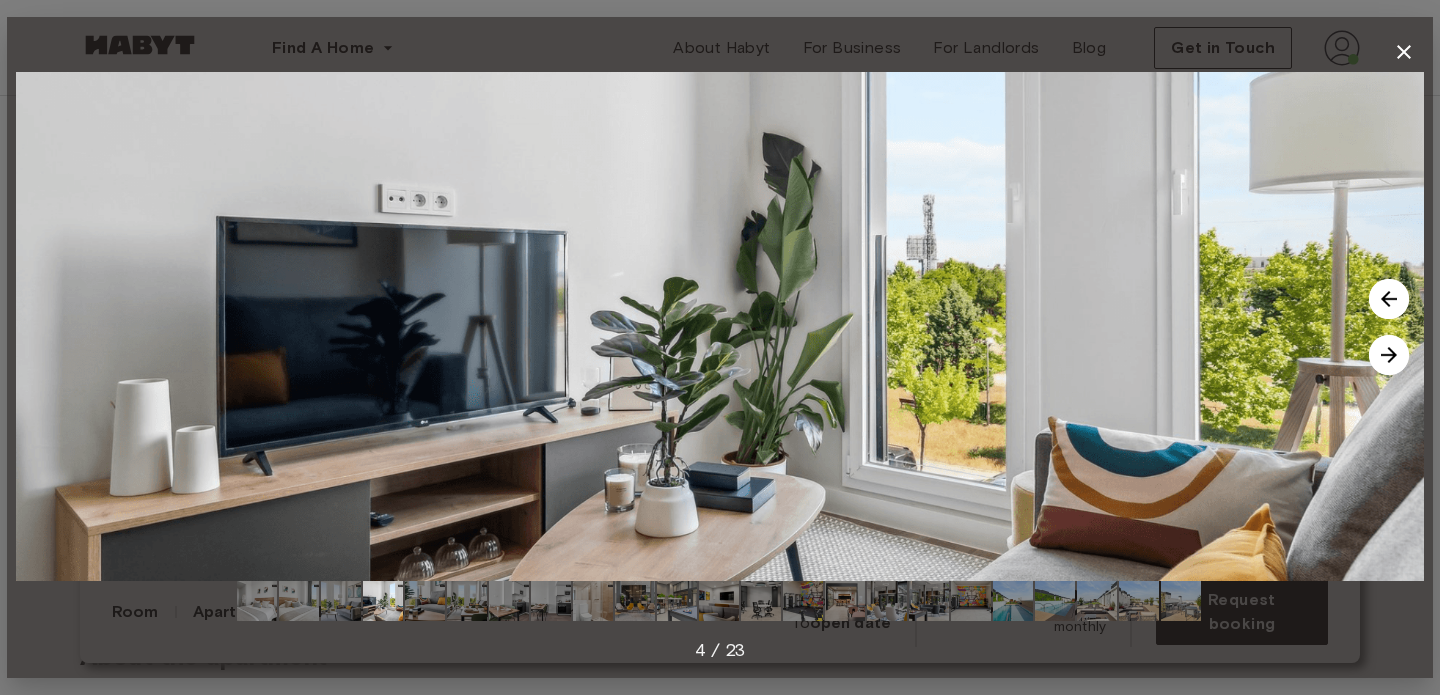 click at bounding box center (1389, 355) 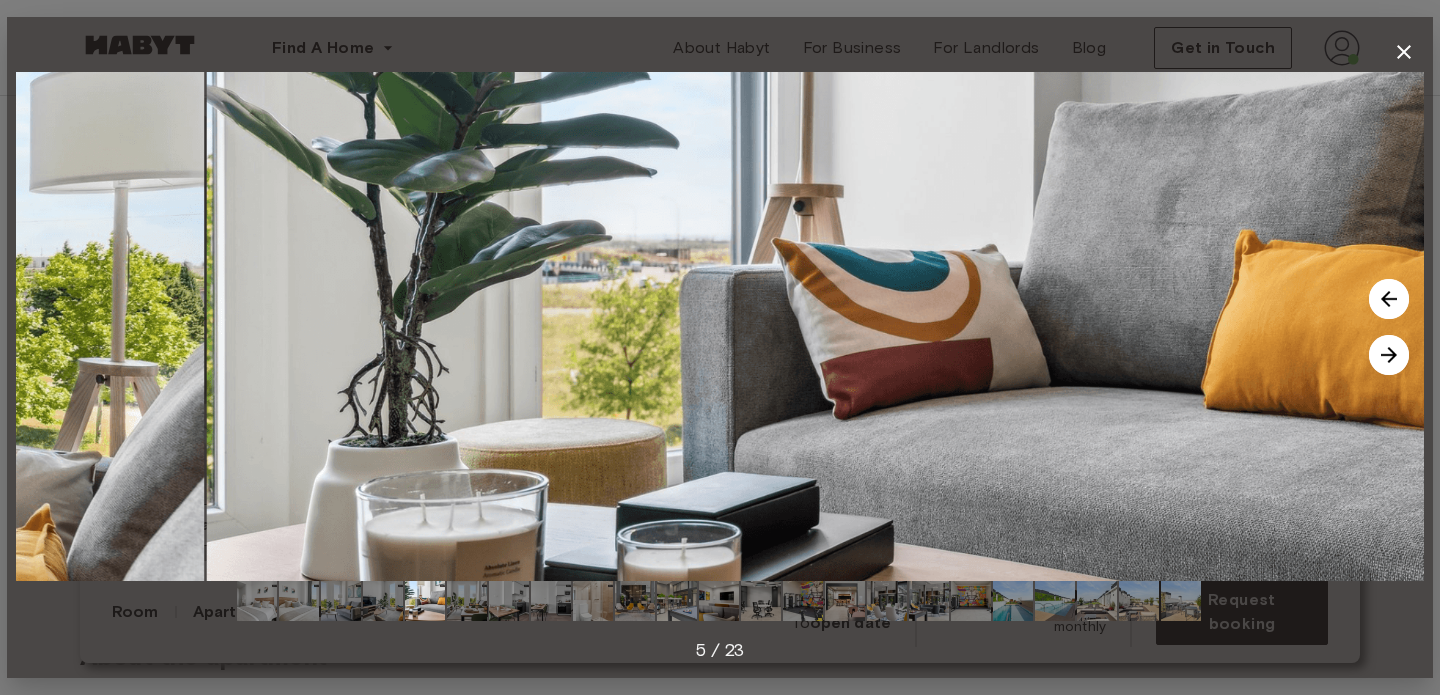 click at bounding box center (1389, 355) 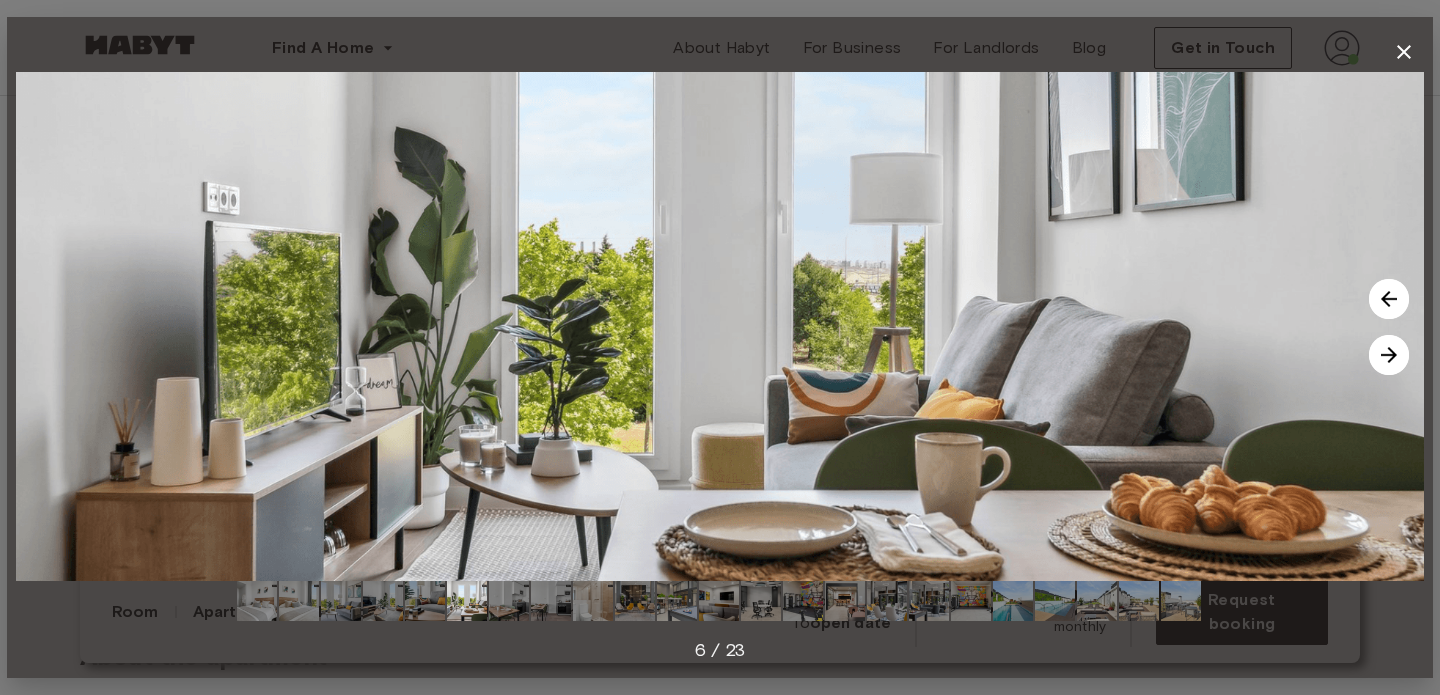 click at bounding box center [1389, 355] 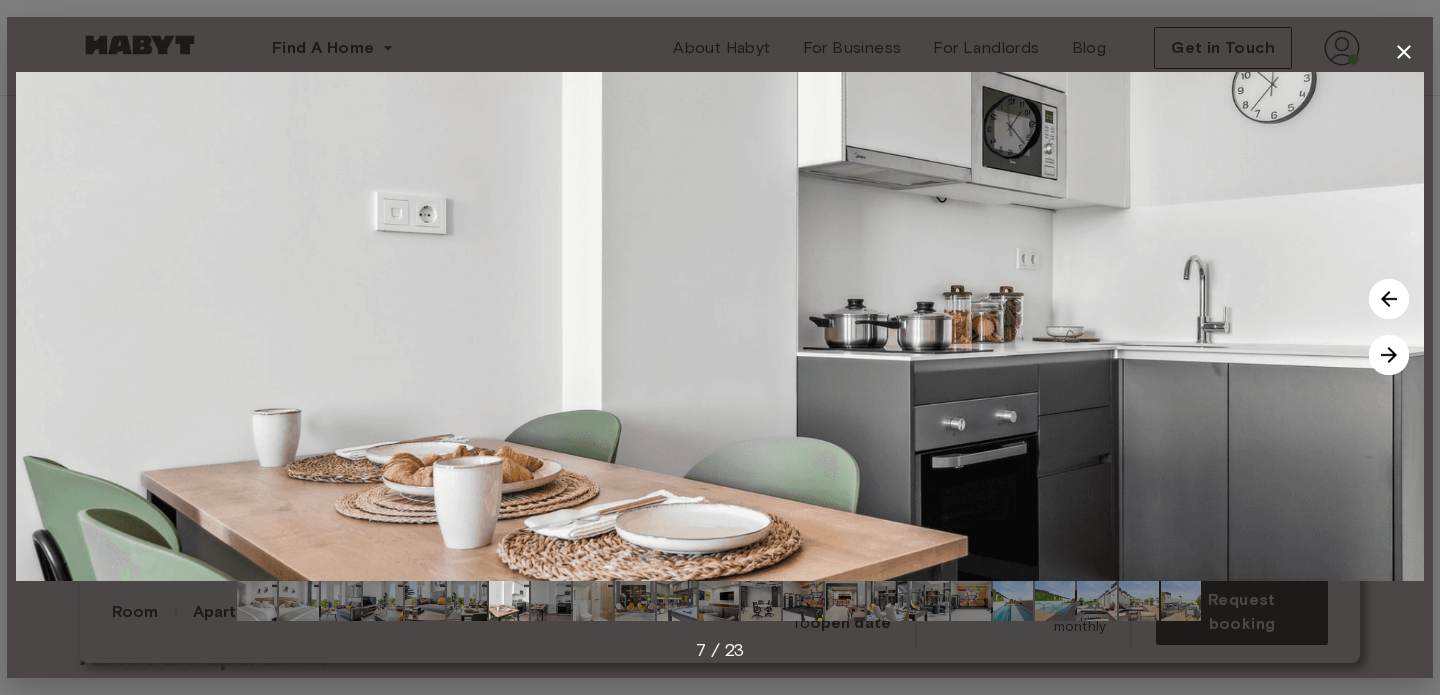 click at bounding box center (1389, 355) 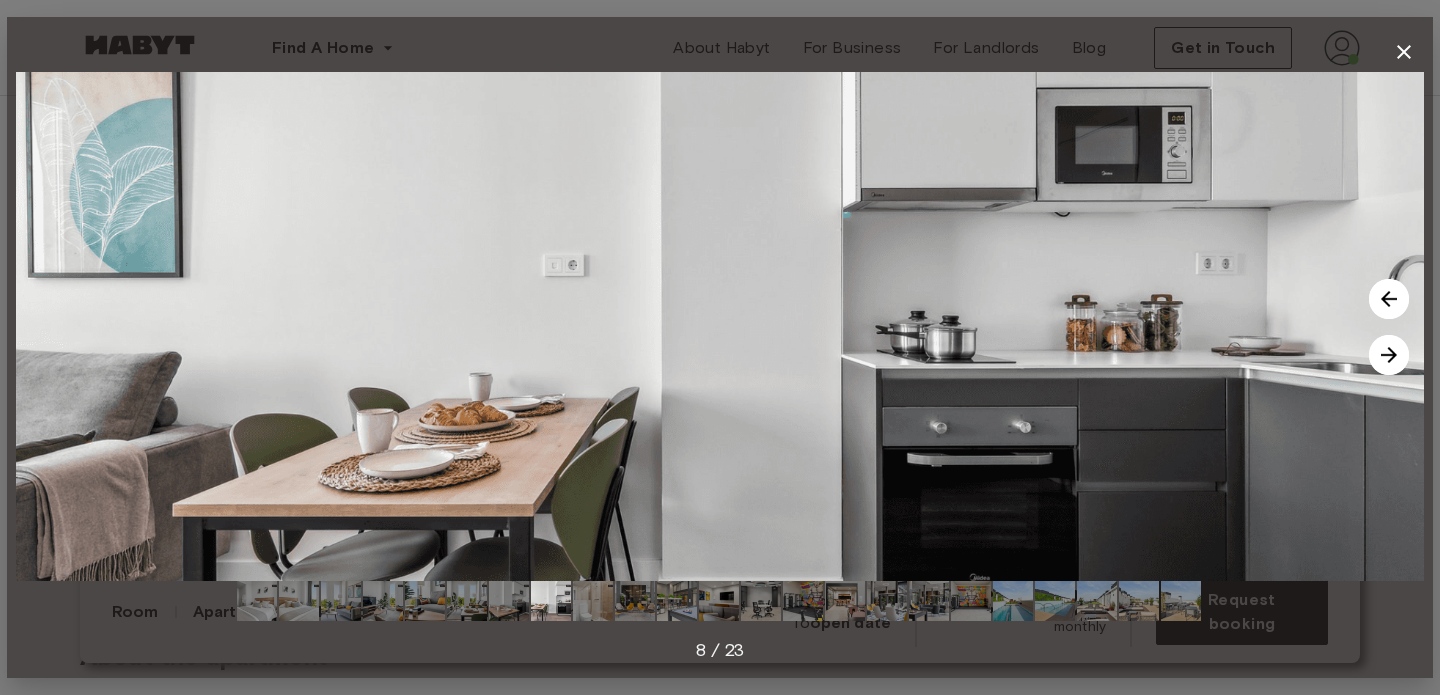 click at bounding box center [1389, 355] 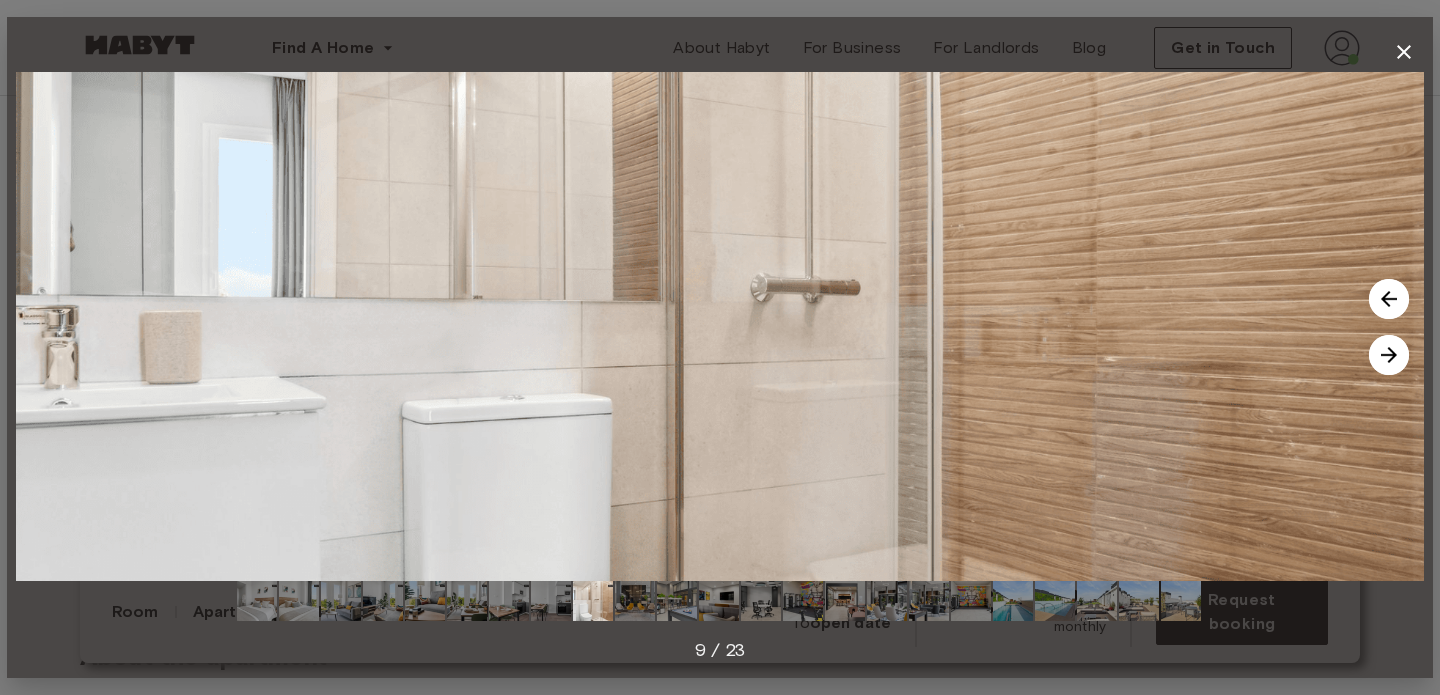 click at bounding box center (1389, 355) 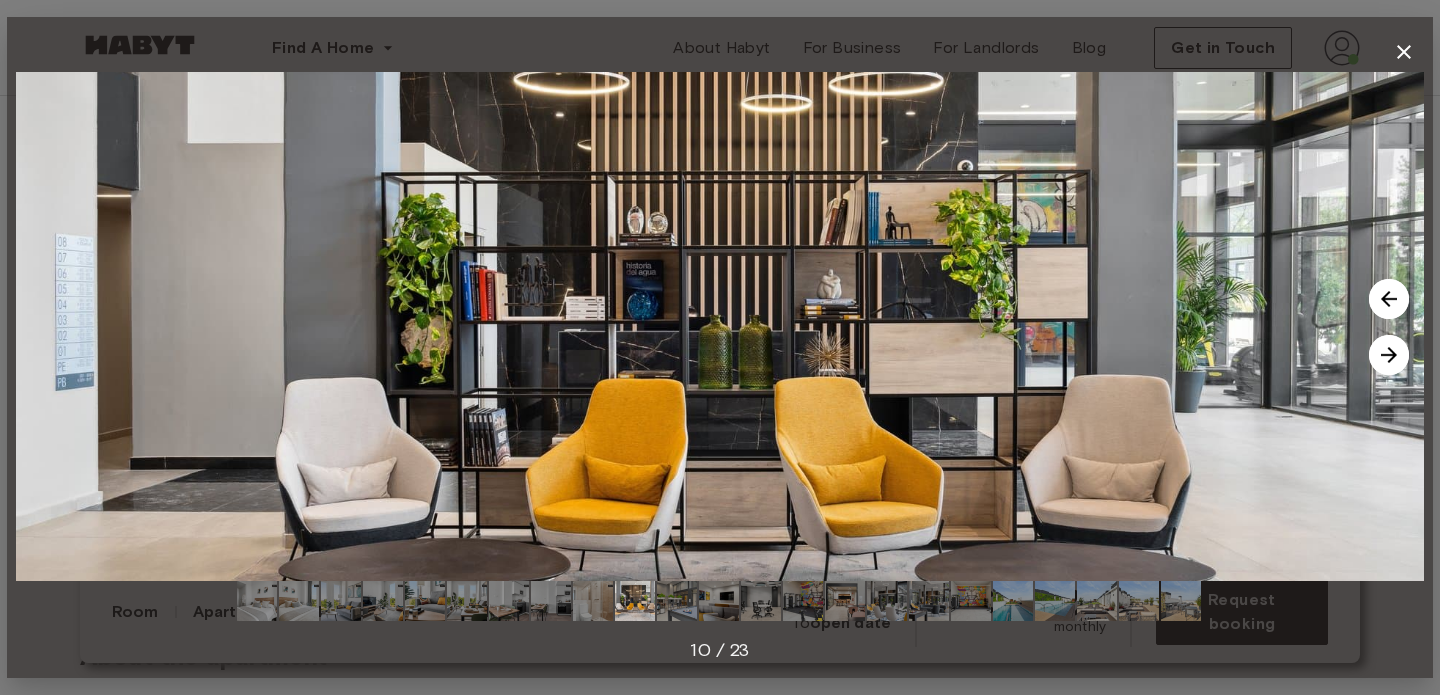 click at bounding box center (1389, 355) 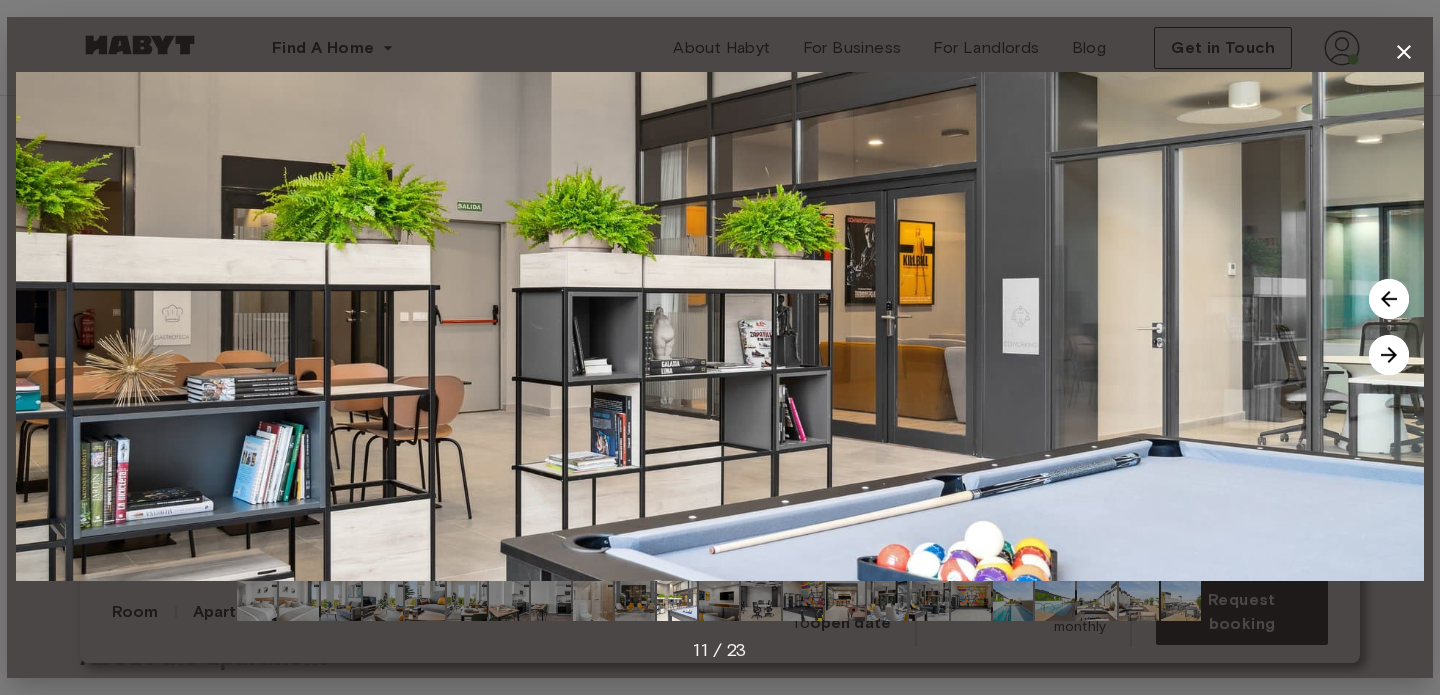 click at bounding box center [1389, 355] 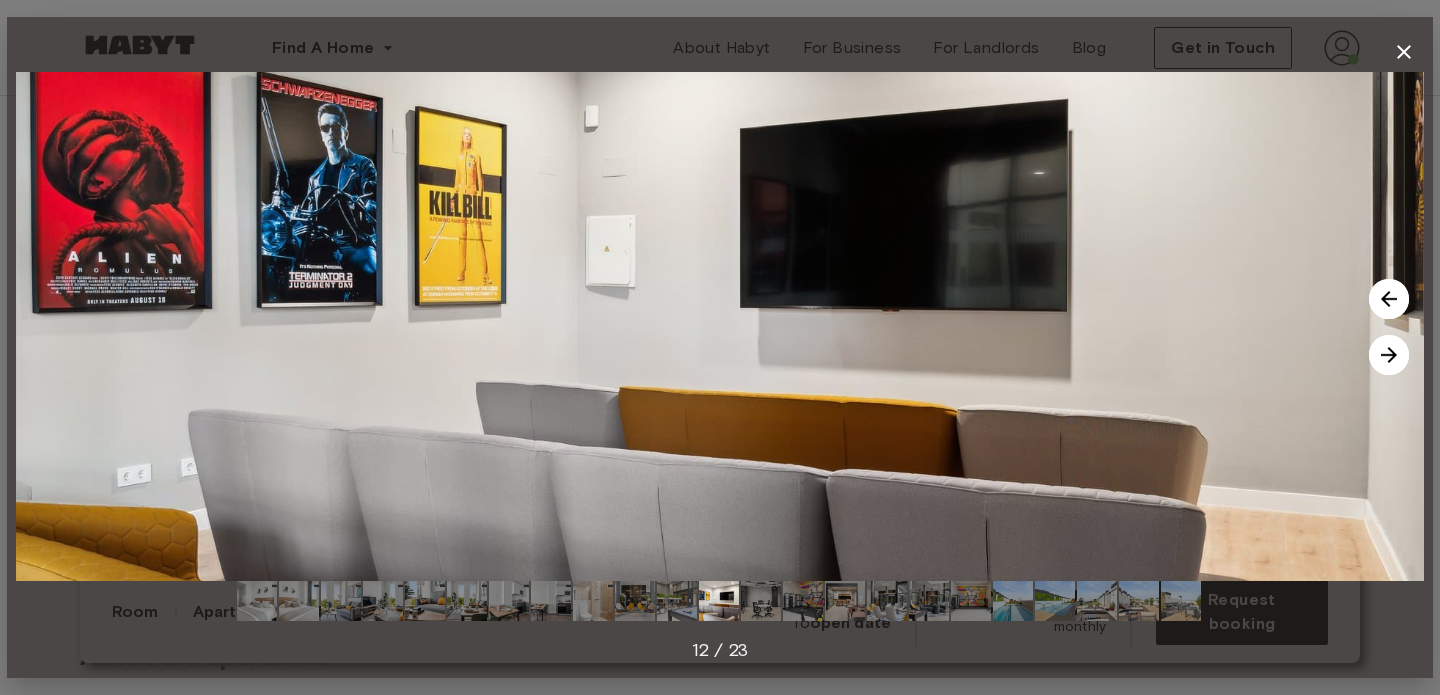 click at bounding box center [1389, 355] 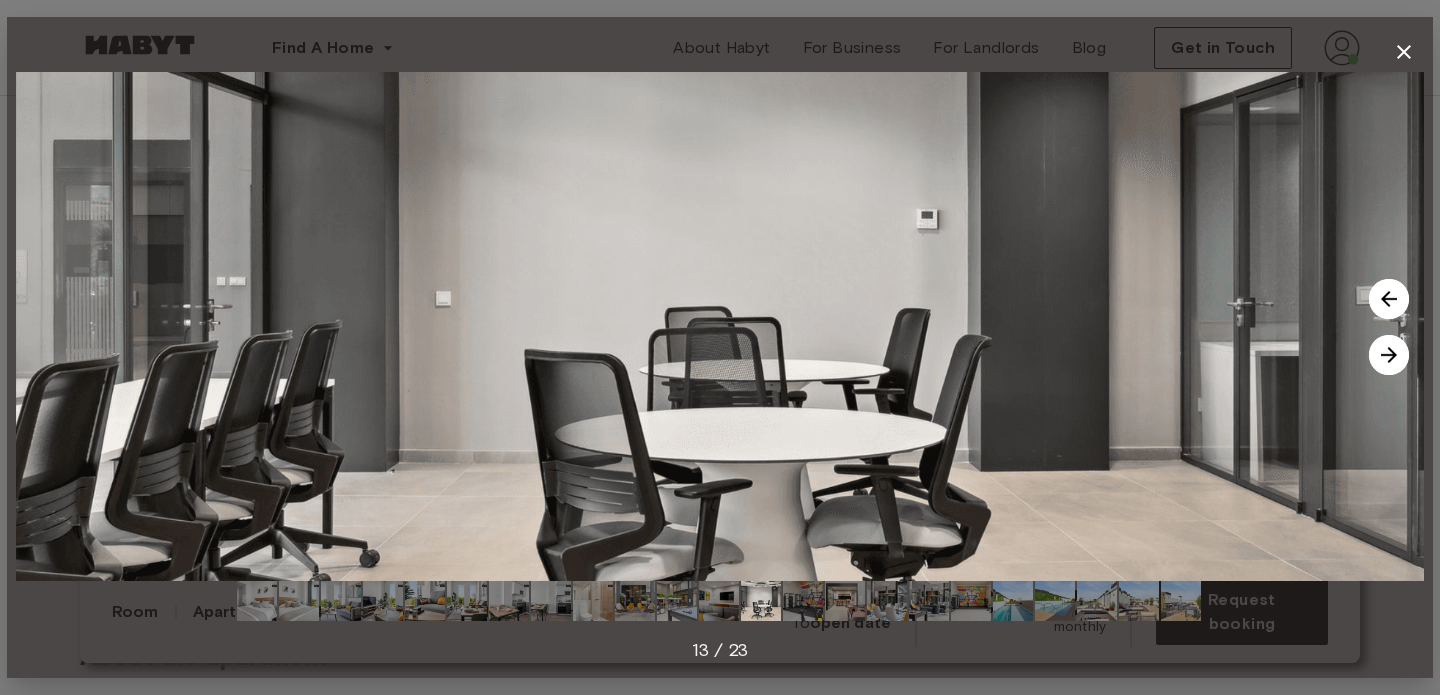 click at bounding box center (1389, 355) 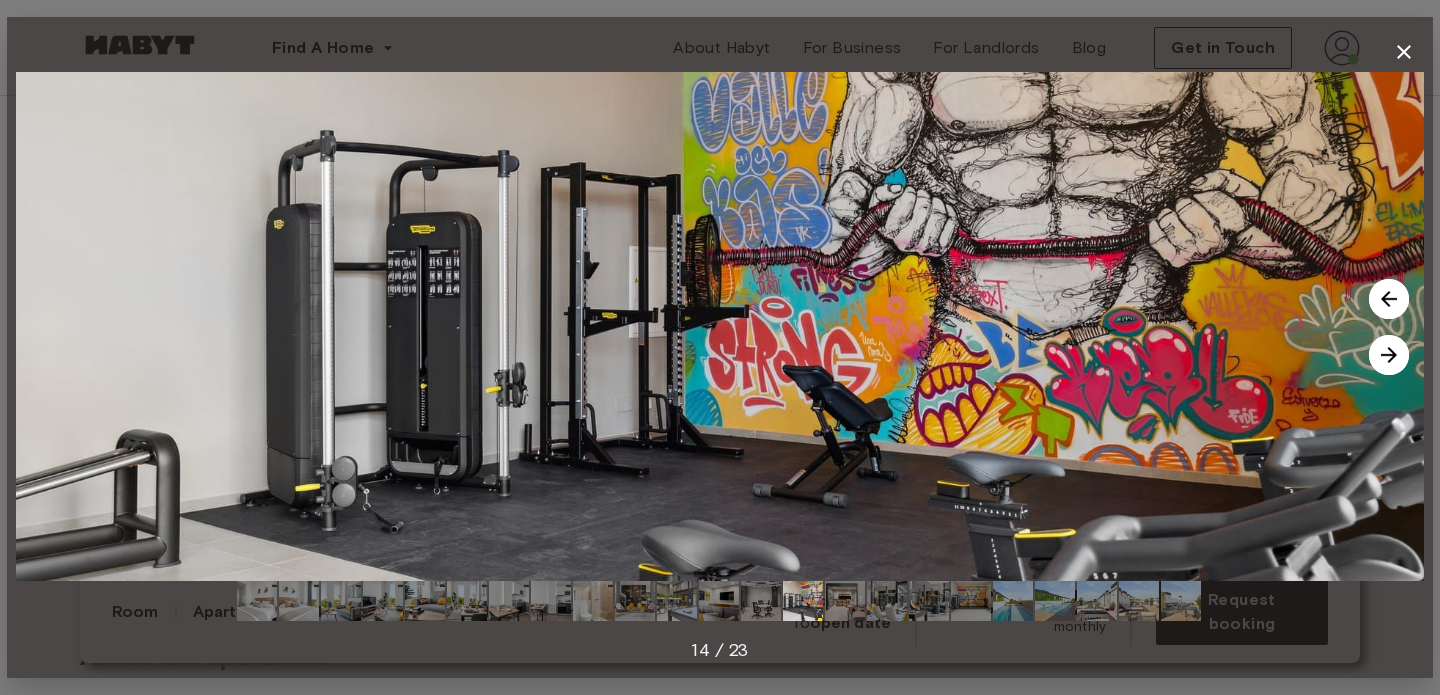click at bounding box center [1389, 355] 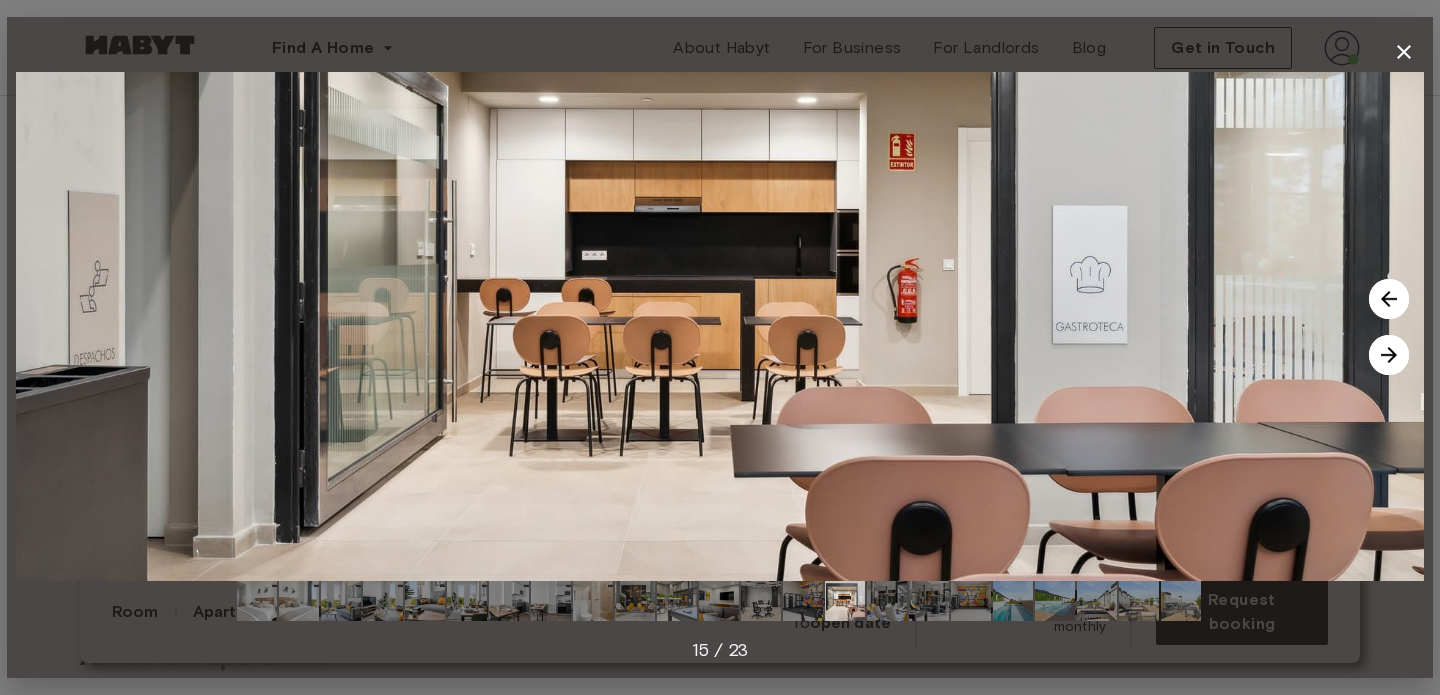 click at bounding box center (1389, 355) 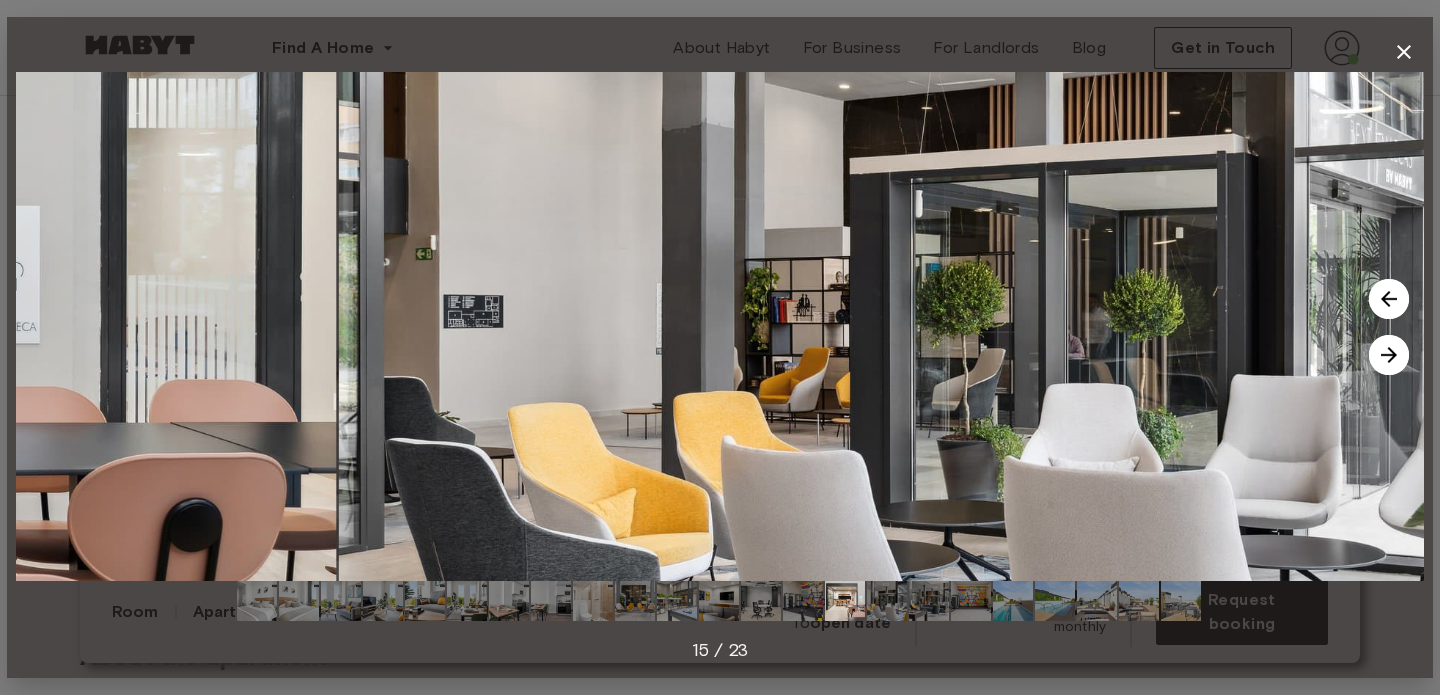 click at bounding box center (1389, 355) 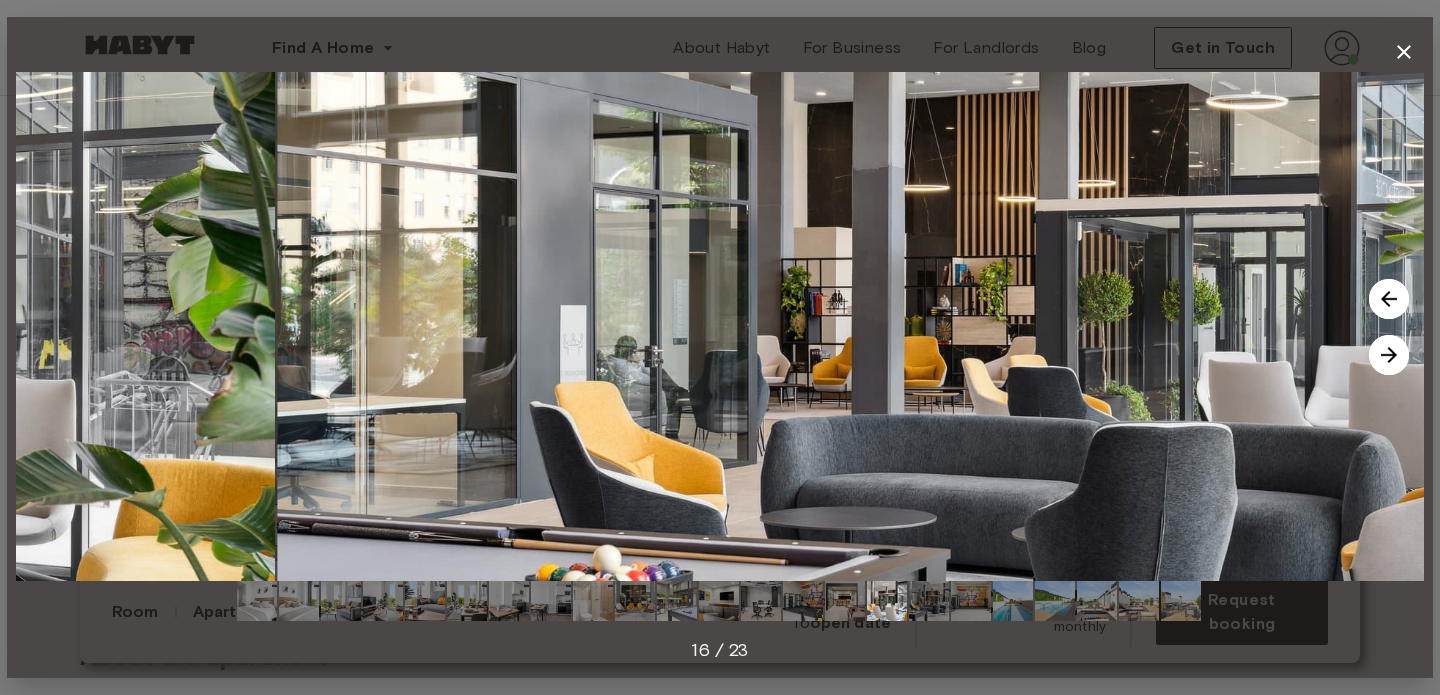 click at bounding box center [1389, 355] 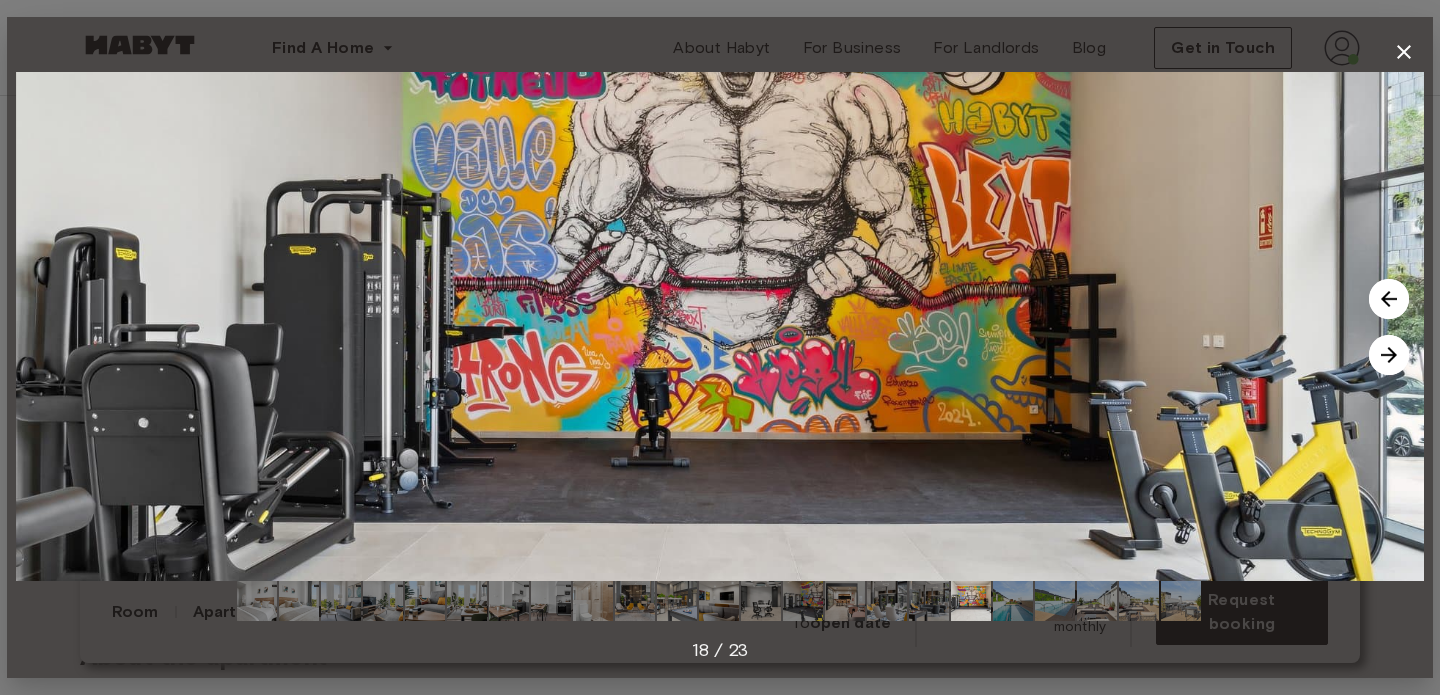 click at bounding box center [1389, 355] 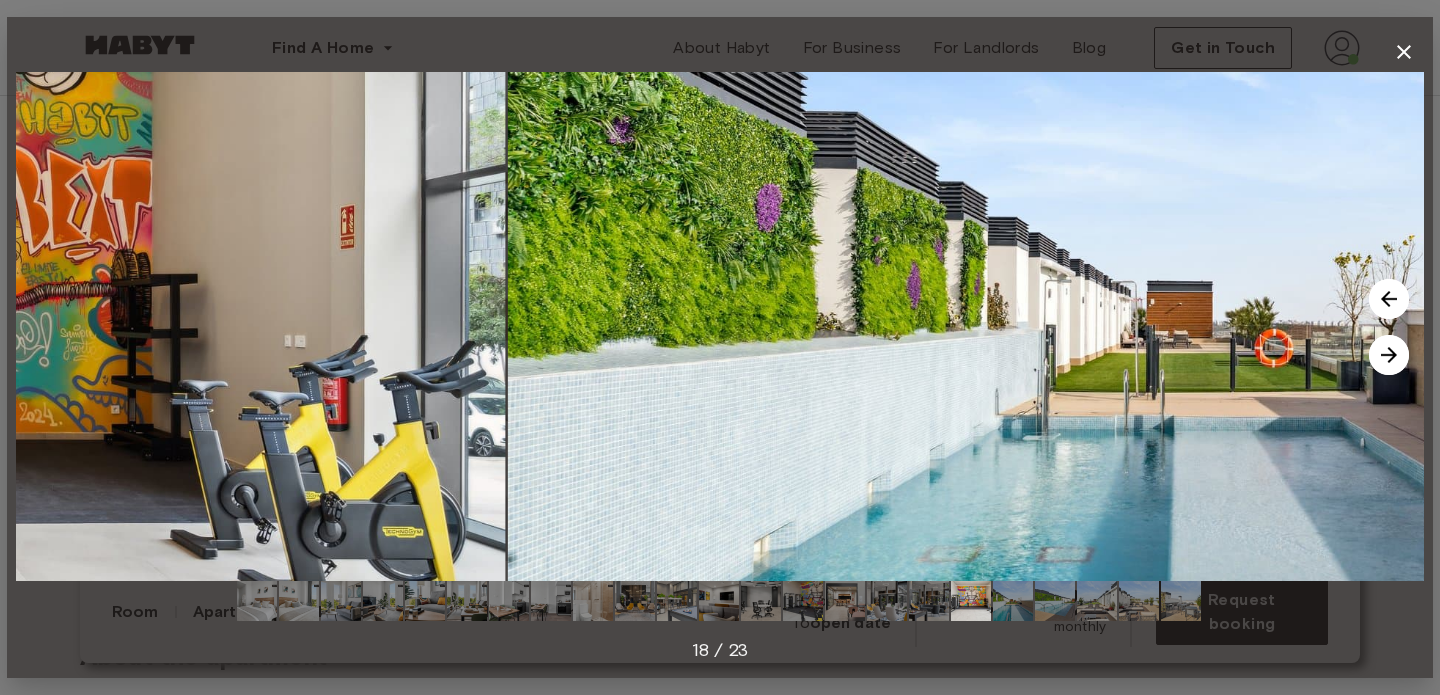 click at bounding box center (1389, 355) 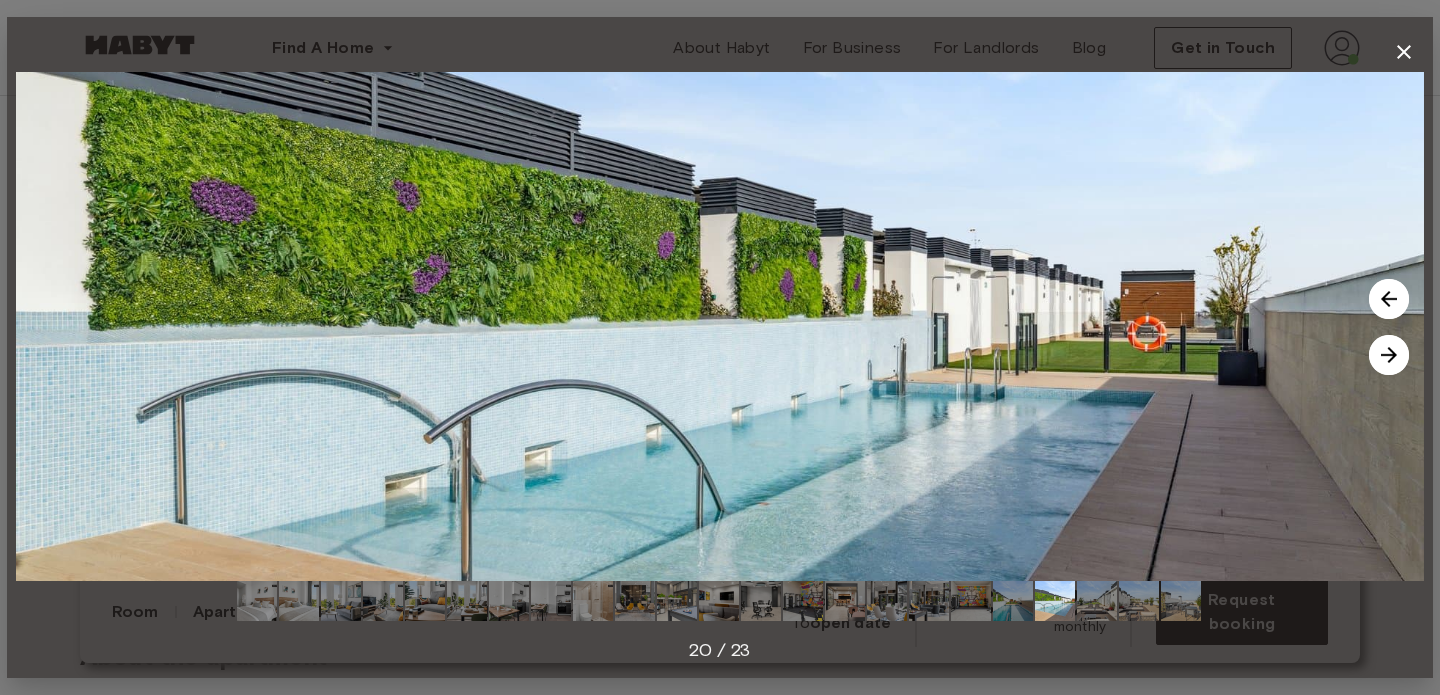 click at bounding box center [1389, 355] 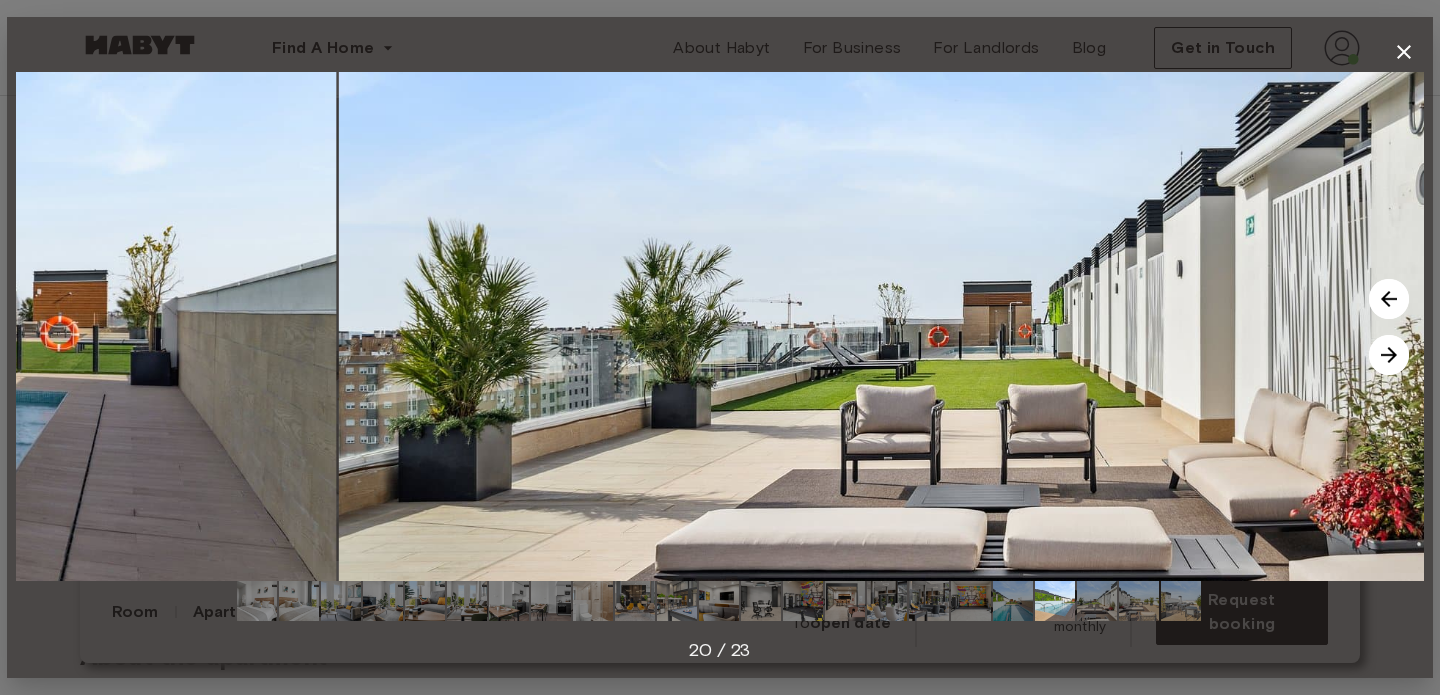 click at bounding box center (1389, 355) 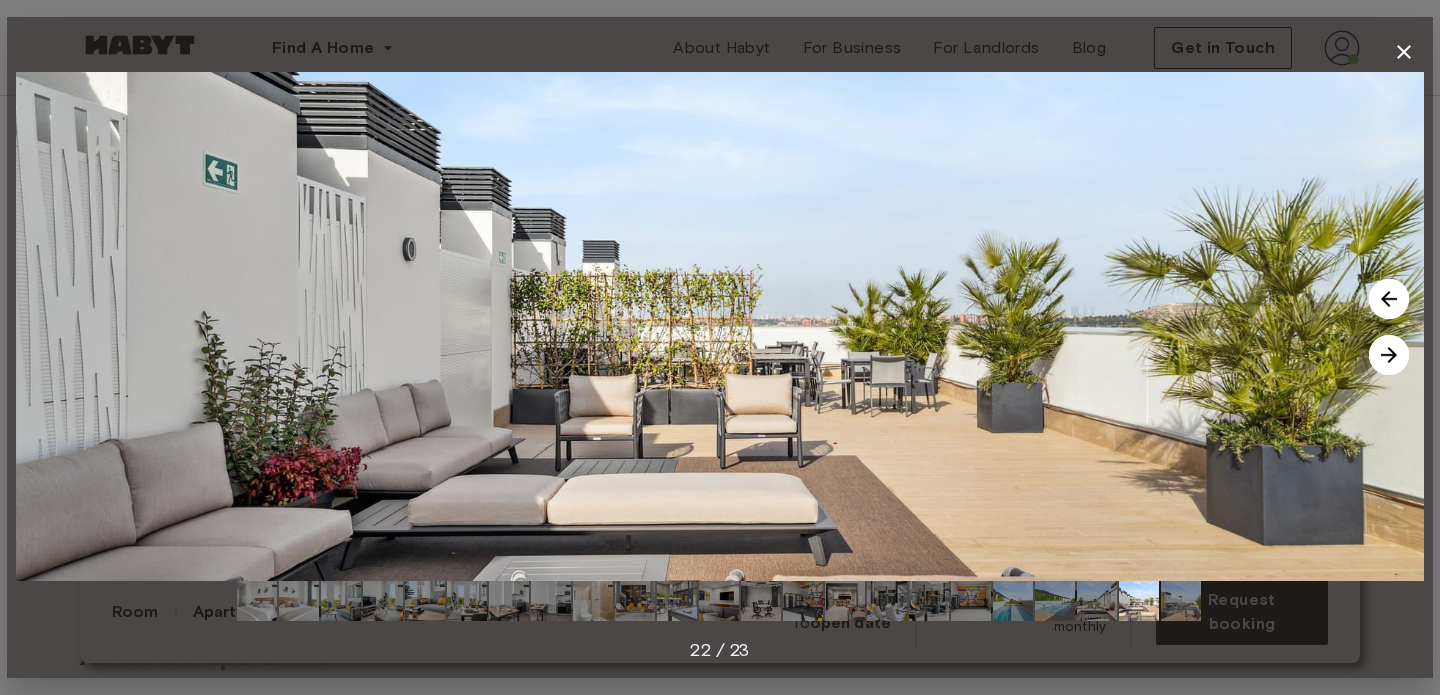 click at bounding box center (1389, 355) 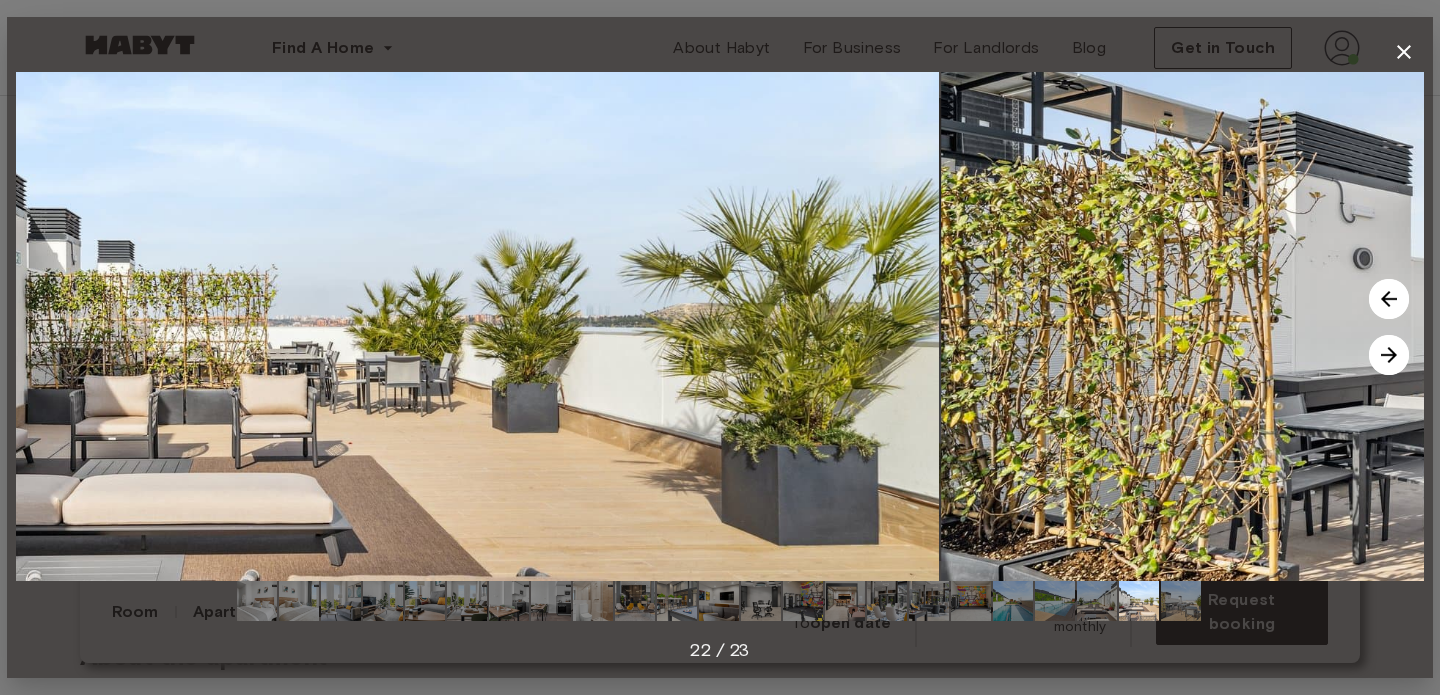click at bounding box center (1389, 355) 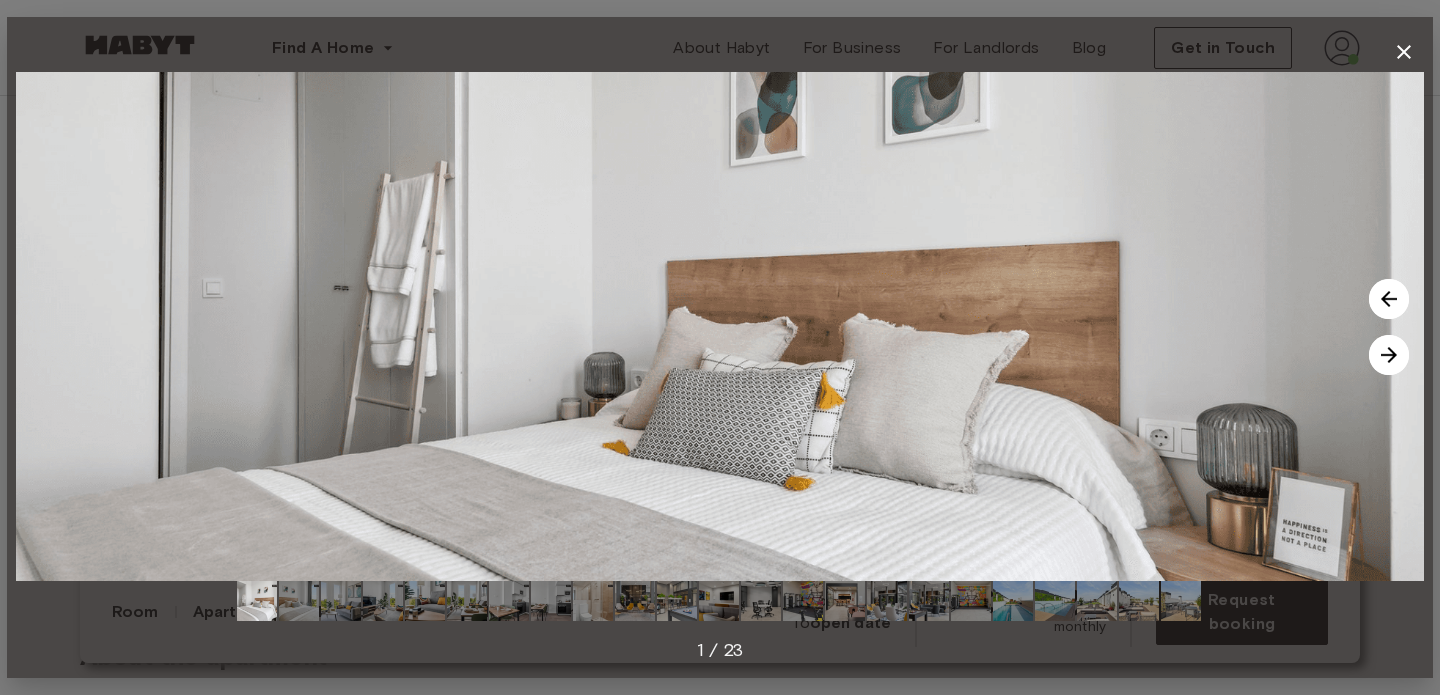 click 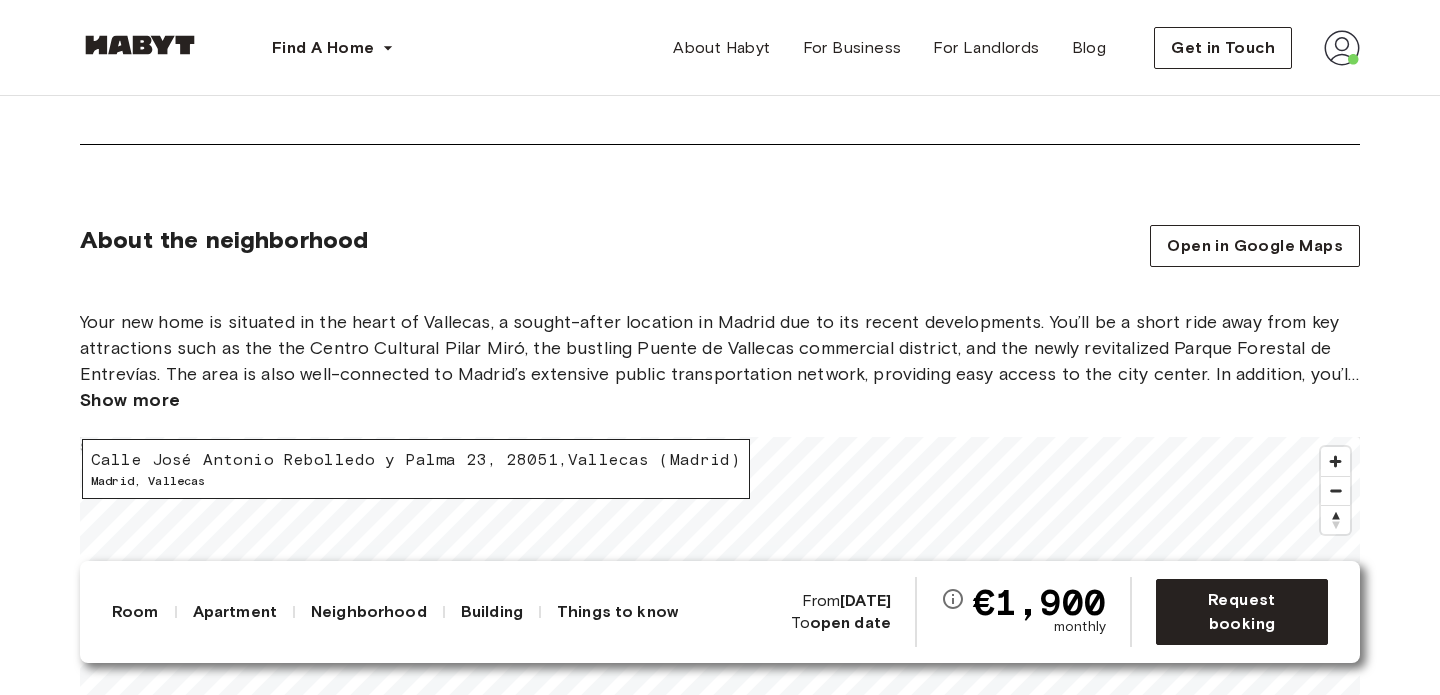 scroll, scrollTop: 1749, scrollLeft: 0, axis: vertical 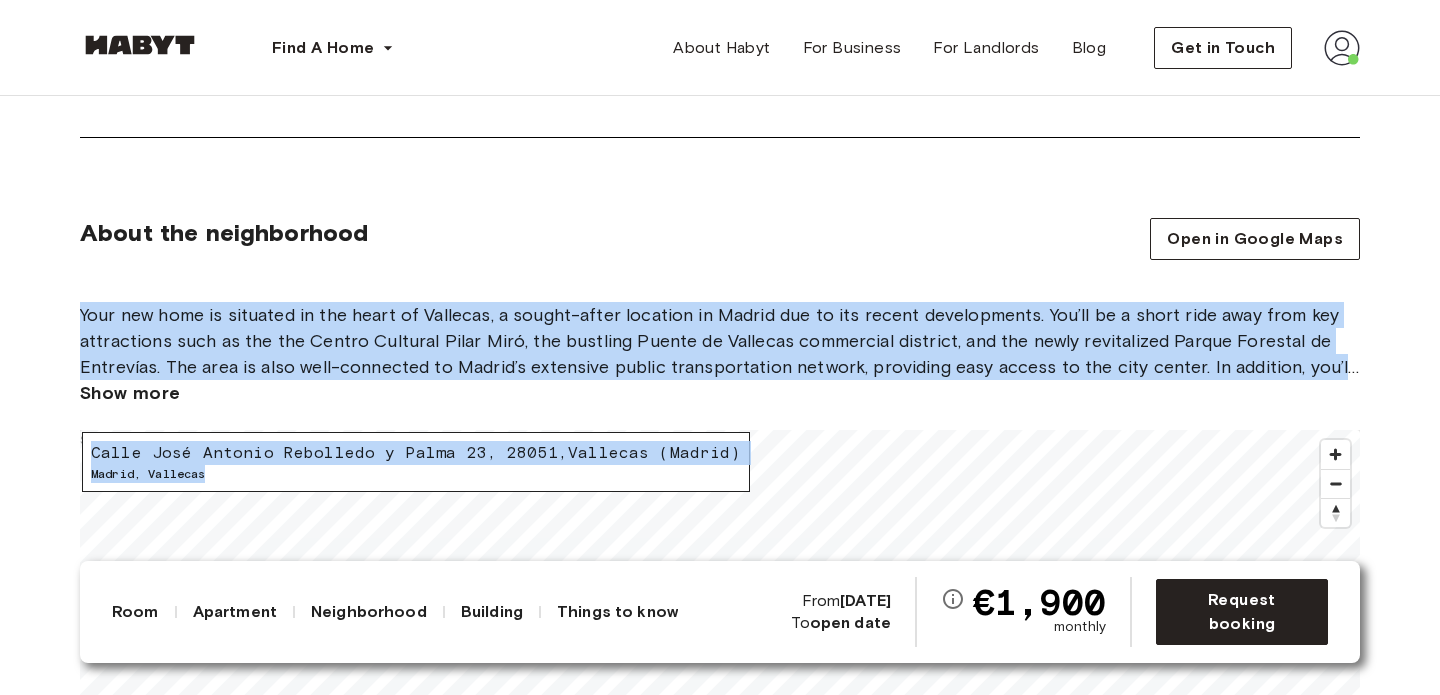 drag, startPoint x: 82, startPoint y: 309, endPoint x: 301, endPoint y: 471, distance: 272.40594 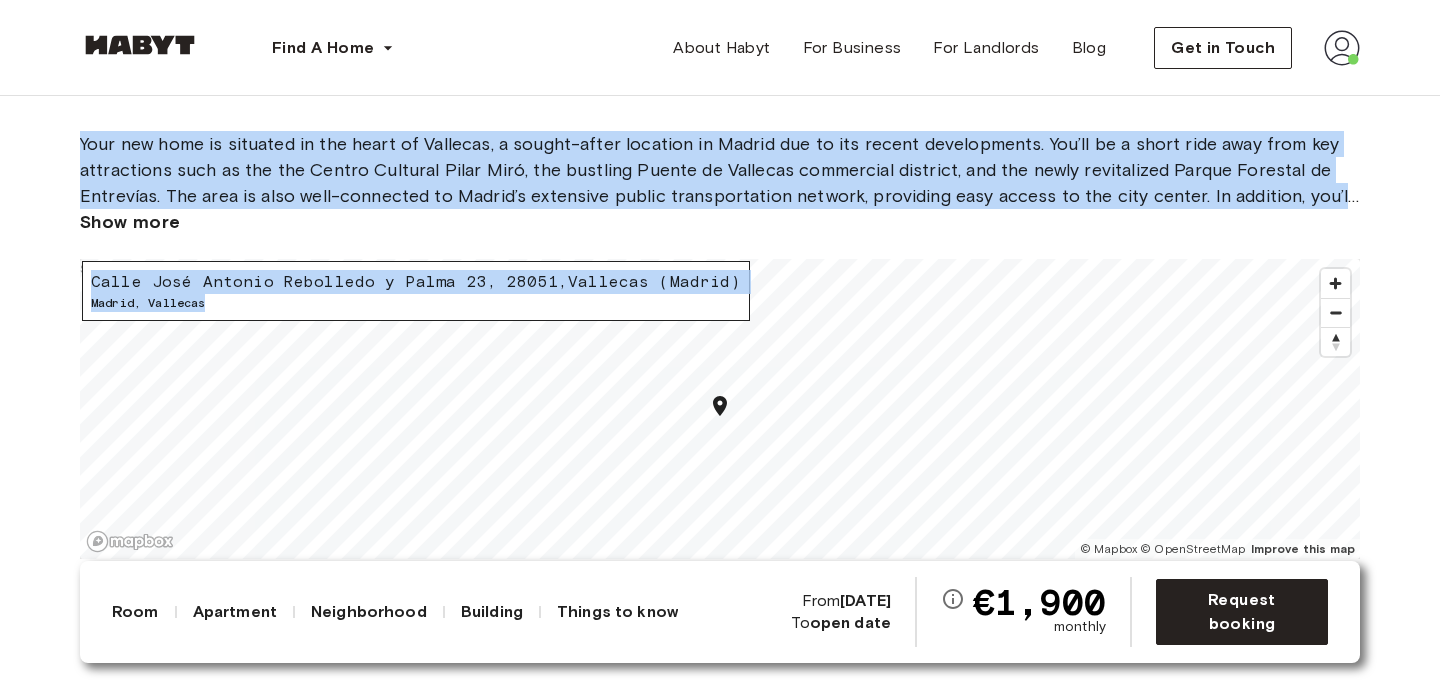 scroll, scrollTop: 1921, scrollLeft: 0, axis: vertical 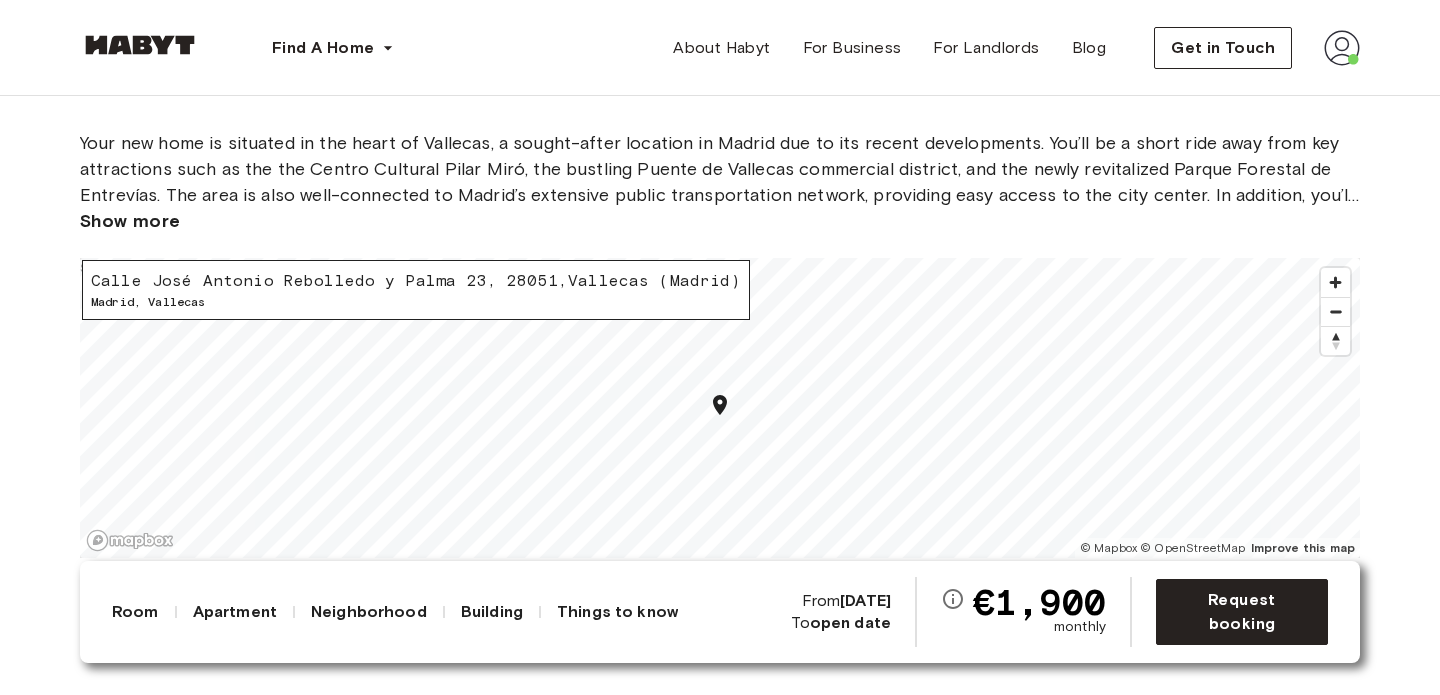 click on "Show more" at bounding box center [720, 221] 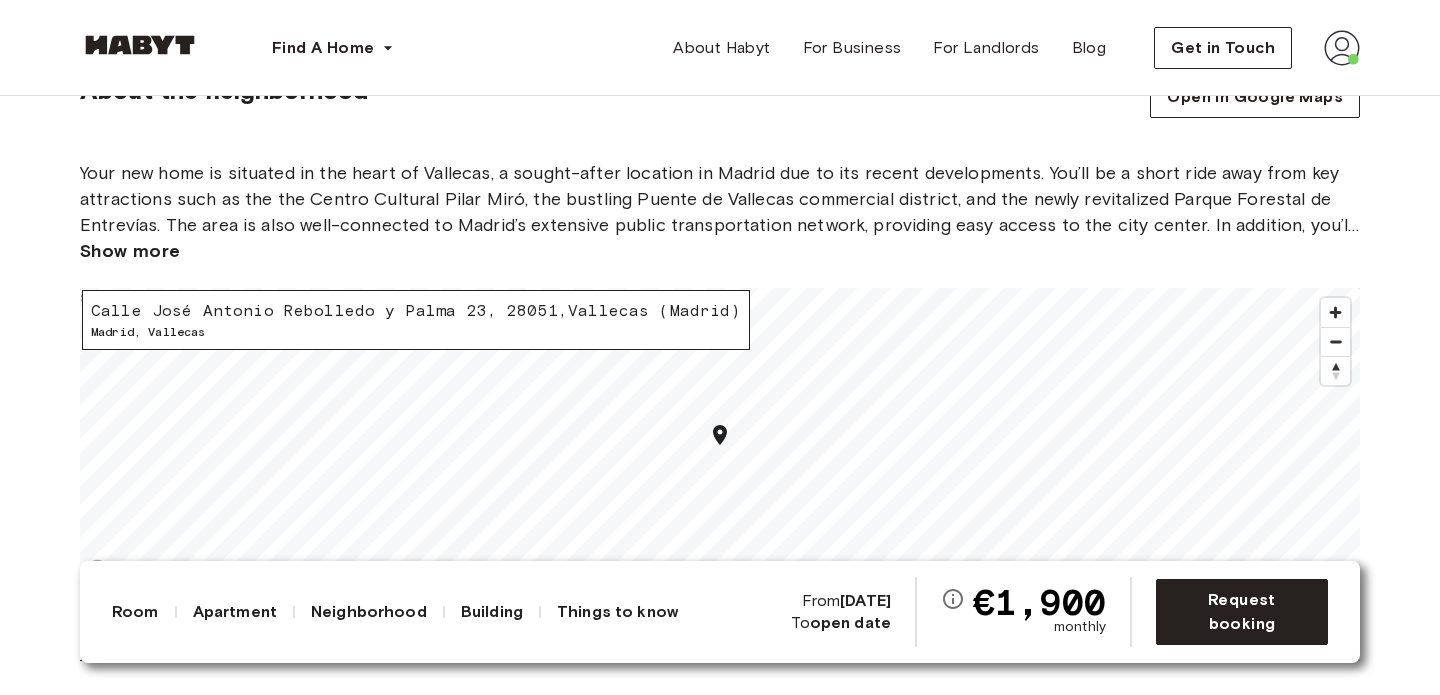 scroll, scrollTop: 1879, scrollLeft: 0, axis: vertical 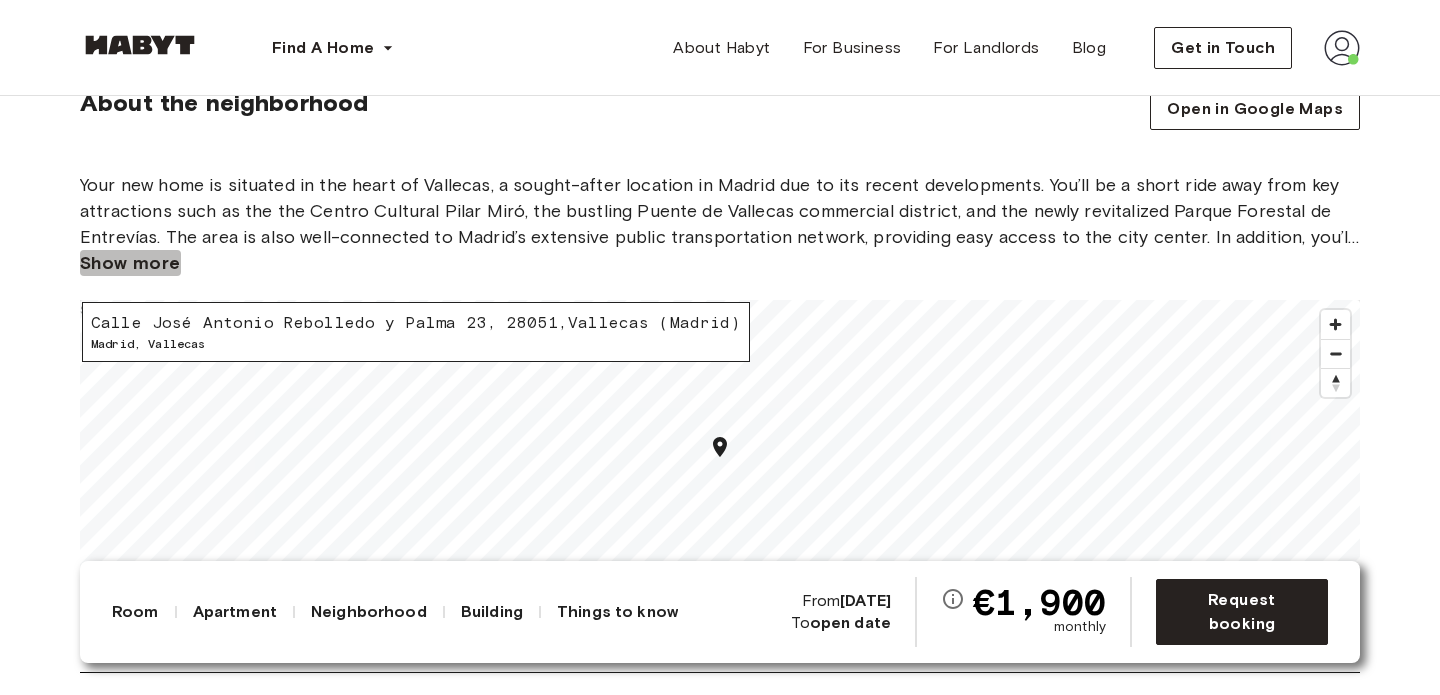 click on "Show more" at bounding box center [130, 263] 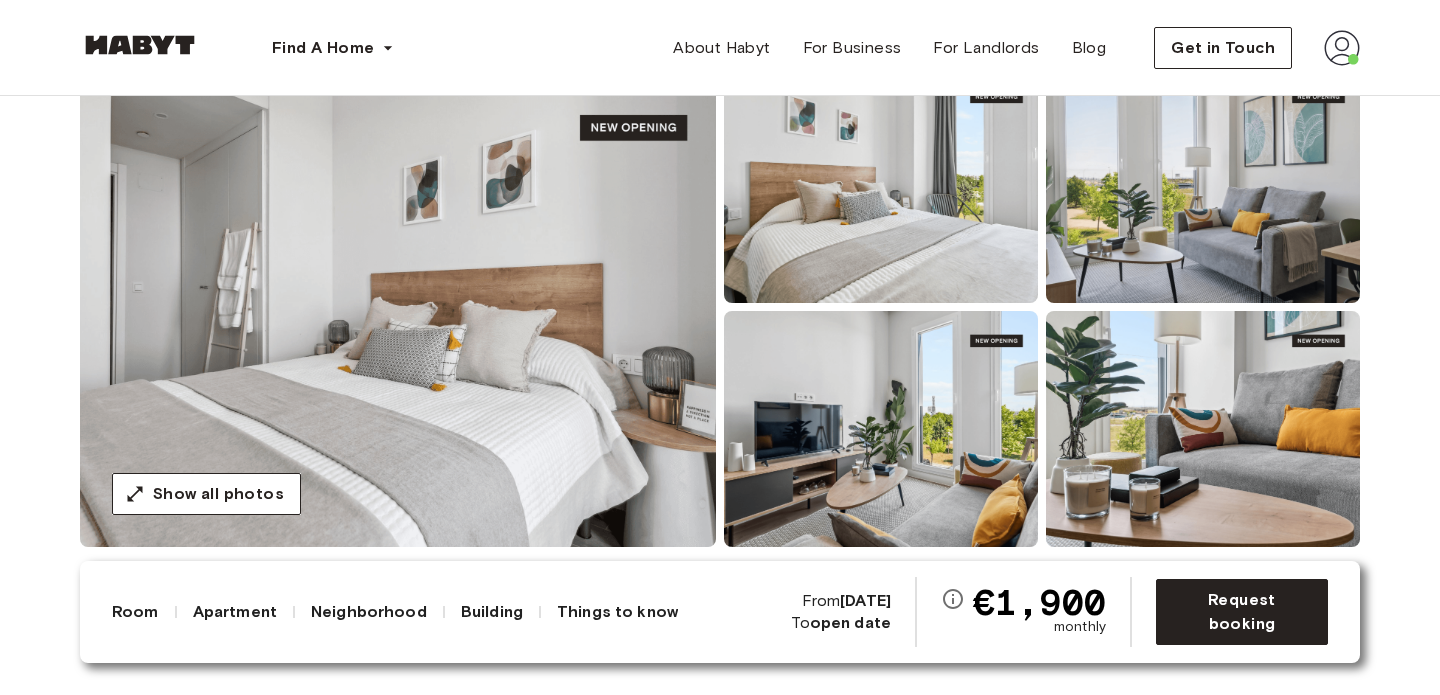 scroll, scrollTop: 0, scrollLeft: 0, axis: both 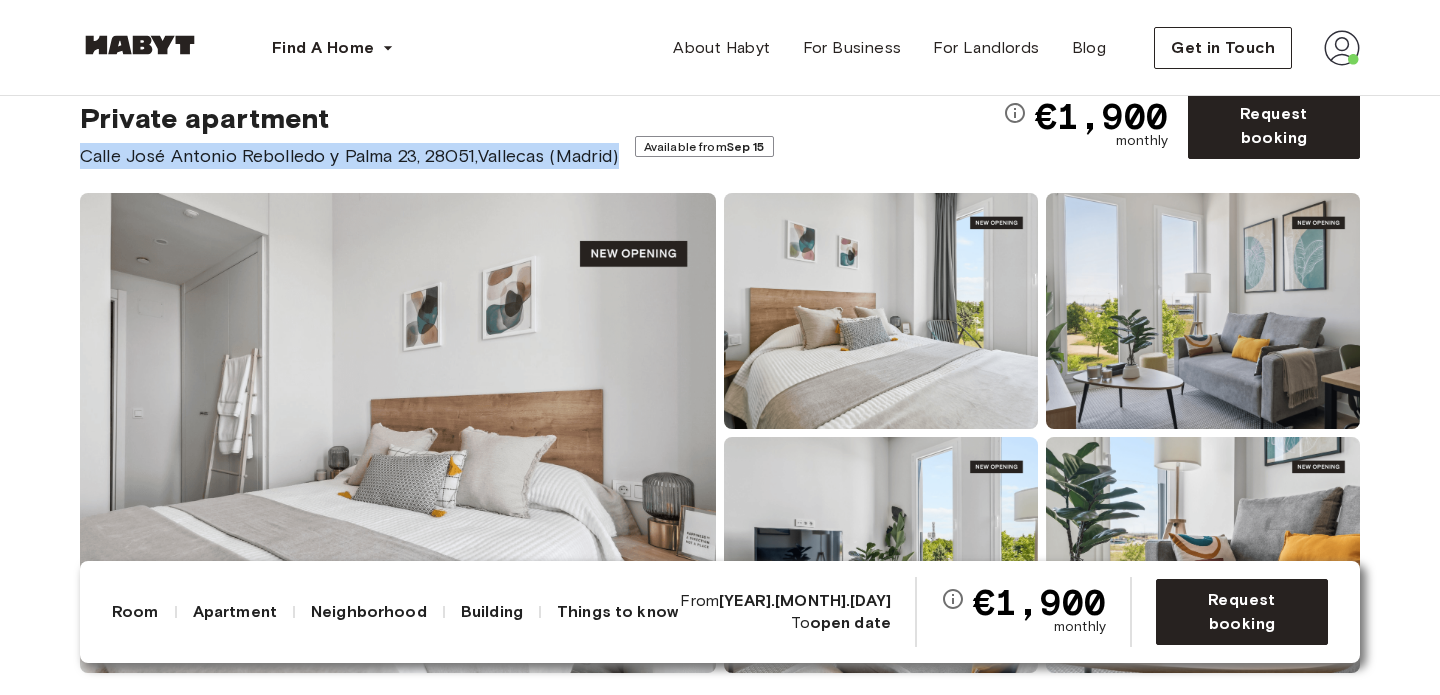 click on "Europe [CITY] Private apartment Private apartment Calle [STREET_NAME] [NUMBER], [POSTAL_CODE], [NEIGHBORHOOD] ([CITY]) Available from Sep [DAY] €1,900 monthly Request booking" at bounding box center [720, 114] 